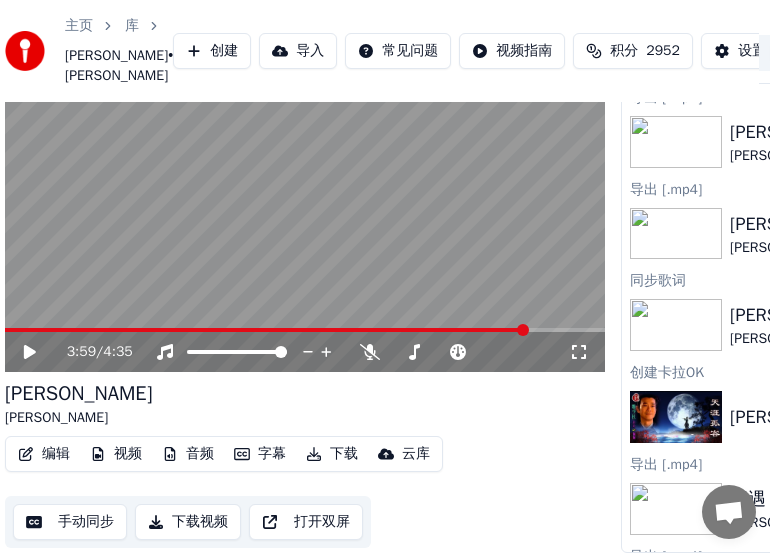 click on "主页" at bounding box center [90, 26] 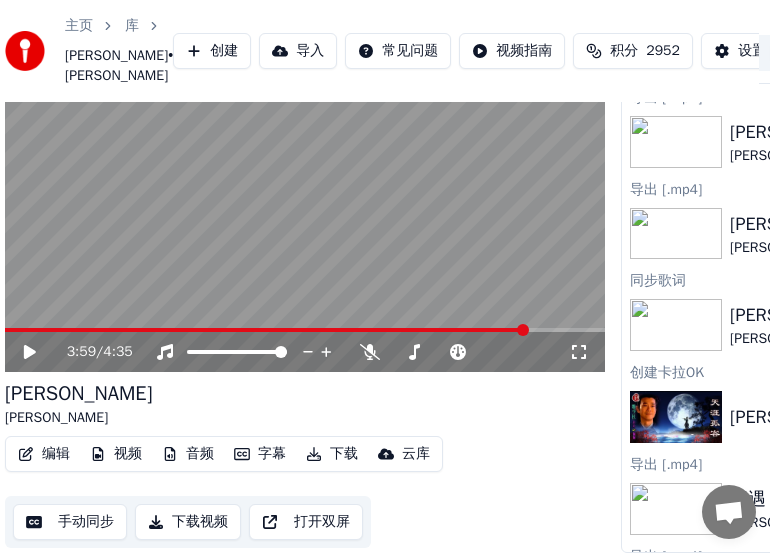 click on "主页" at bounding box center (79, 26) 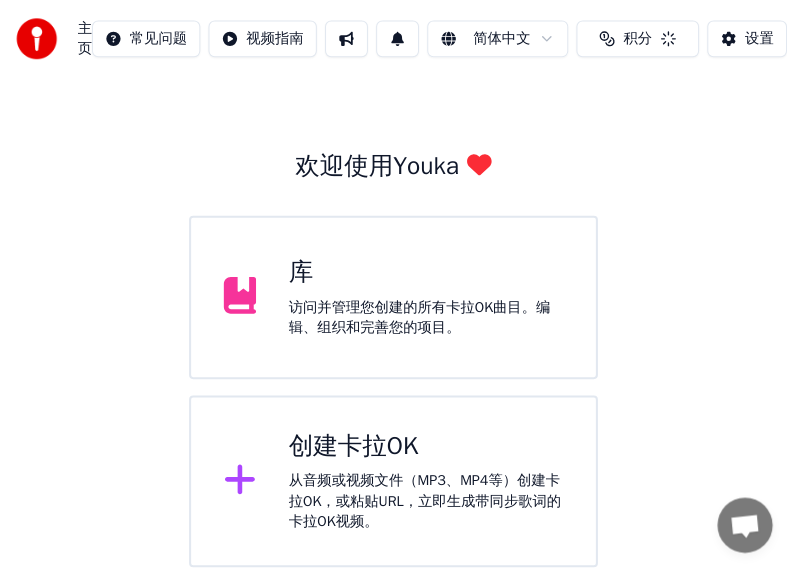 scroll, scrollTop: 30, scrollLeft: 0, axis: vertical 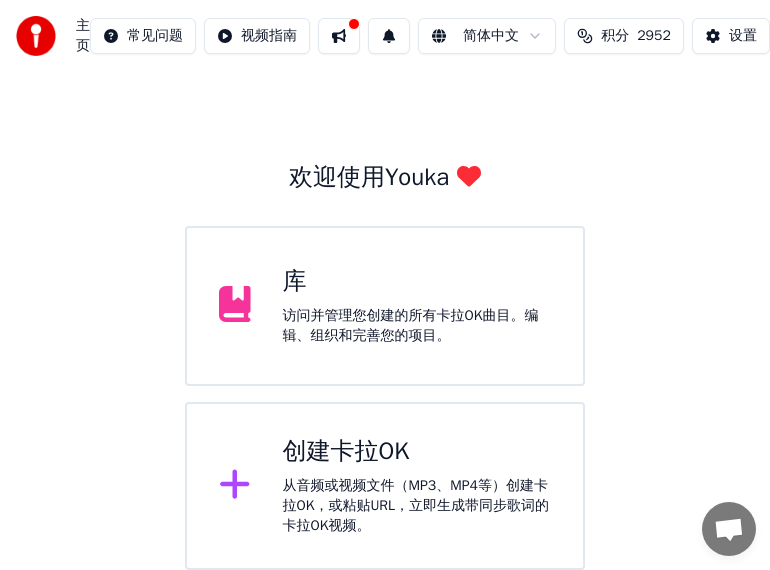 click on "从音频或视频文件（MP3、MP4等）创建卡拉OK，或粘贴URL，立即生成带同步歌词的卡拉OK视频。" at bounding box center (417, 506) 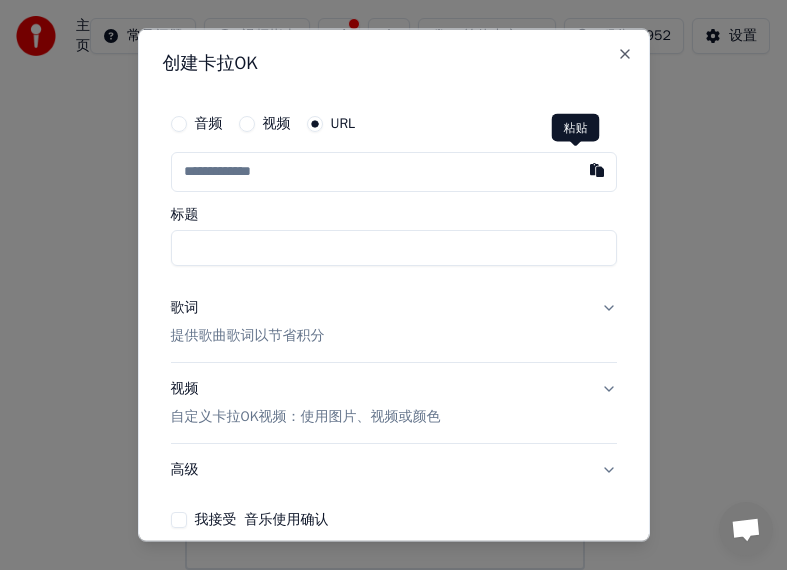 click at bounding box center (597, 170) 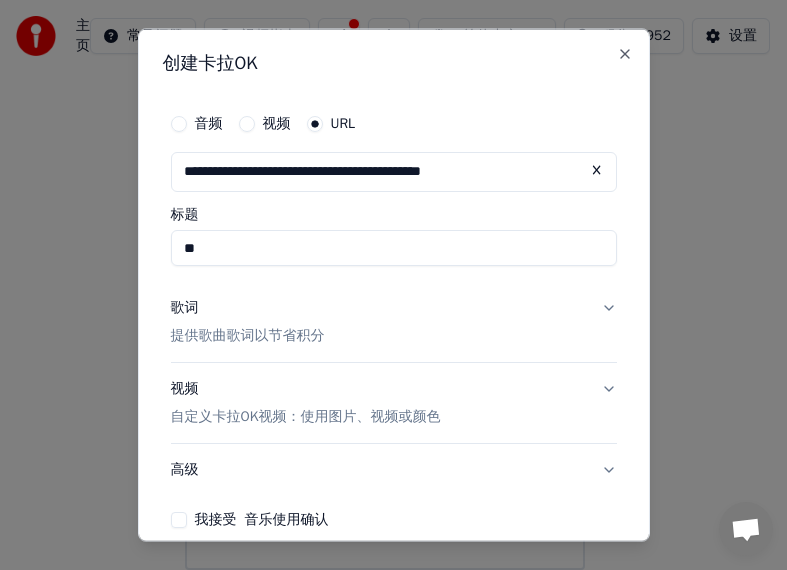type on "**" 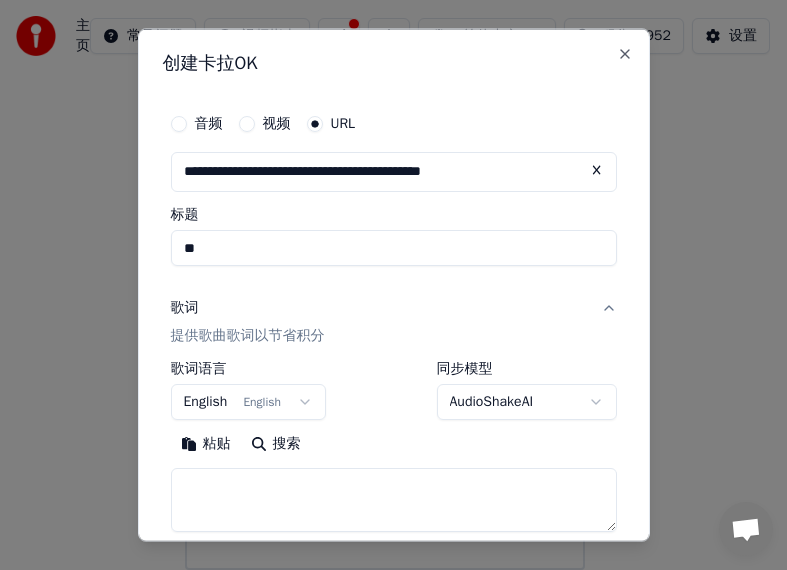 drag, startPoint x: 215, startPoint y: 247, endPoint x: 188, endPoint y: 250, distance: 27.166155 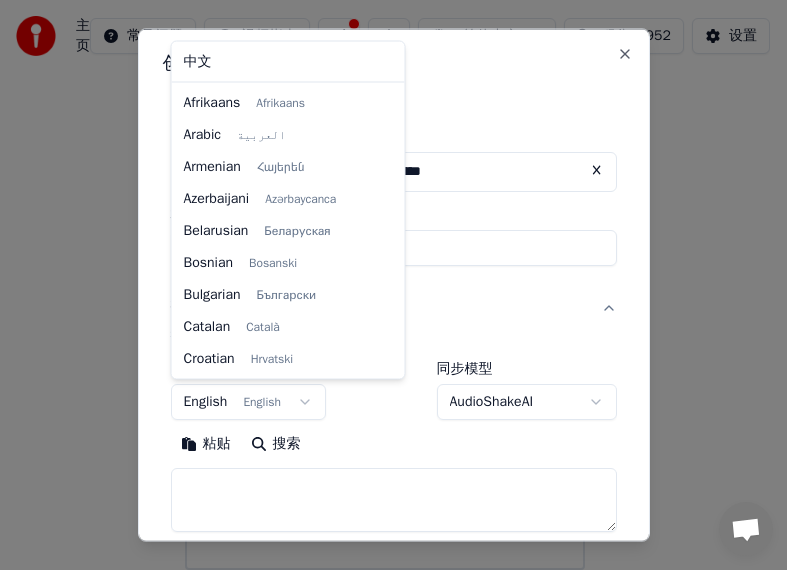 scroll, scrollTop: 128, scrollLeft: 0, axis: vertical 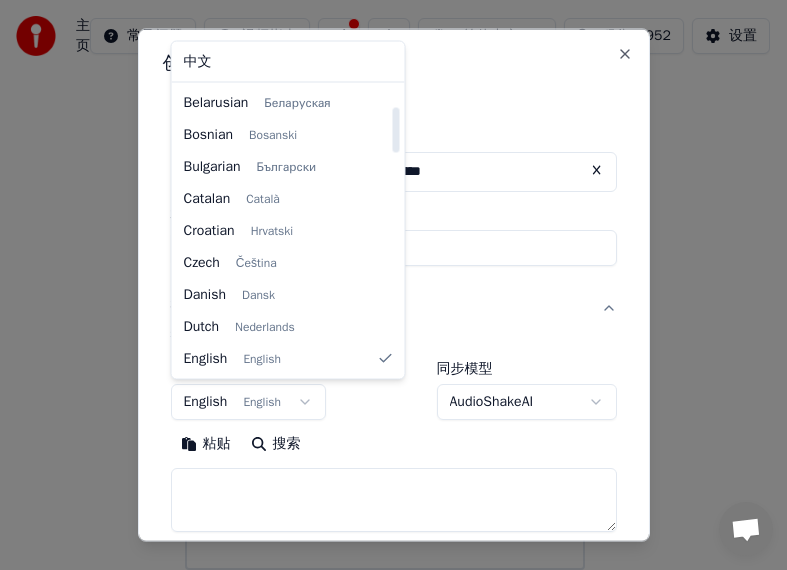select on "**" 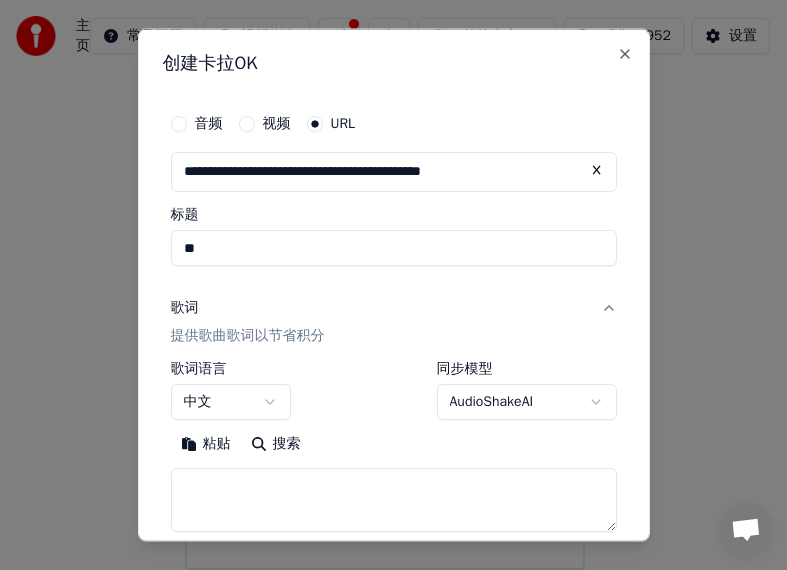click at bounding box center (394, 499) 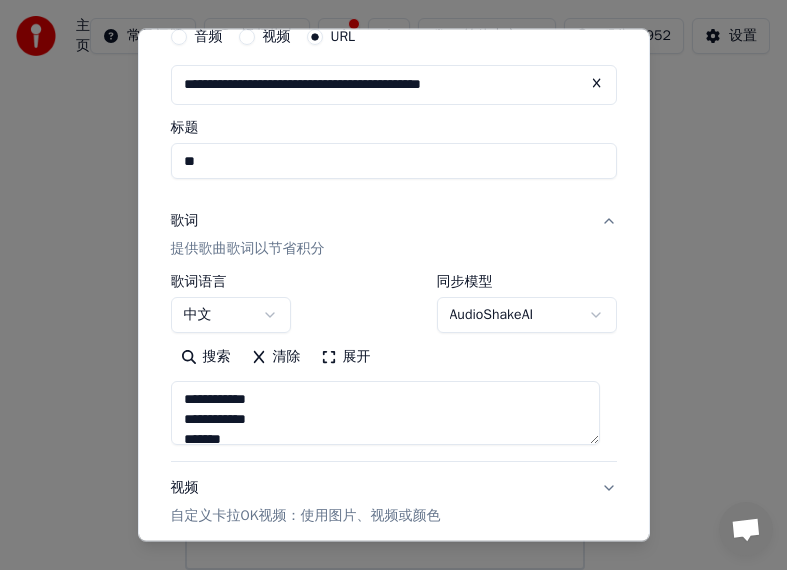 scroll, scrollTop: 281, scrollLeft: 0, axis: vertical 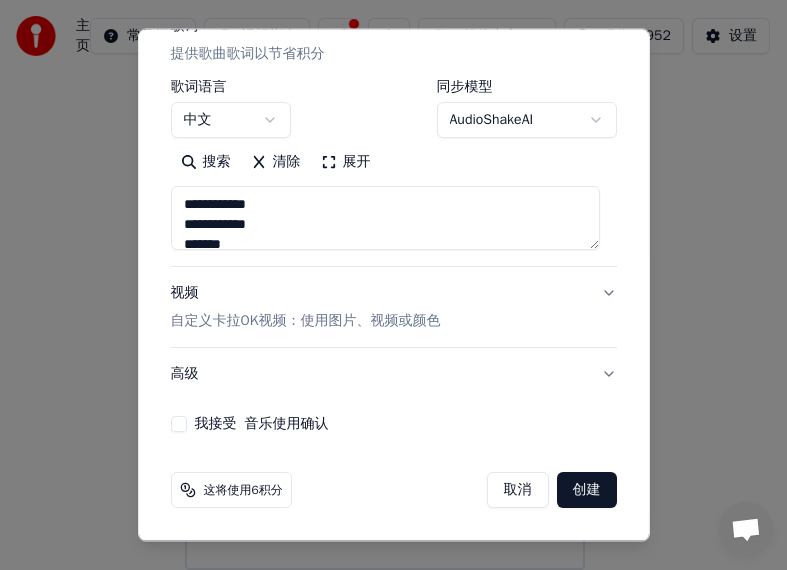 type on "**********" 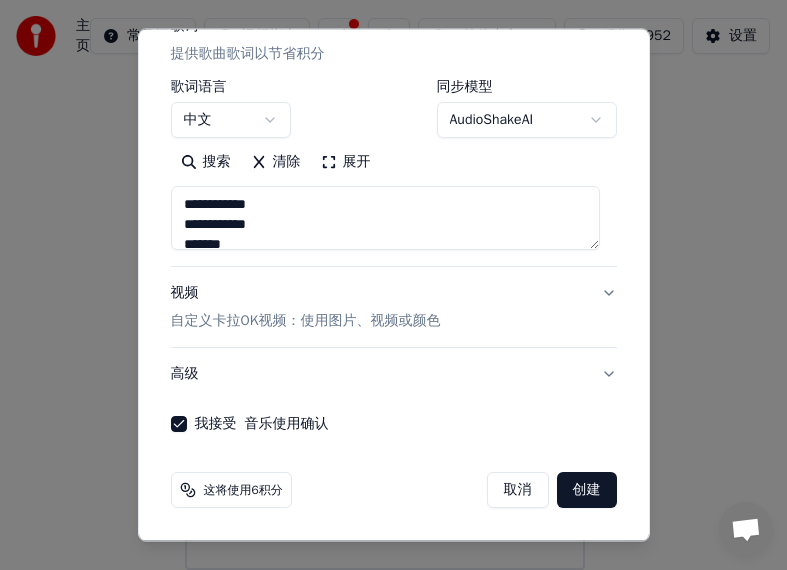 click on "创建" at bounding box center (587, 490) 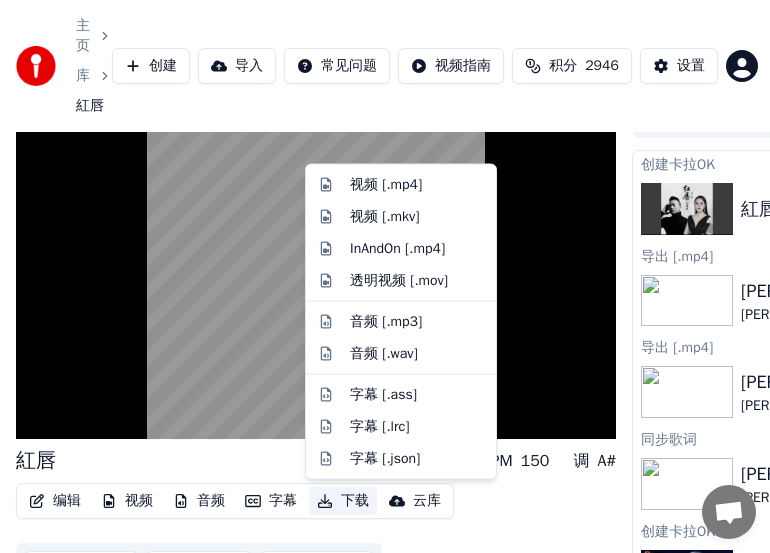 click on "下载" at bounding box center (343, 501) 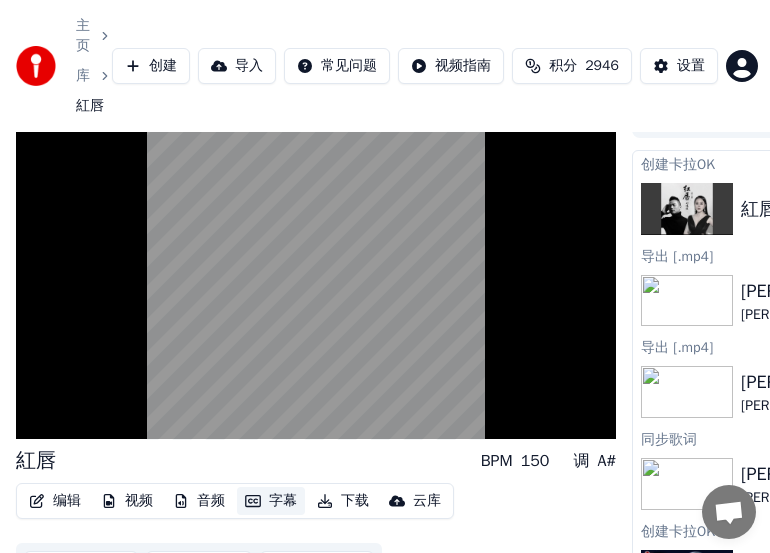 click on "字幕" at bounding box center [271, 501] 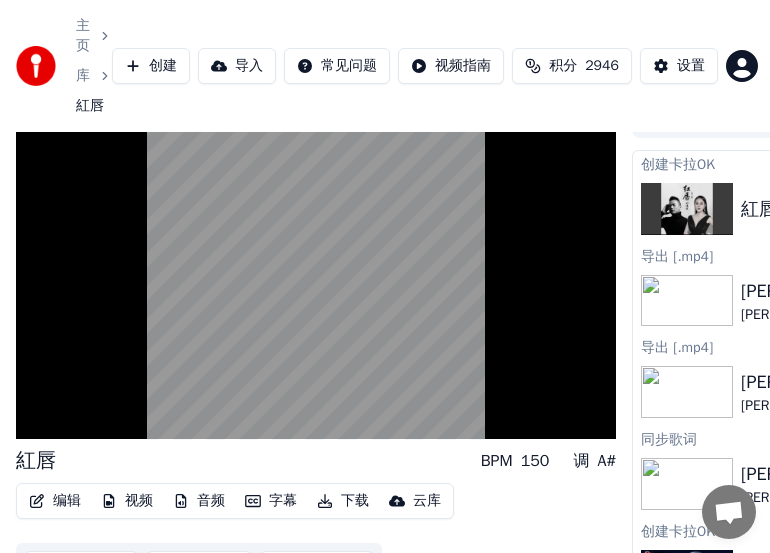 click on "字幕" at bounding box center [271, 501] 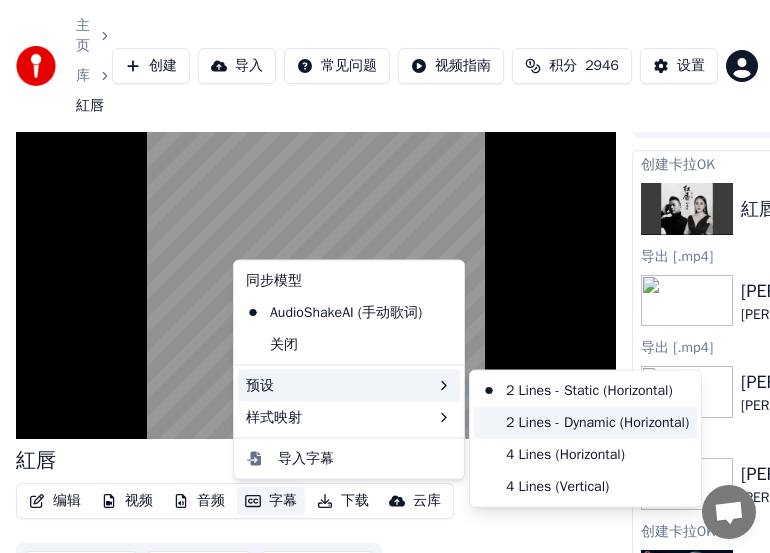 click on "2 Lines - Dynamic (Horizontal)" at bounding box center [585, 422] 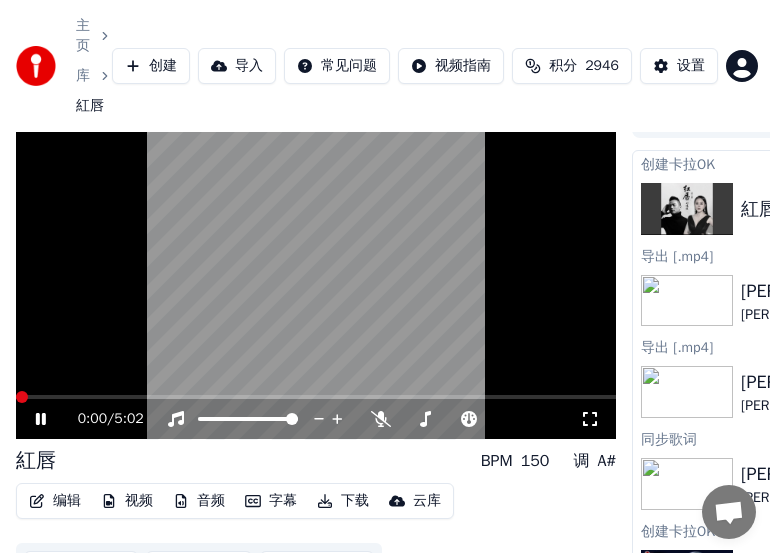 click at bounding box center [22, 397] 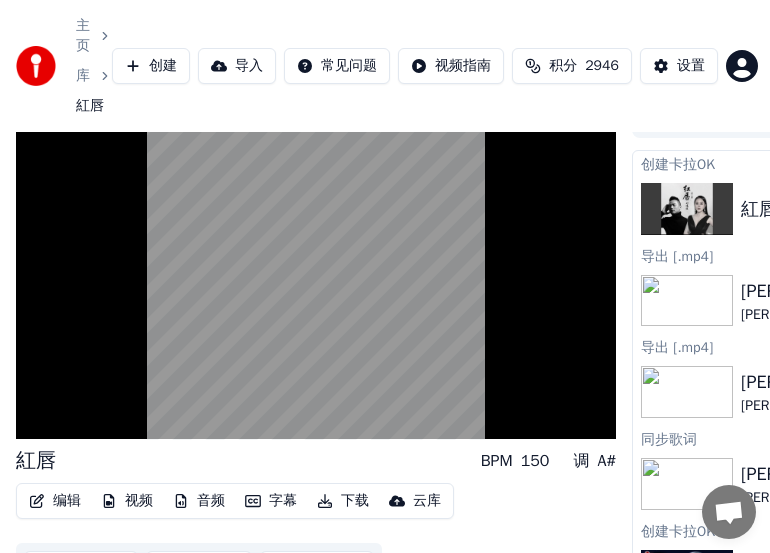 click on "编辑" at bounding box center (55, 501) 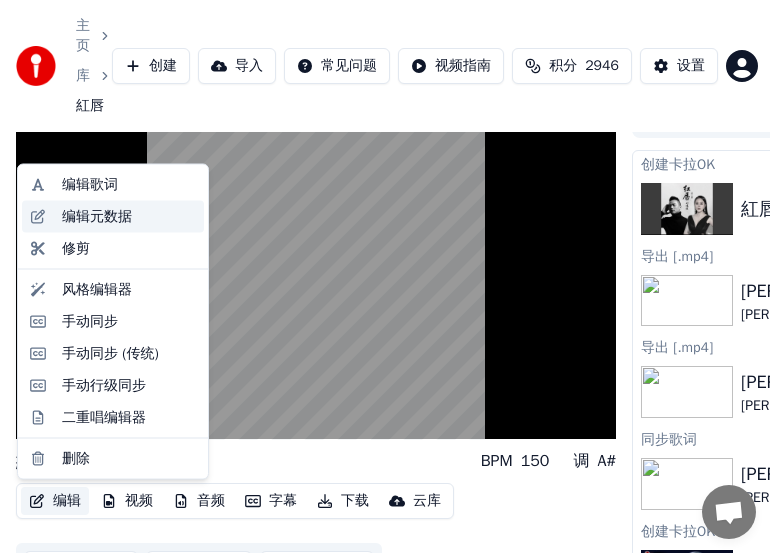 click on "编辑元数据" at bounding box center (97, 216) 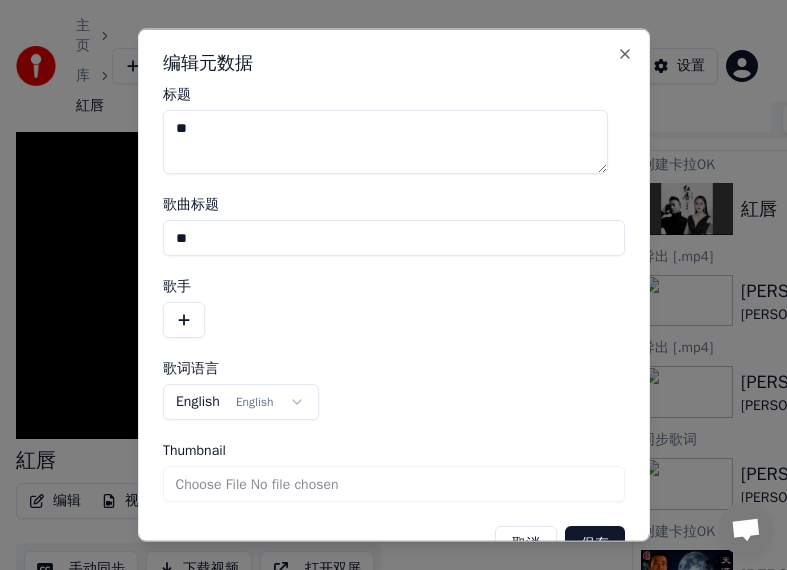 click on "**" at bounding box center [385, 142] 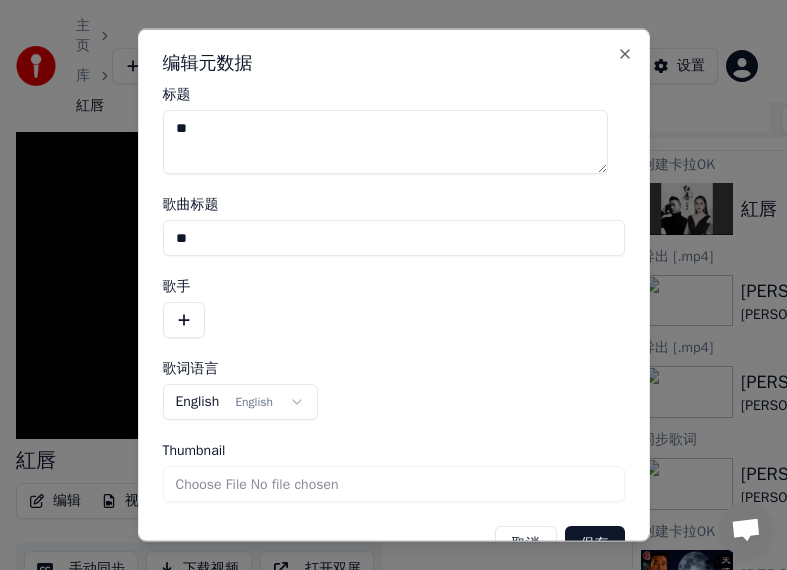 click on "**" at bounding box center [385, 142] 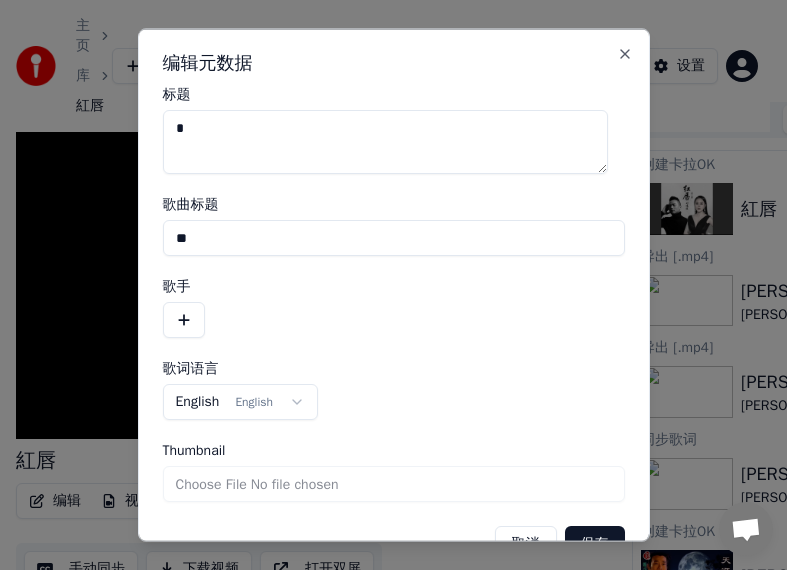 click at bounding box center (394, 320) 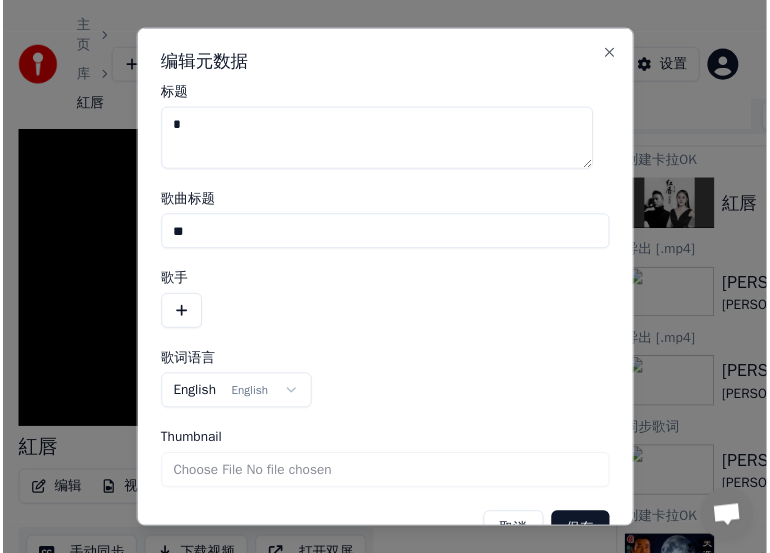 scroll, scrollTop: 45, scrollLeft: 0, axis: vertical 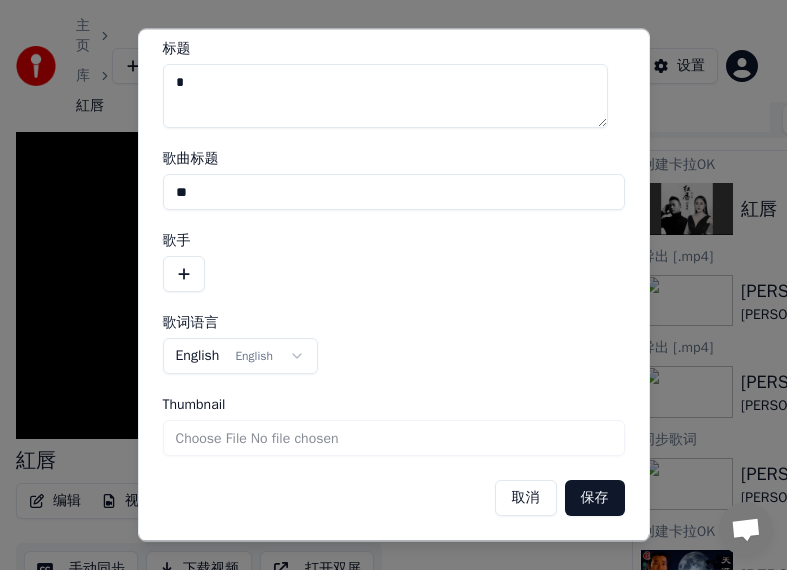 click on "保存" at bounding box center (595, 499) 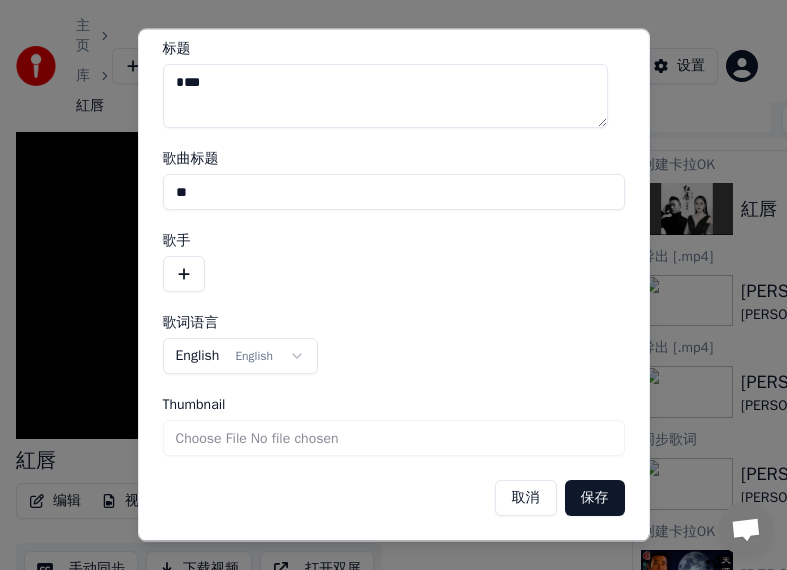 type on "**" 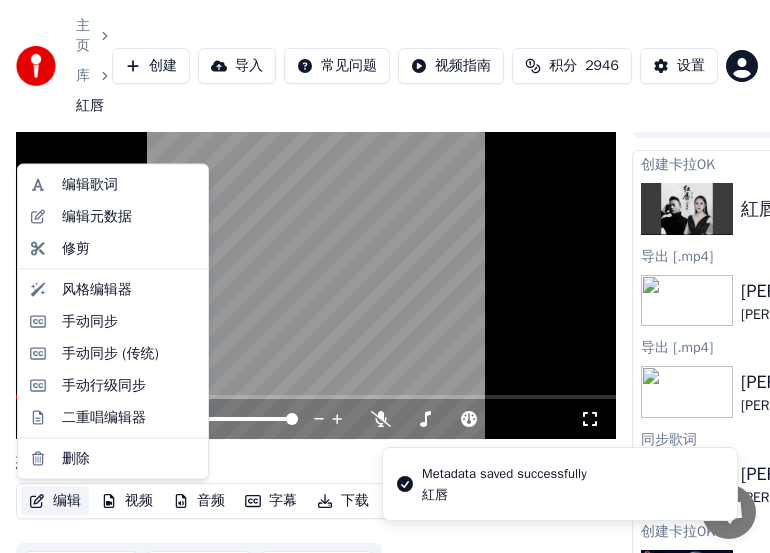 click on "编辑" at bounding box center (55, 501) 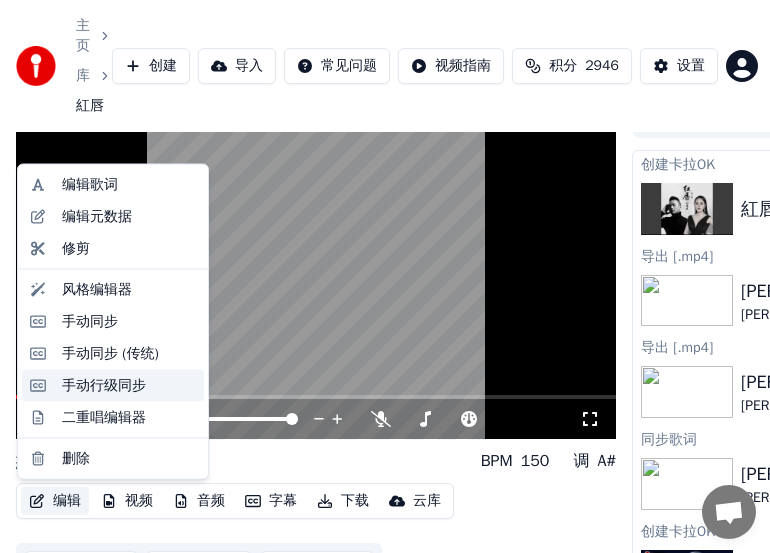 click on "手动行级同步" at bounding box center [104, 385] 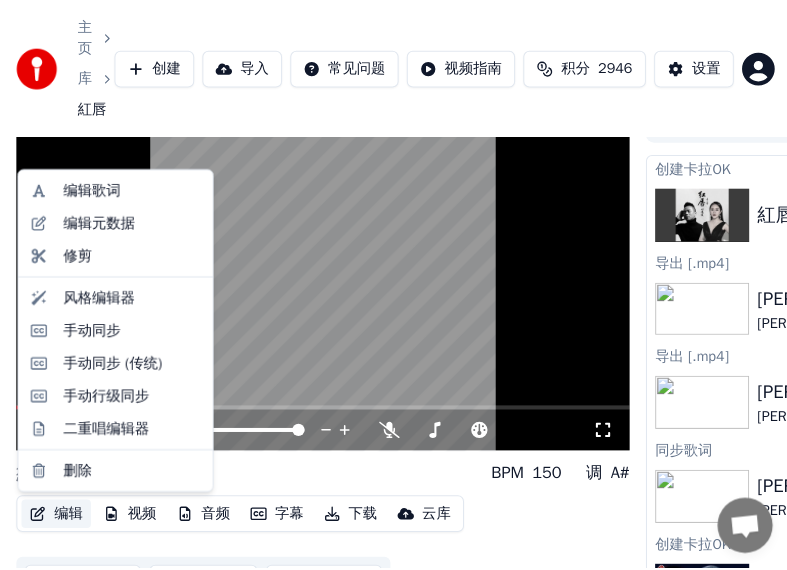 scroll, scrollTop: 0, scrollLeft: 0, axis: both 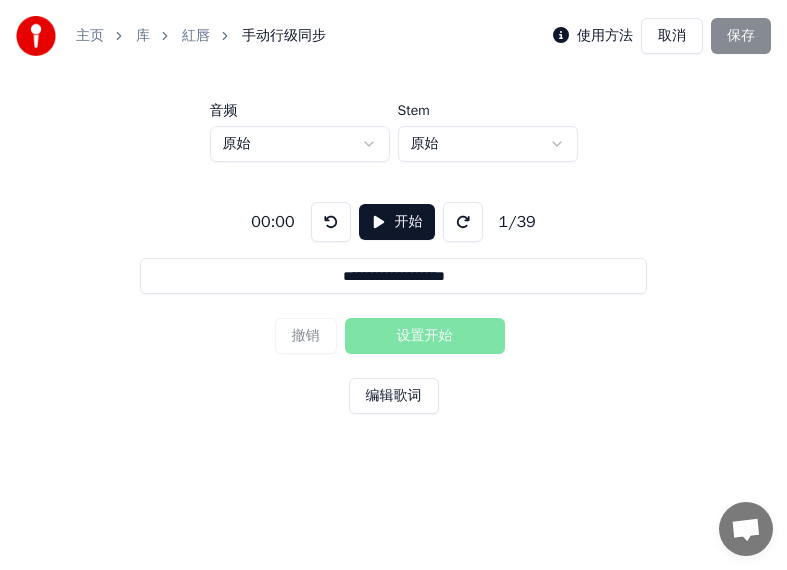 click on "开始" at bounding box center (397, 222) 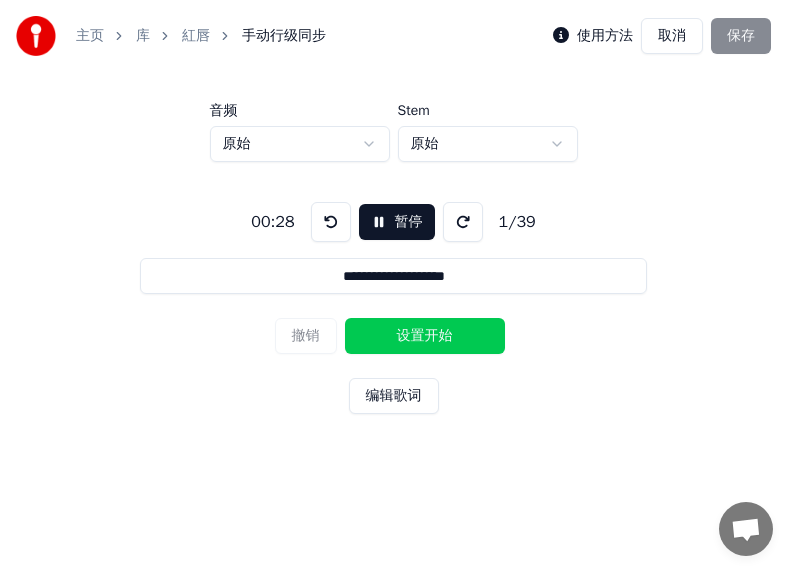 click on "设置开始" at bounding box center [425, 336] 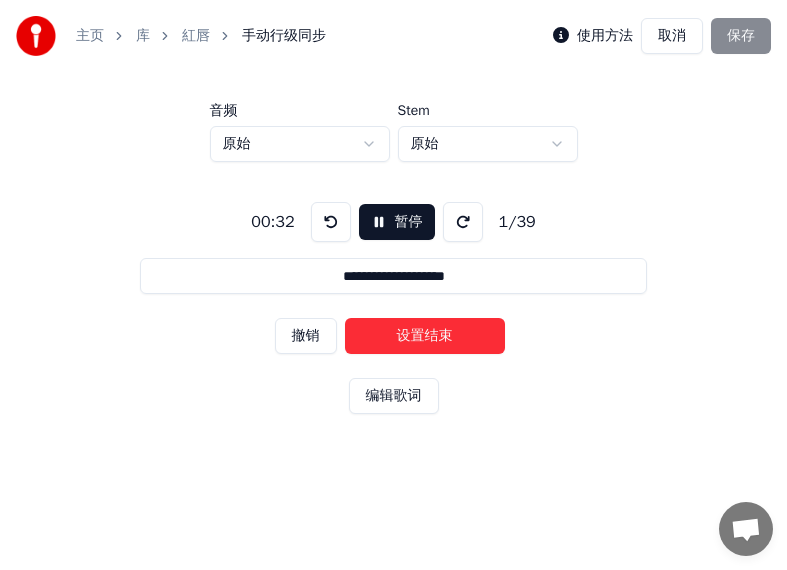click on "设置结束" at bounding box center (425, 336) 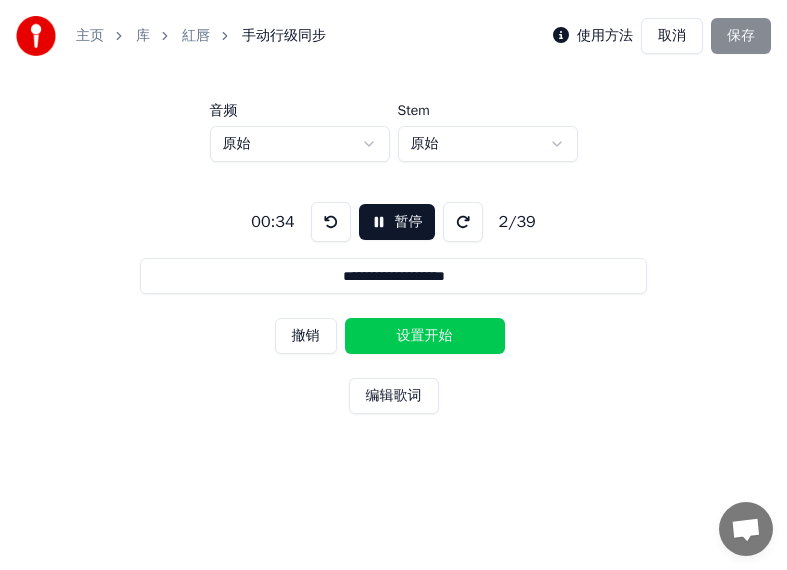 click on "设置开始" at bounding box center [425, 336] 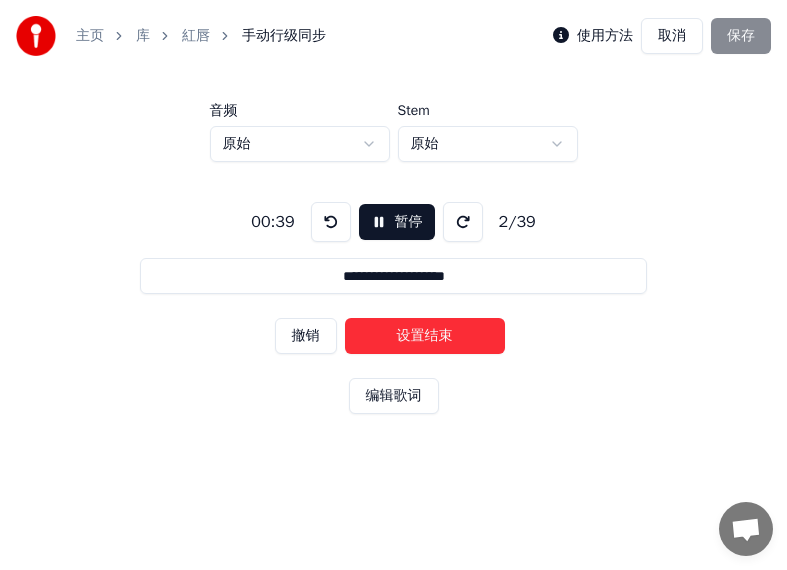 click on "设置结束" at bounding box center [425, 336] 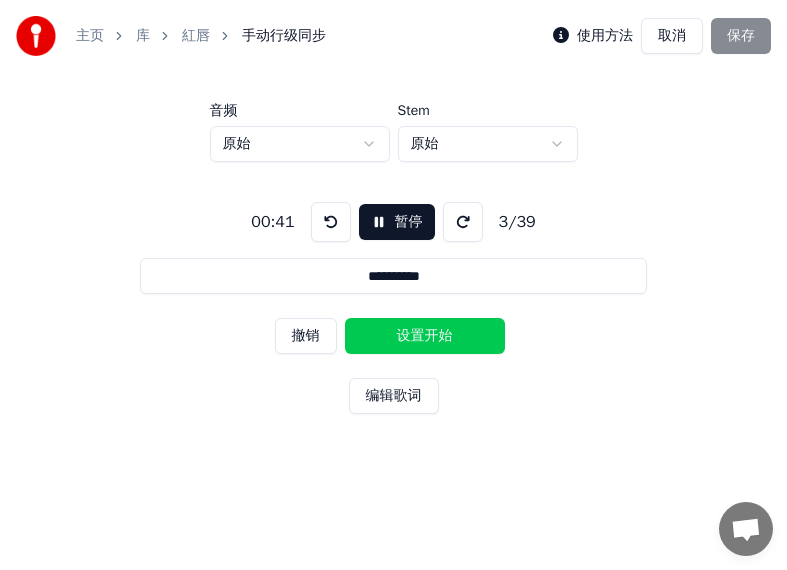 click on "设置开始" at bounding box center [425, 336] 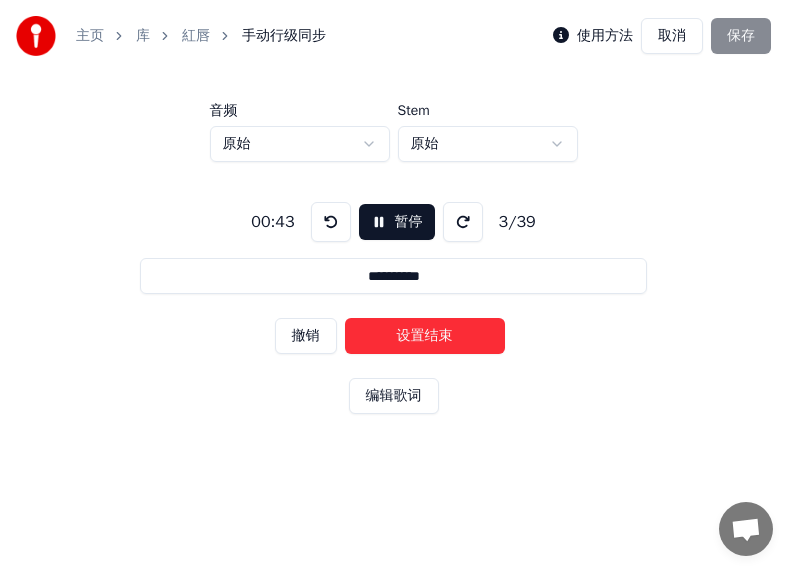 click on "设置结束" at bounding box center (425, 336) 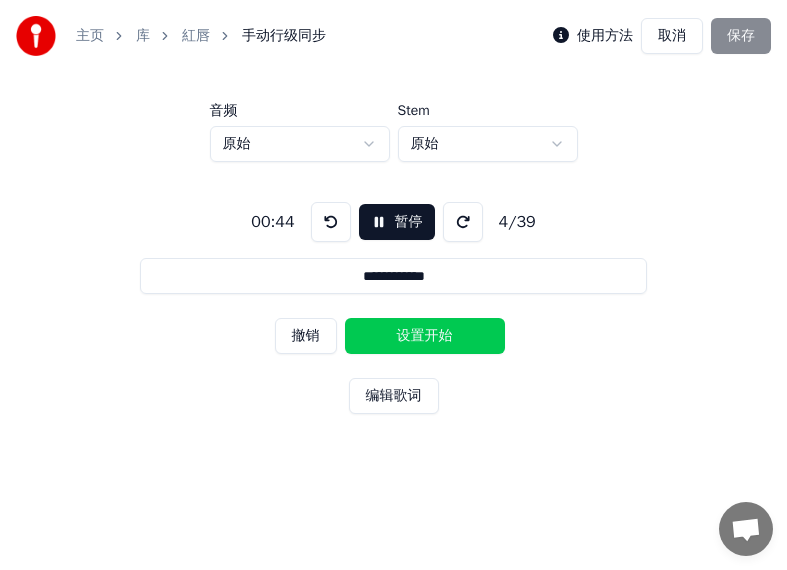 click on "设置开始" at bounding box center (425, 336) 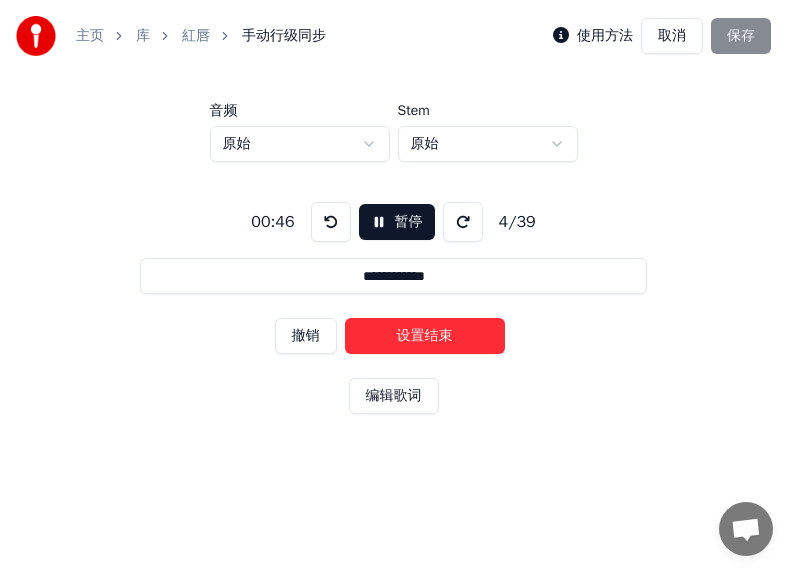 click on "设置结束" at bounding box center [425, 336] 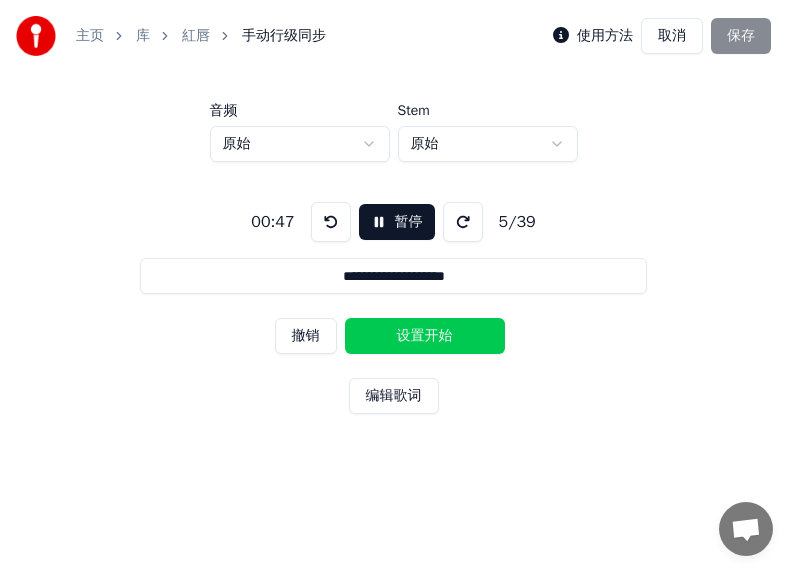 click on "设置开始" at bounding box center [425, 336] 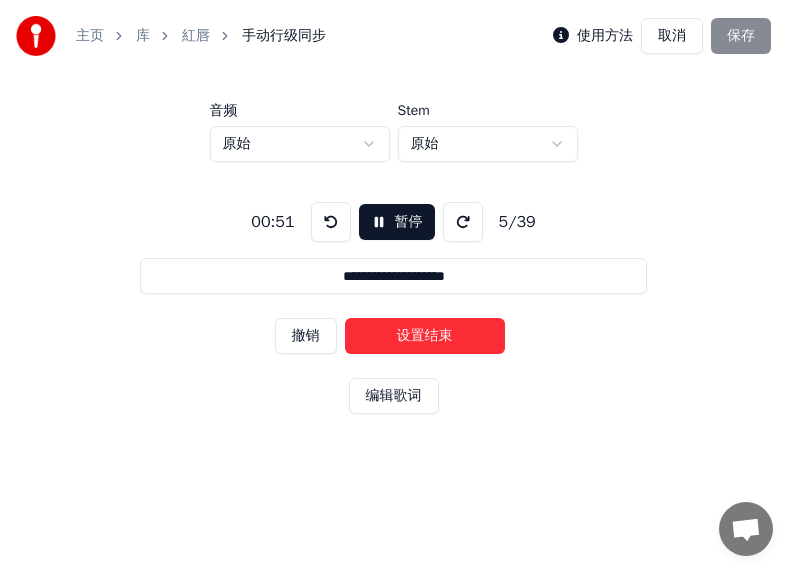 click on "设置结束" at bounding box center (425, 336) 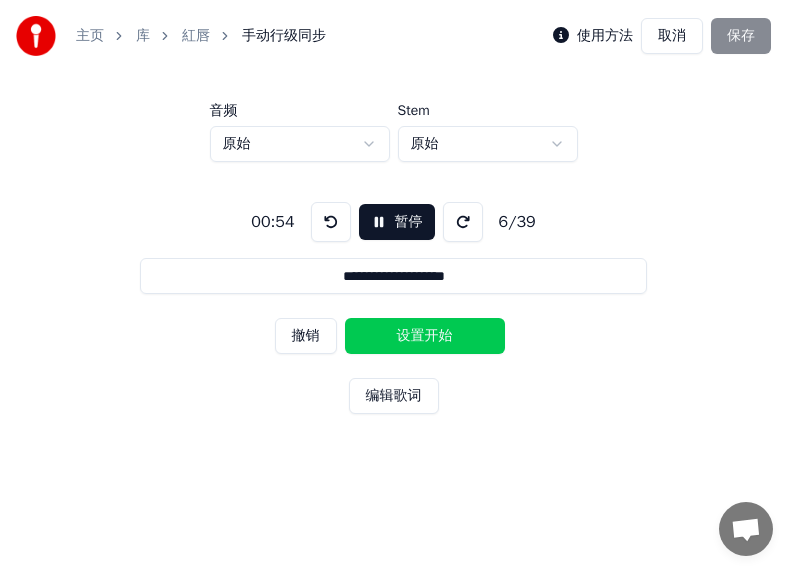 click on "设置开始" at bounding box center [425, 336] 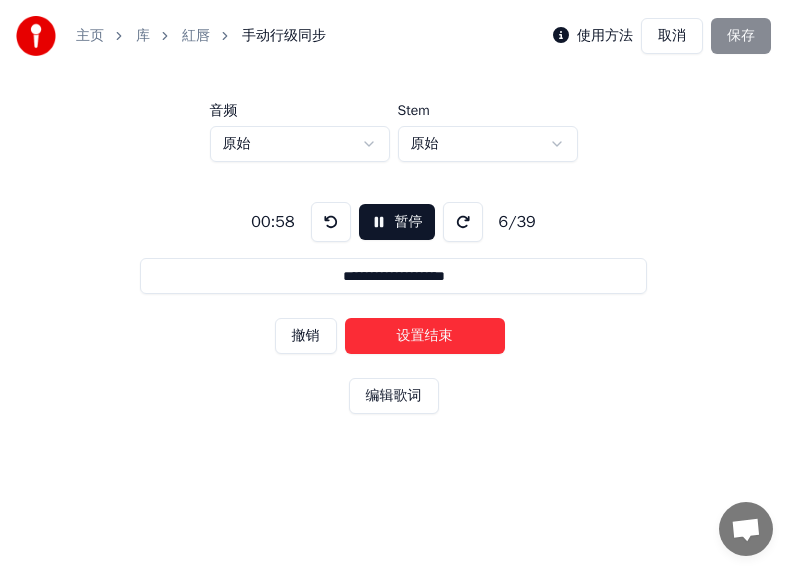 click on "设置结束" at bounding box center (425, 336) 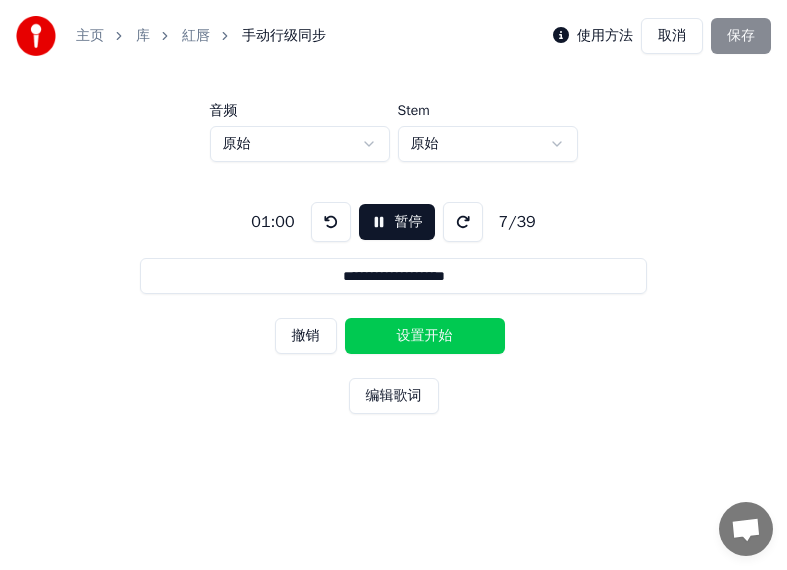 click on "设置开始" at bounding box center (425, 336) 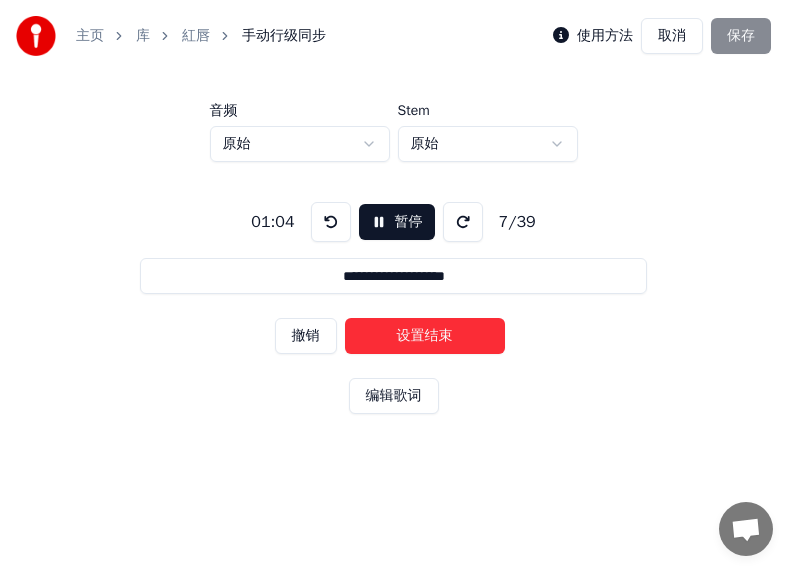 click on "设置结束" at bounding box center [425, 336] 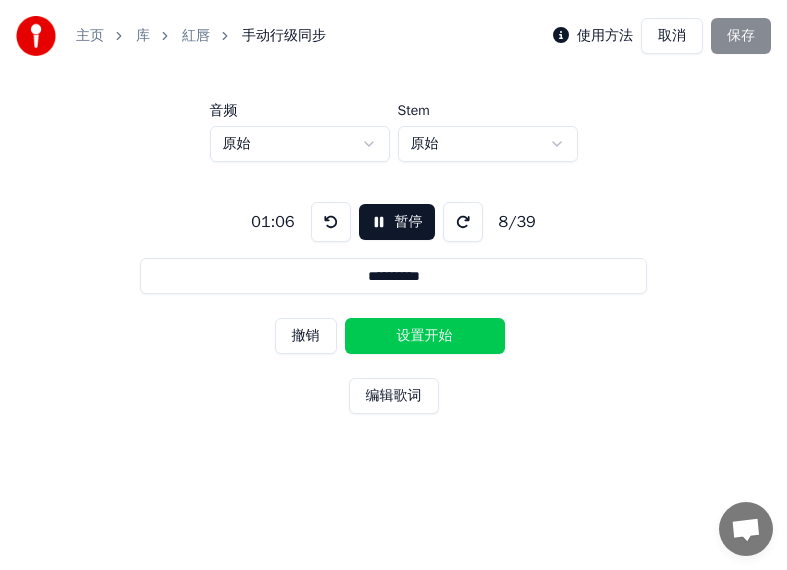 click on "设置开始" at bounding box center (425, 336) 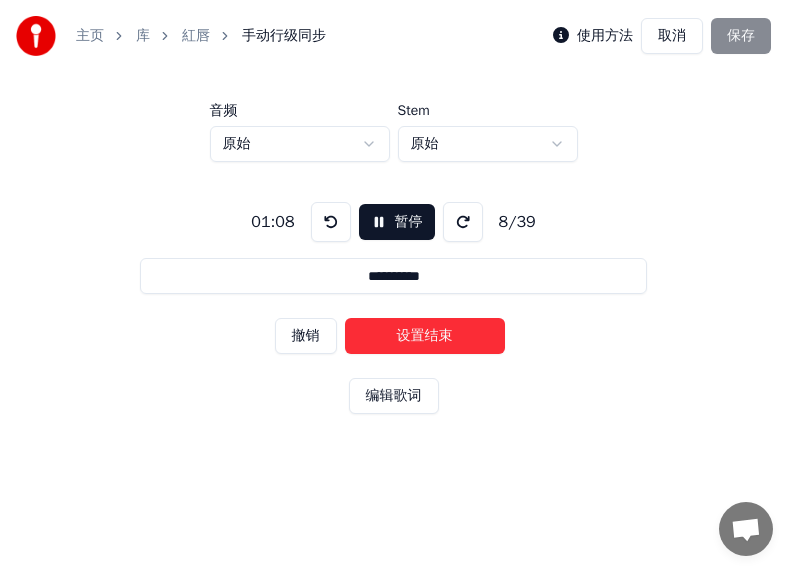 click on "设置结束" at bounding box center (425, 336) 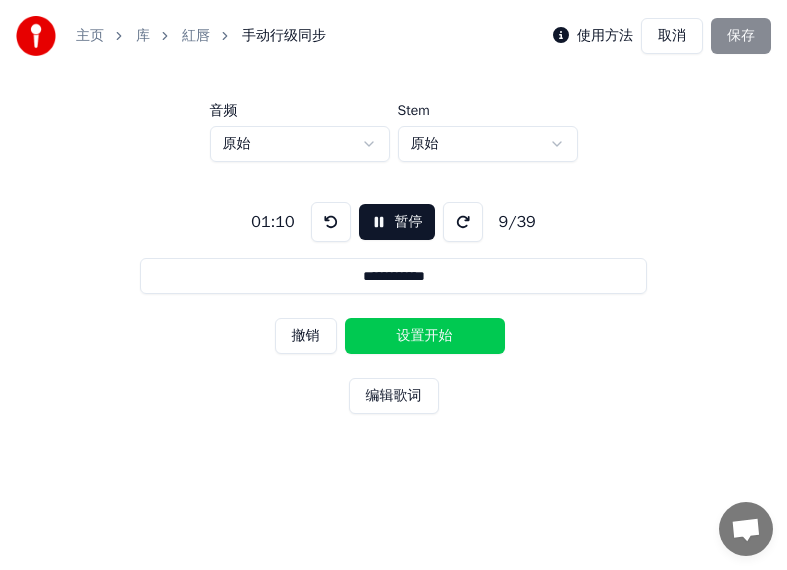 click on "设置开始" at bounding box center (425, 336) 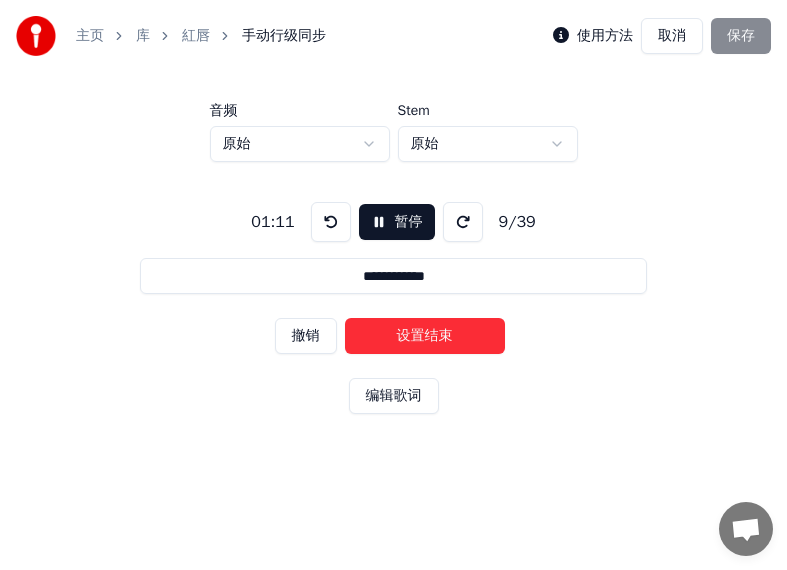 click on "设置结束" at bounding box center [425, 336] 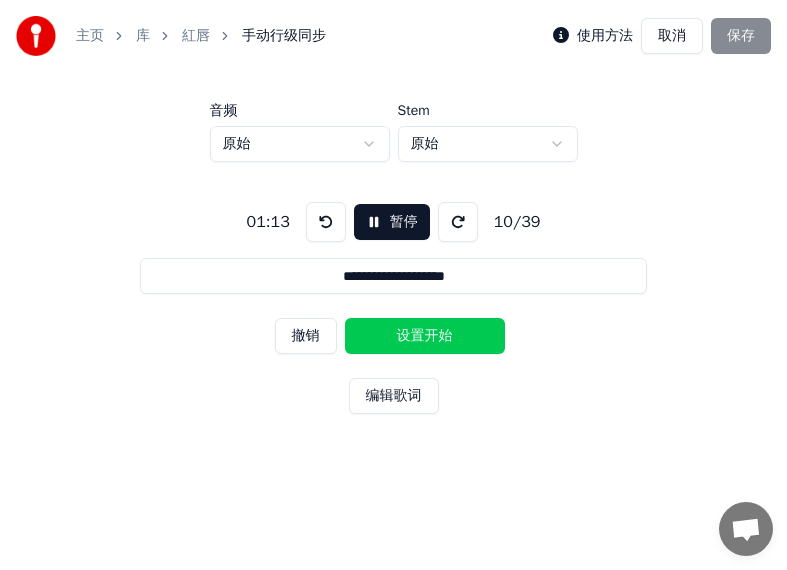 click on "设置开始" at bounding box center [425, 336] 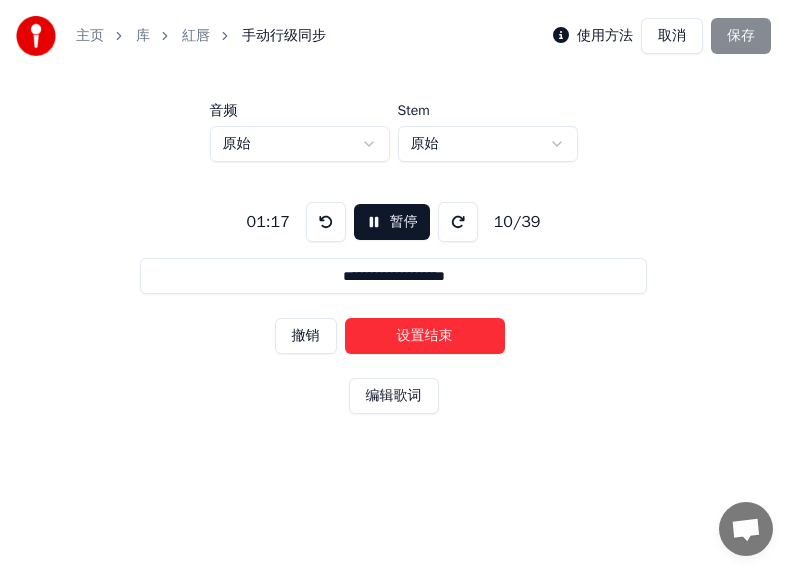 click on "设置结束" at bounding box center (425, 336) 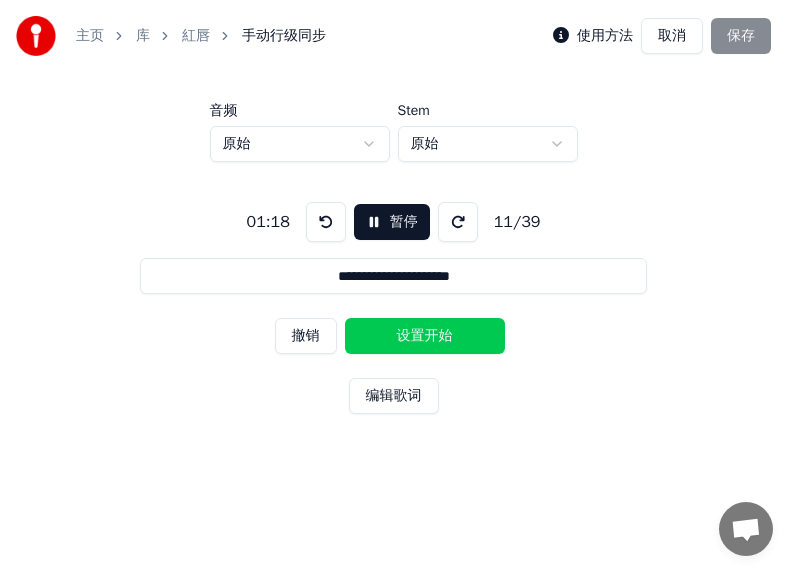 click on "设置开始" at bounding box center (425, 336) 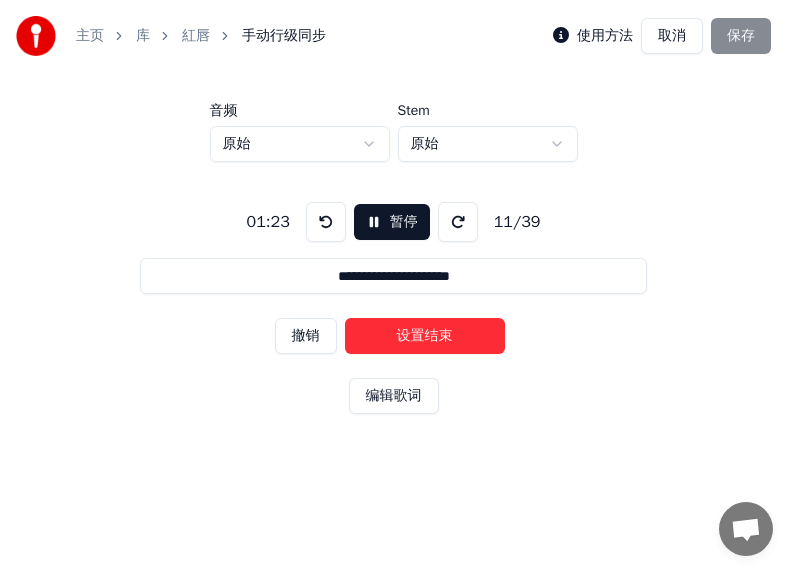click on "设置结束" at bounding box center [425, 336] 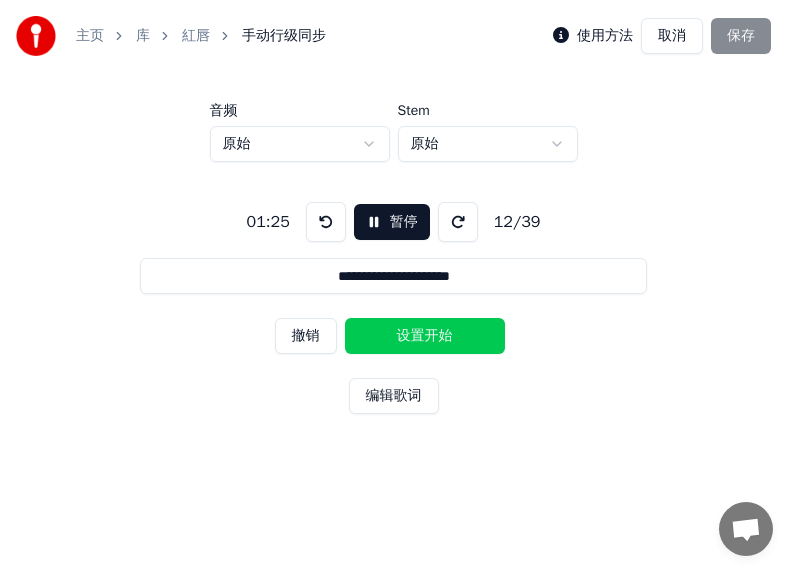 click on "设置开始" at bounding box center (425, 336) 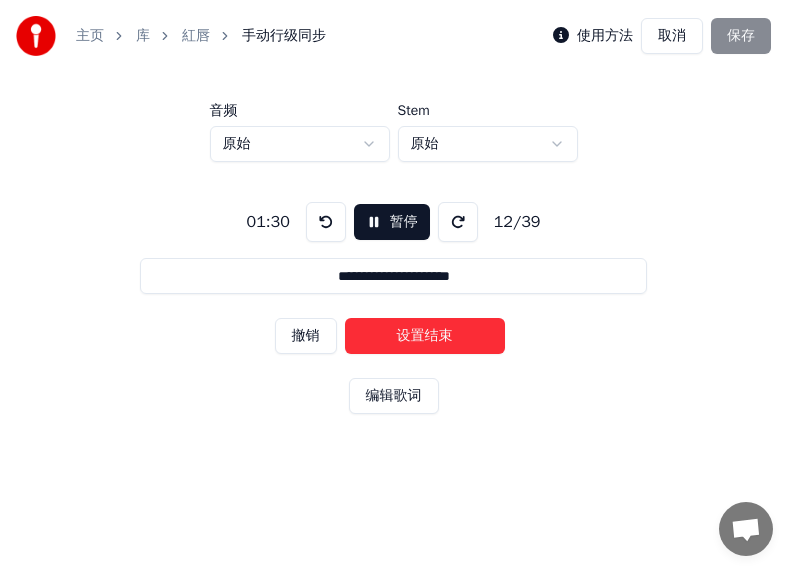 click on "设置结束" at bounding box center (425, 336) 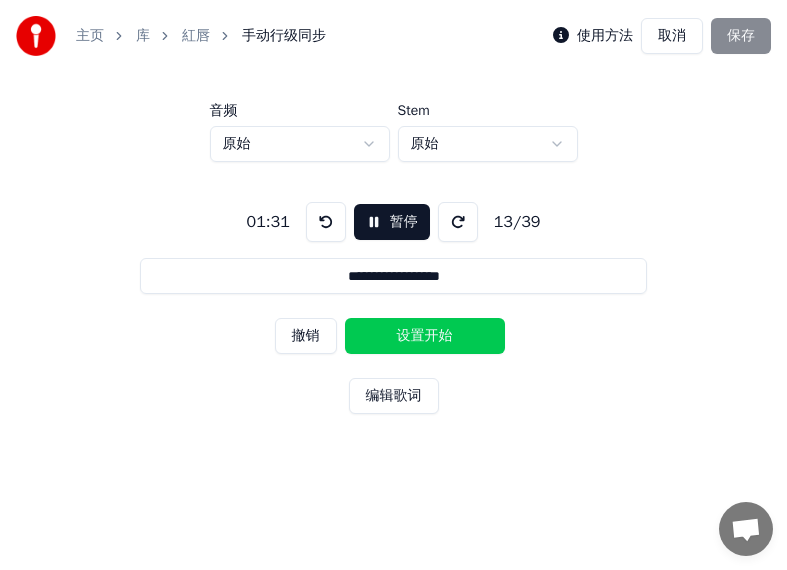 click on "设置开始" at bounding box center [425, 336] 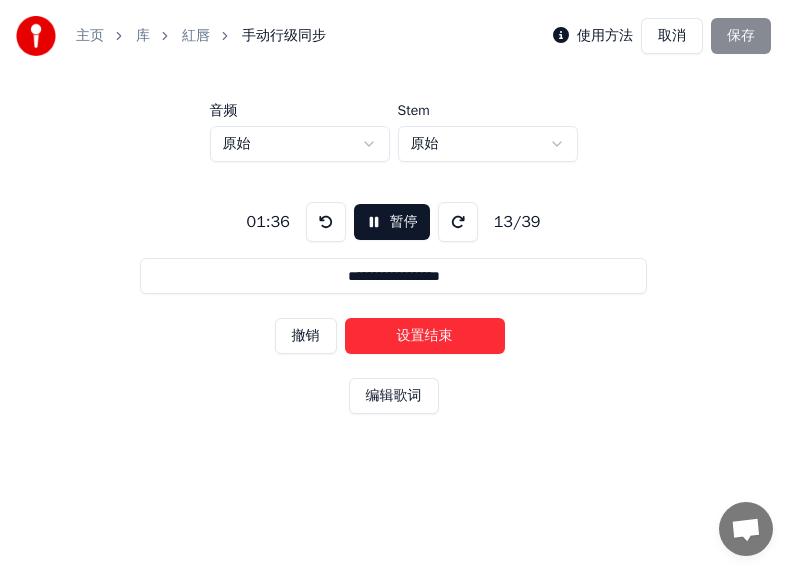 click on "设置结束" at bounding box center [425, 336] 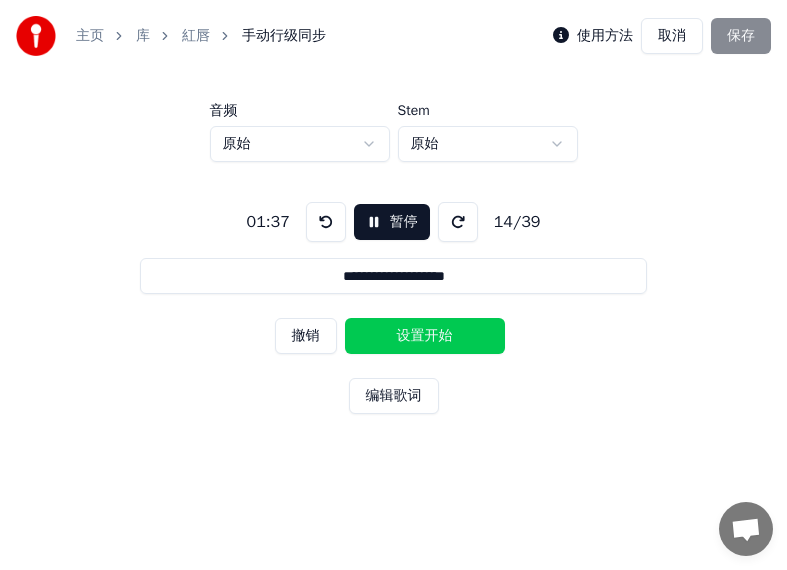 click on "设置开始" at bounding box center (425, 336) 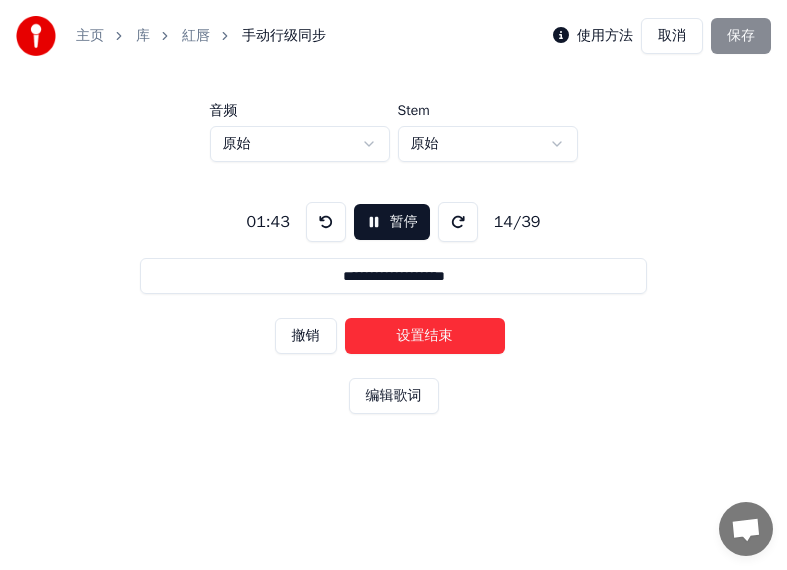 click on "设置结束" at bounding box center [425, 336] 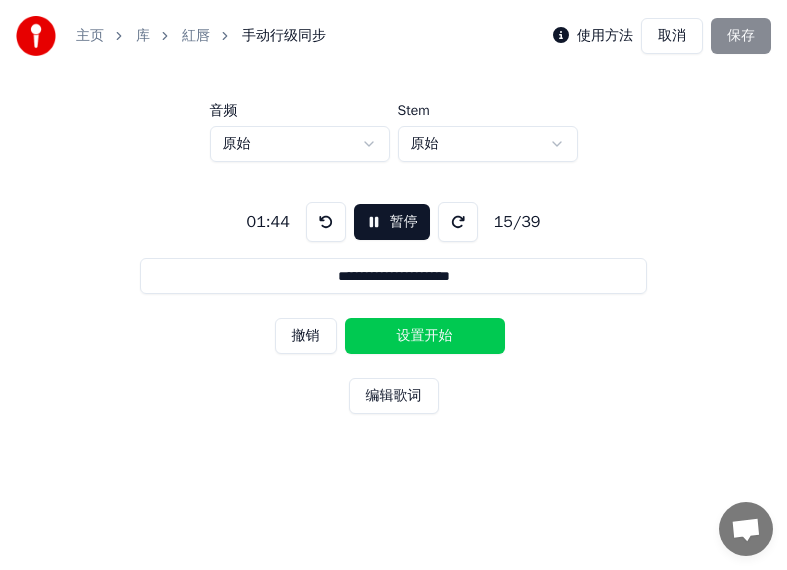 click on "设置开始" at bounding box center [425, 336] 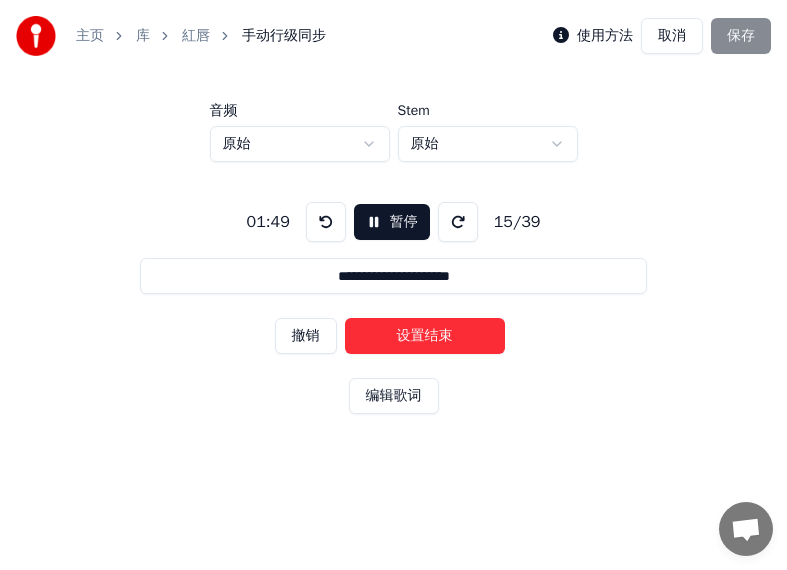 click on "设置结束" at bounding box center (425, 336) 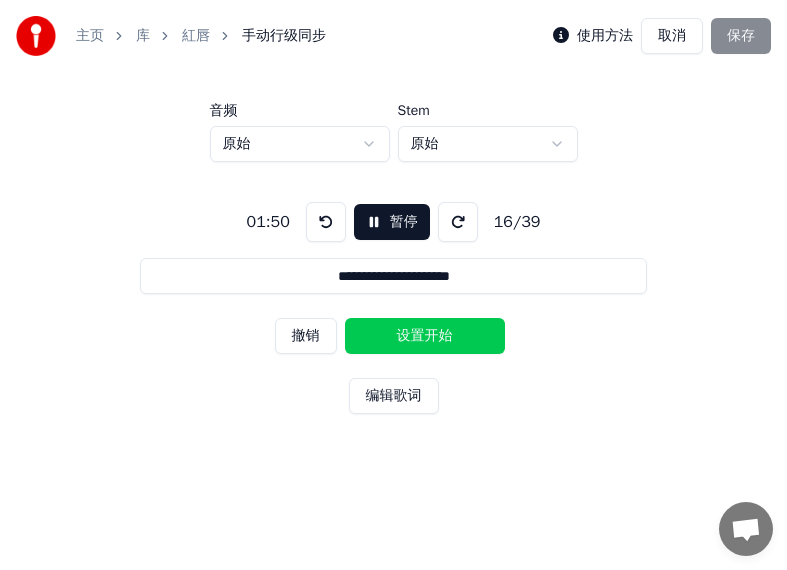 click on "设置开始" at bounding box center (425, 336) 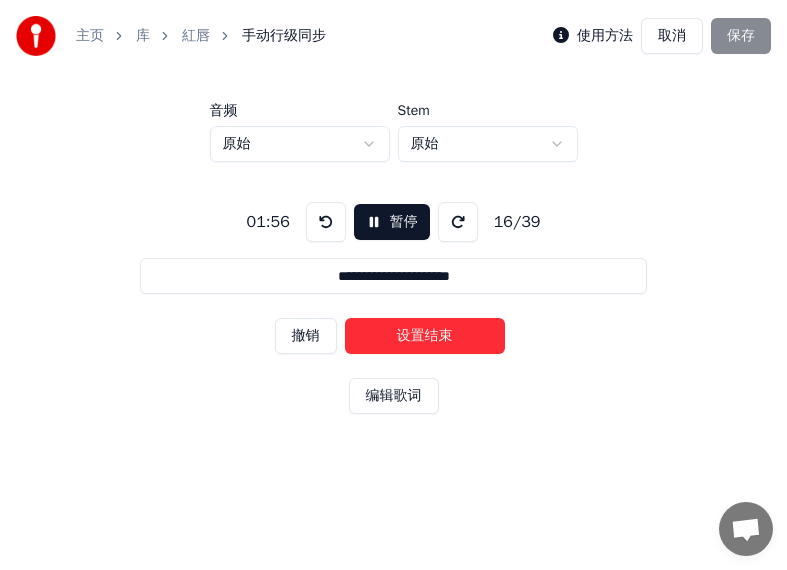 click on "设置结束" at bounding box center (425, 336) 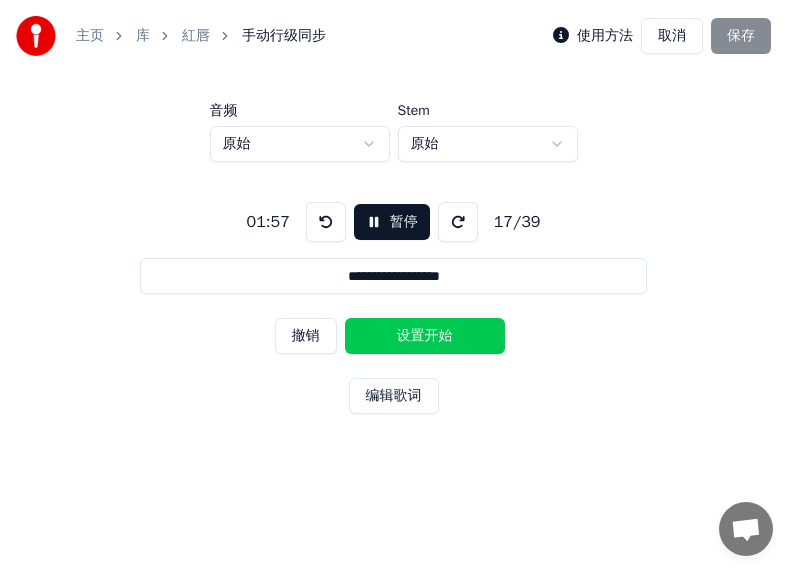 click on "设置开始" at bounding box center (425, 336) 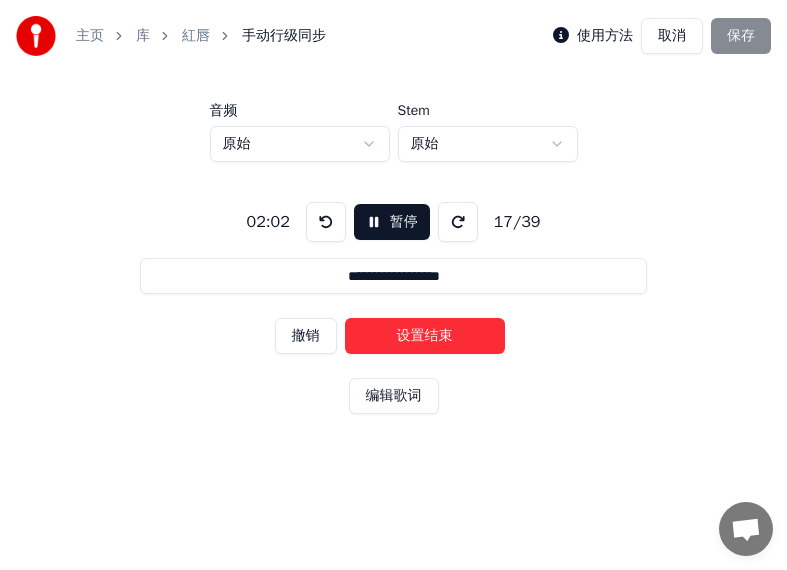 click on "设置结束" at bounding box center (425, 336) 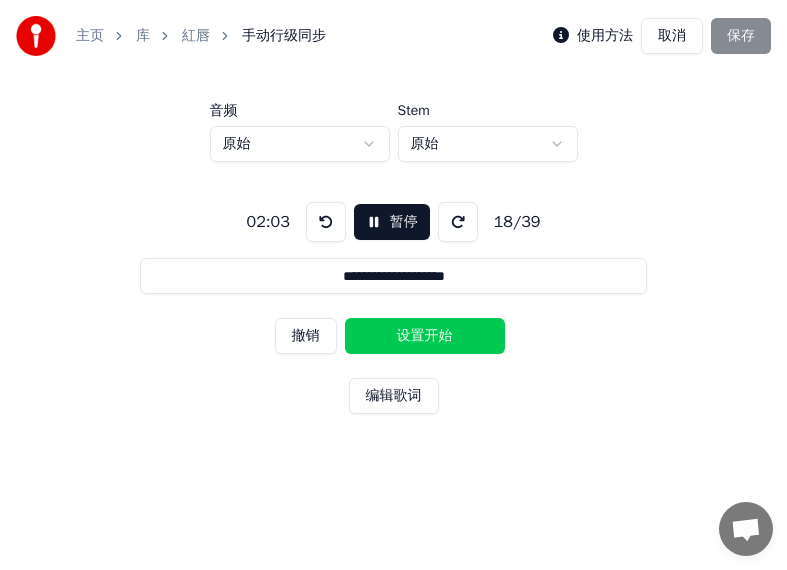 click on "设置开始" at bounding box center [425, 336] 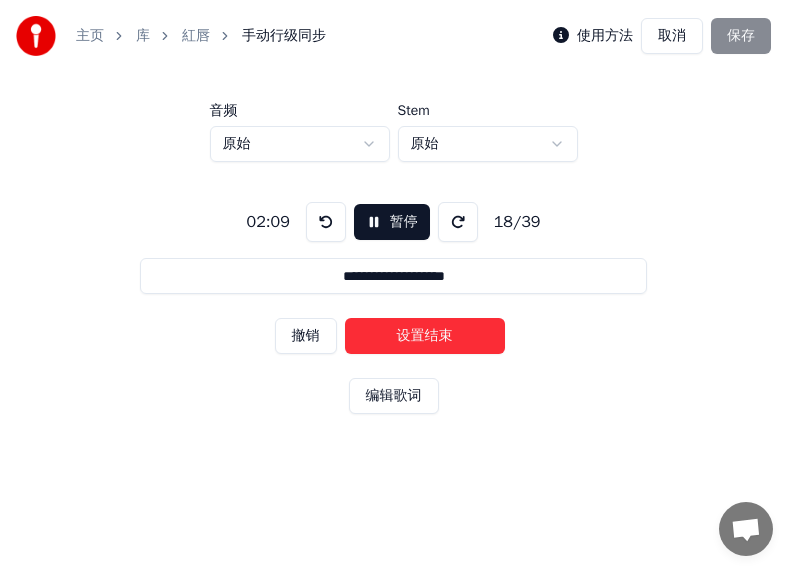 click on "设置结束" at bounding box center [425, 336] 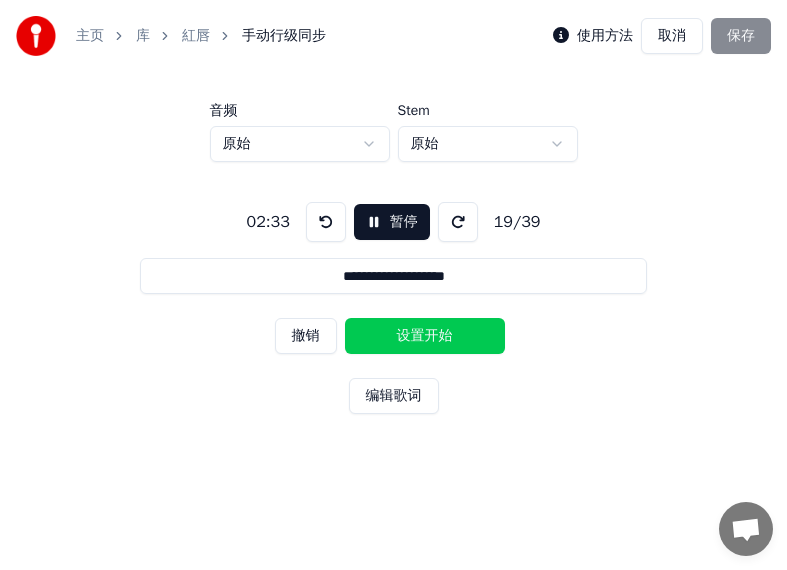 click on "设置开始" at bounding box center [425, 336] 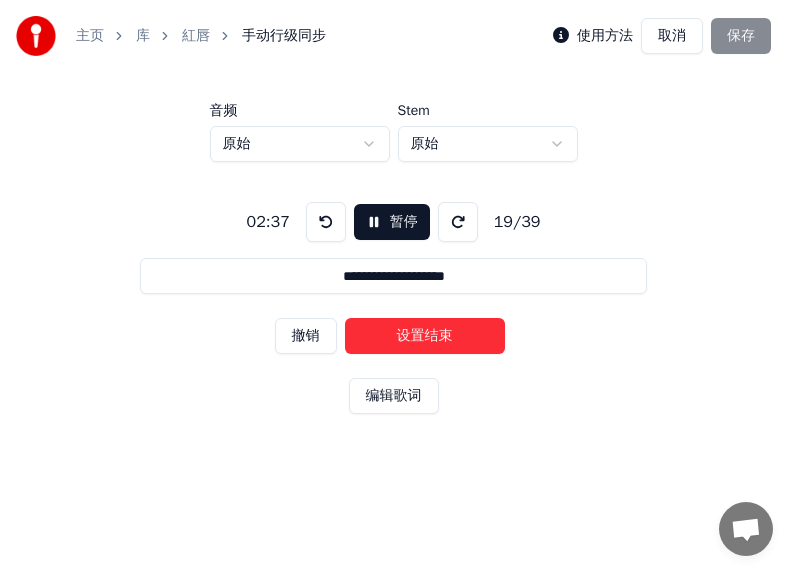click on "设置结束" at bounding box center (425, 336) 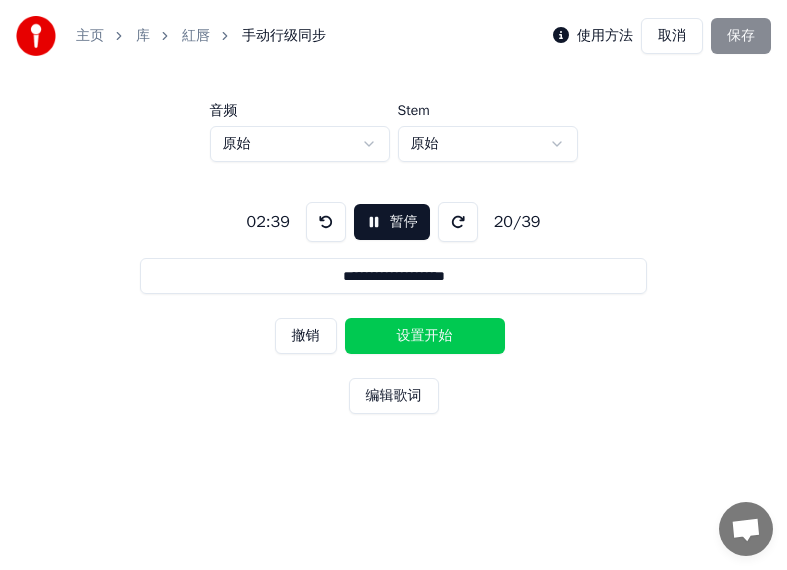 click on "设置开始" at bounding box center [425, 336] 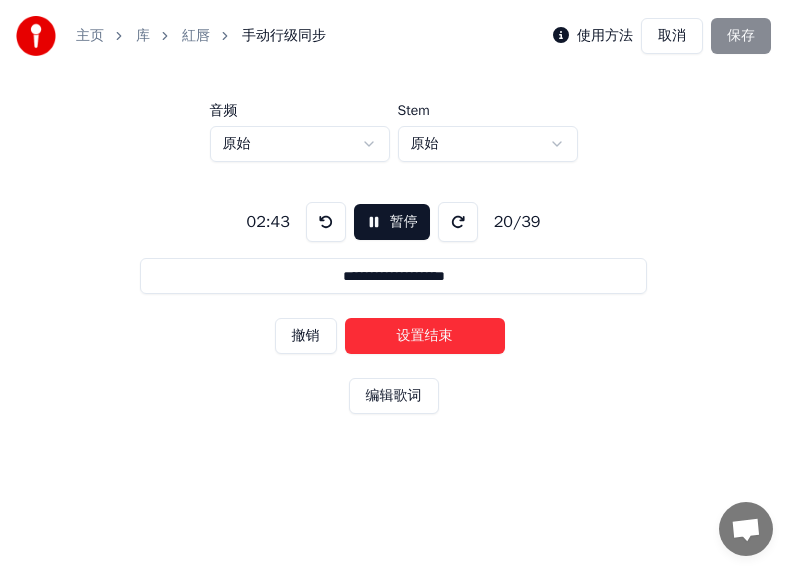 click on "设置结束" at bounding box center (425, 336) 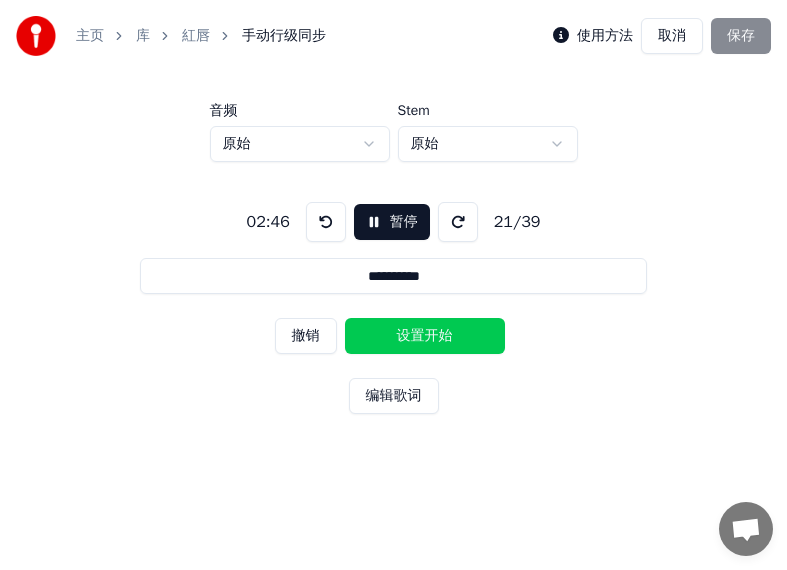 click on "设置开始" at bounding box center (425, 336) 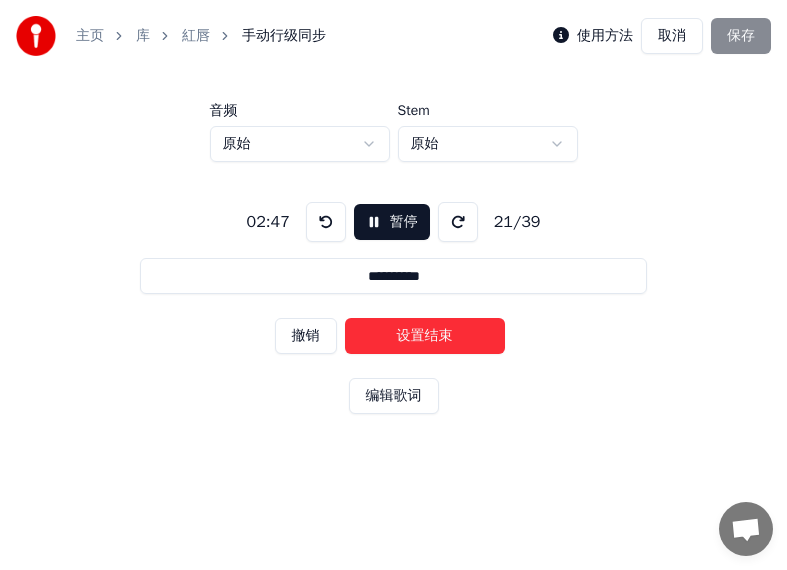 click on "设置结束" at bounding box center [425, 336] 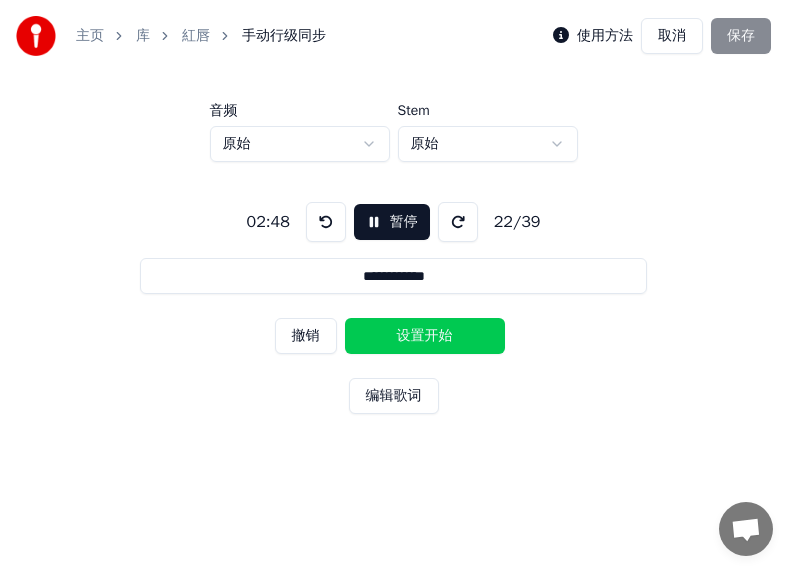 click on "设置开始" at bounding box center (425, 336) 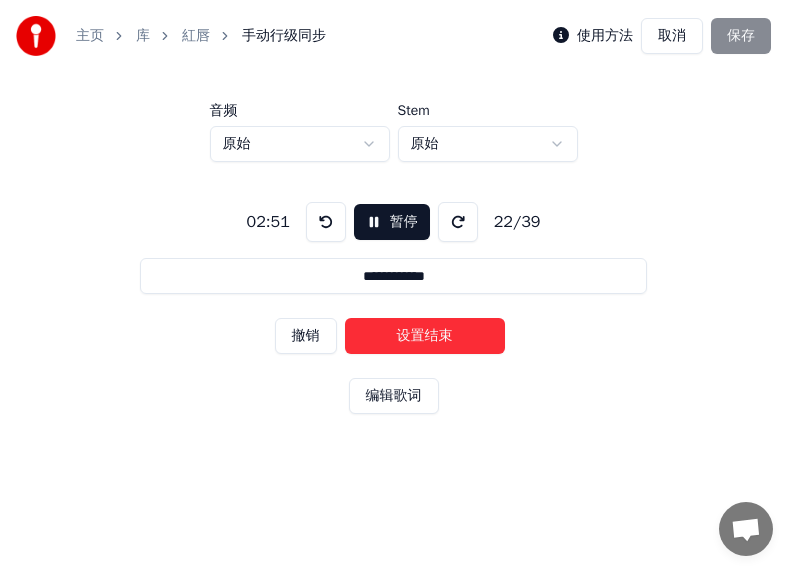click on "设置结束" at bounding box center [425, 336] 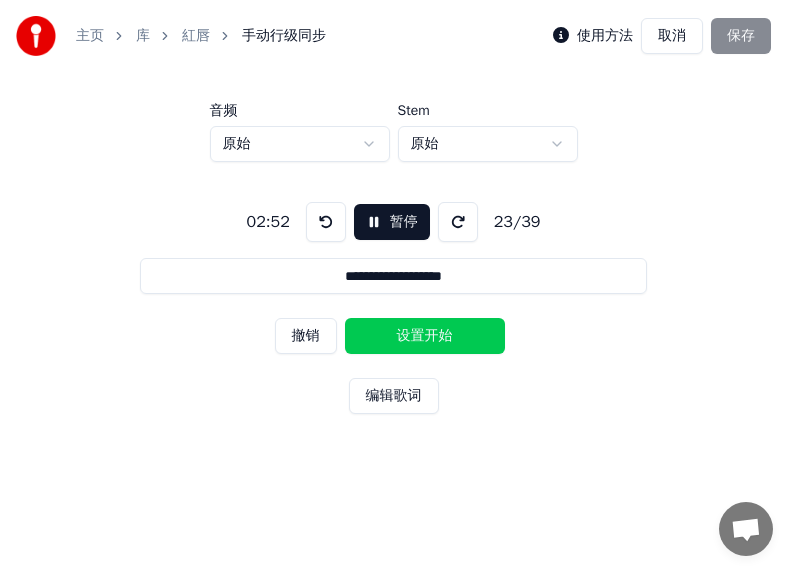 click on "设置开始" at bounding box center [425, 336] 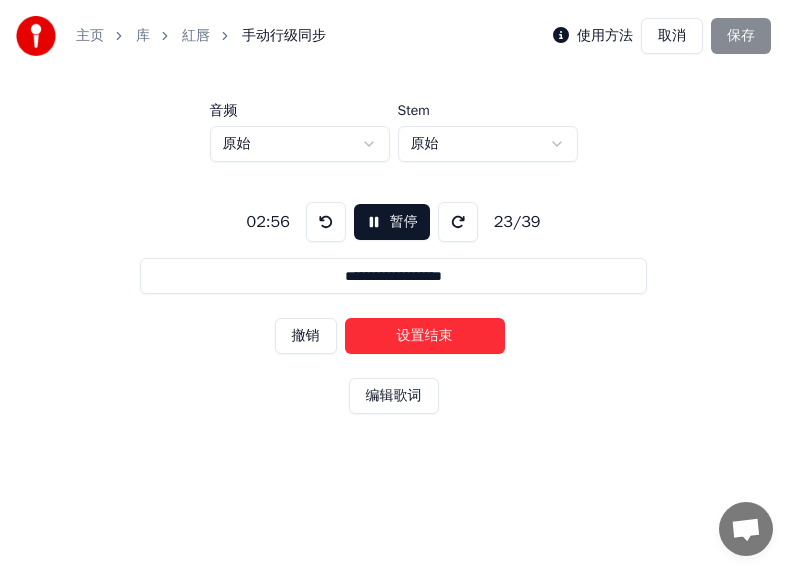 click on "设置结束" at bounding box center [425, 336] 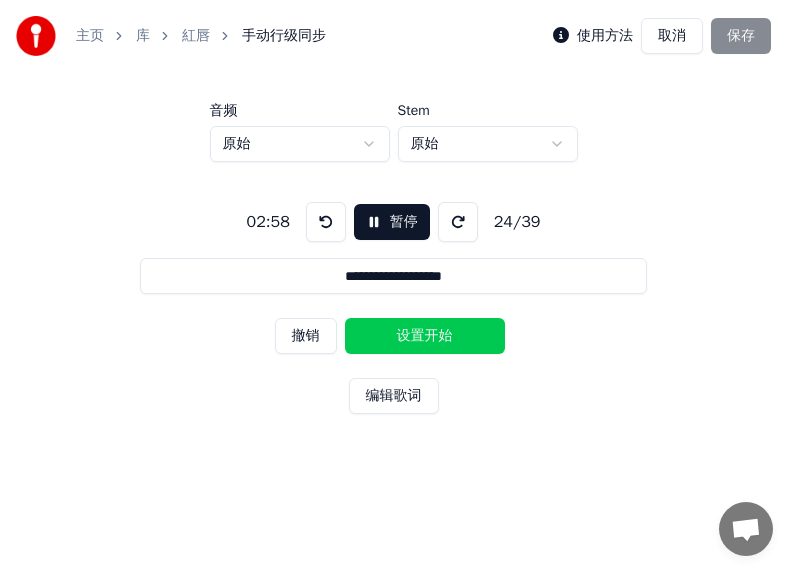 click on "设置开始" at bounding box center [425, 336] 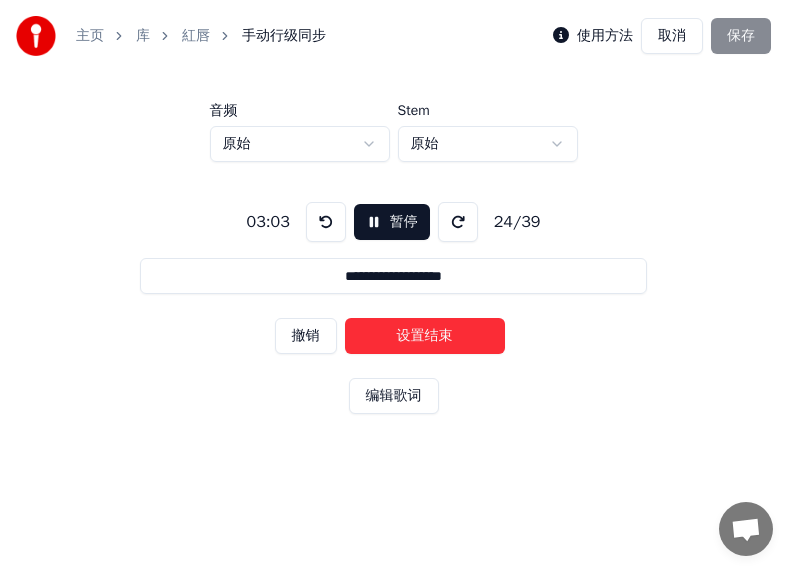 click on "设置结束" at bounding box center (425, 336) 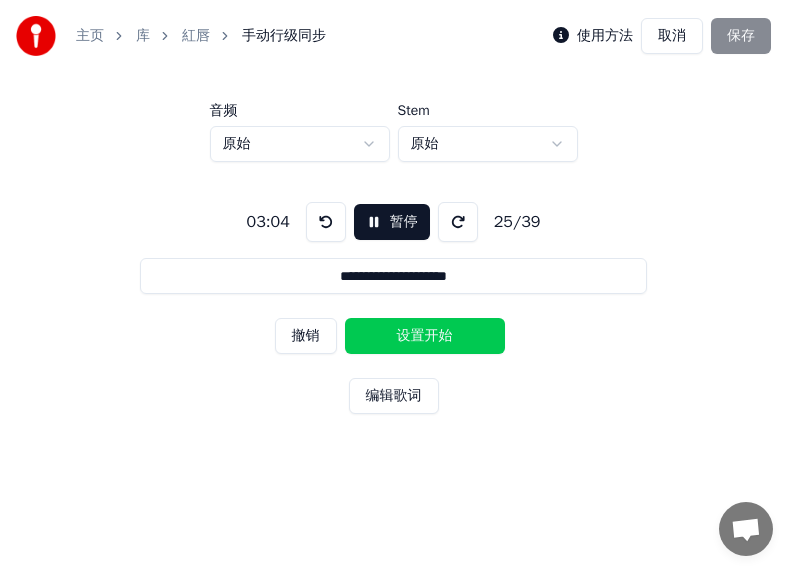 click on "设置开始" at bounding box center (425, 336) 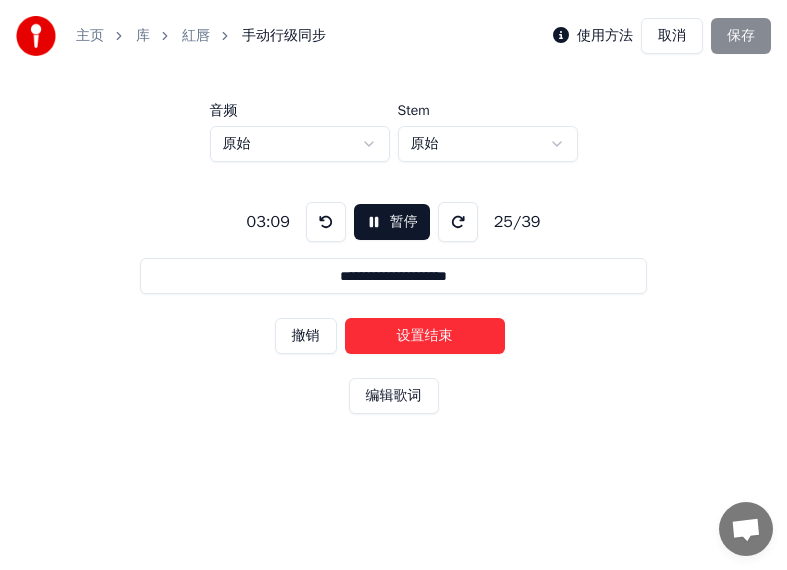 click on "设置结束" at bounding box center (425, 336) 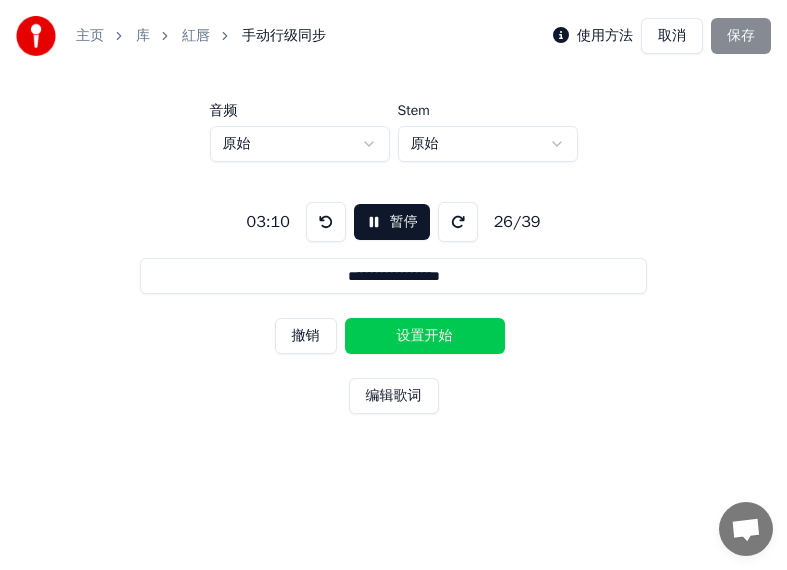 click on "设置开始" at bounding box center [425, 336] 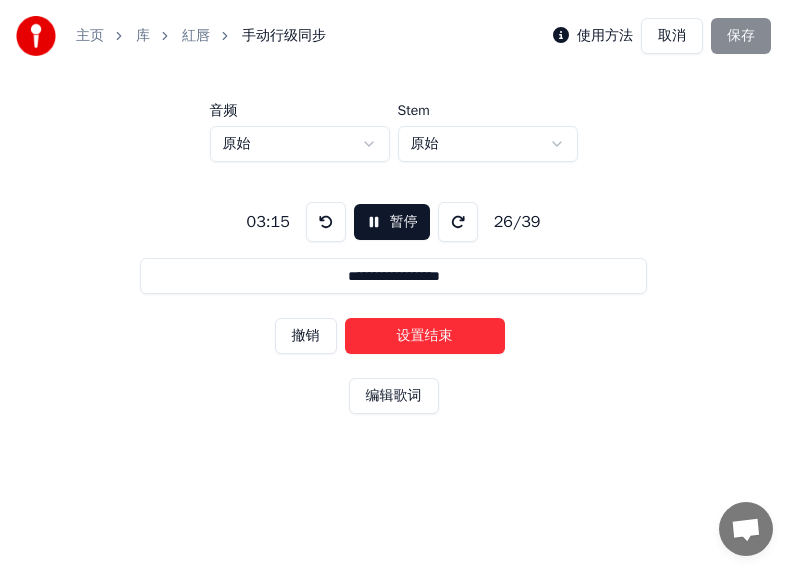 click on "设置结束" at bounding box center (425, 336) 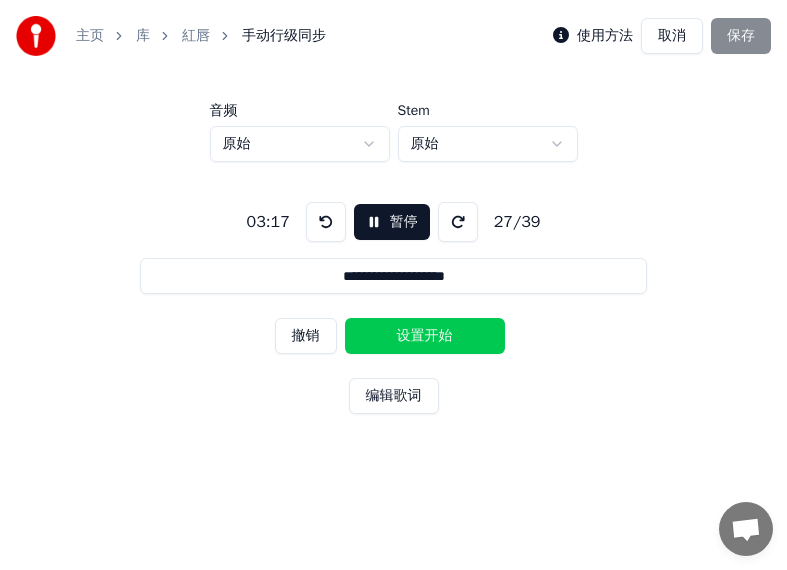 click on "设置开始" at bounding box center (425, 336) 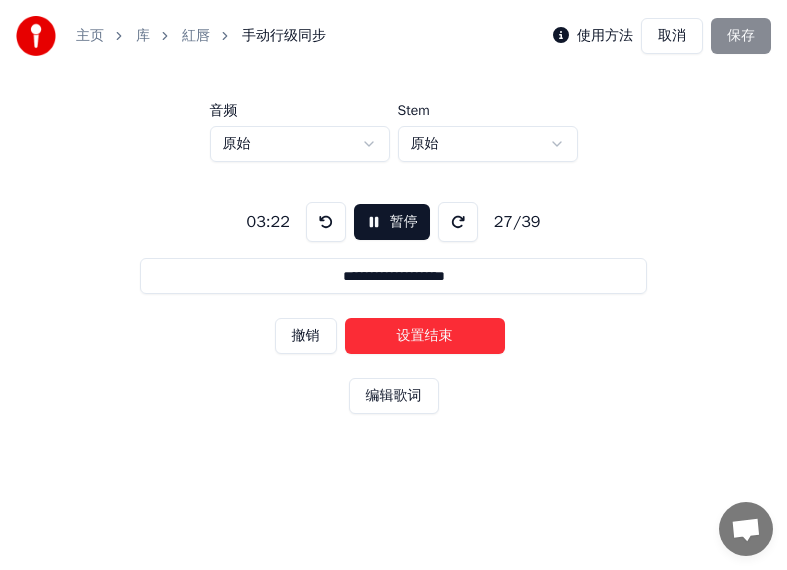 click on "设置结束" at bounding box center [425, 336] 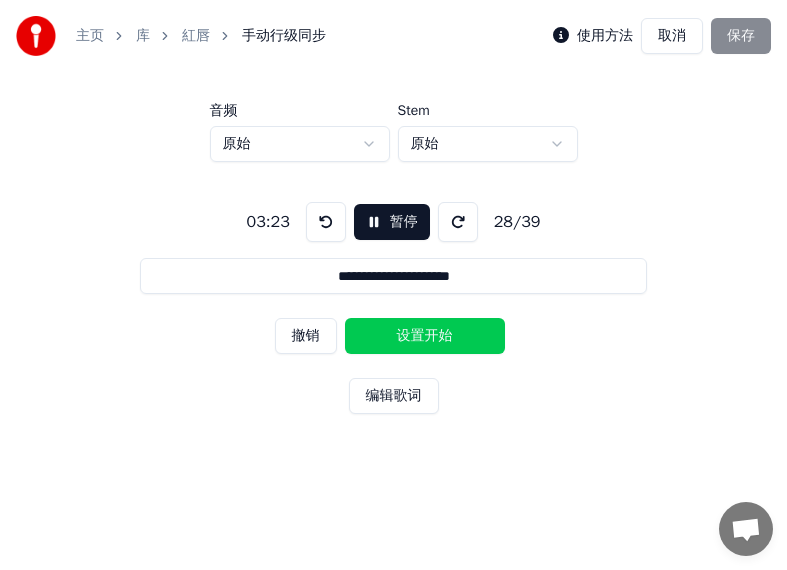 click on "设置开始" at bounding box center (425, 336) 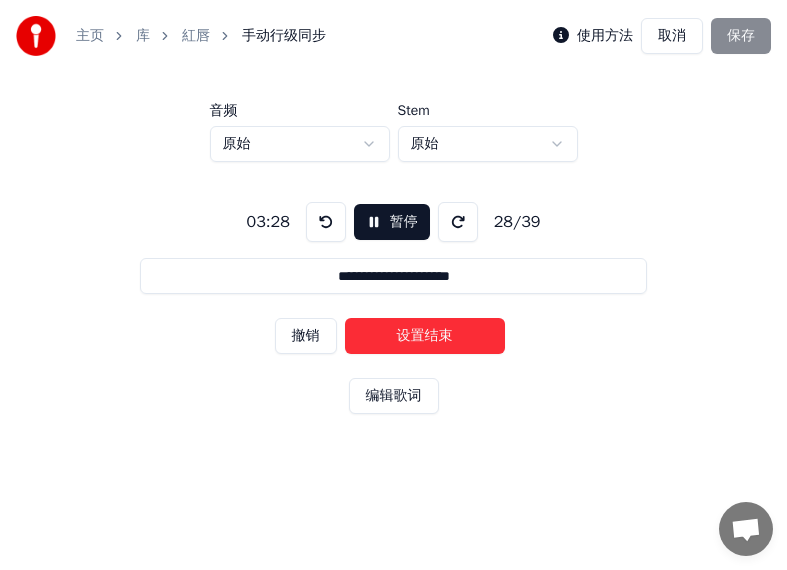 click on "设置结束" at bounding box center (425, 336) 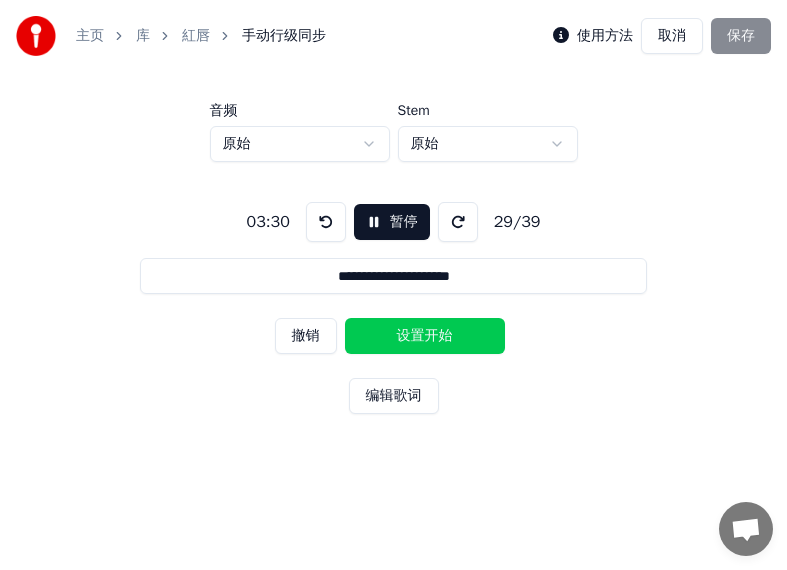 click on "设置开始" at bounding box center (425, 336) 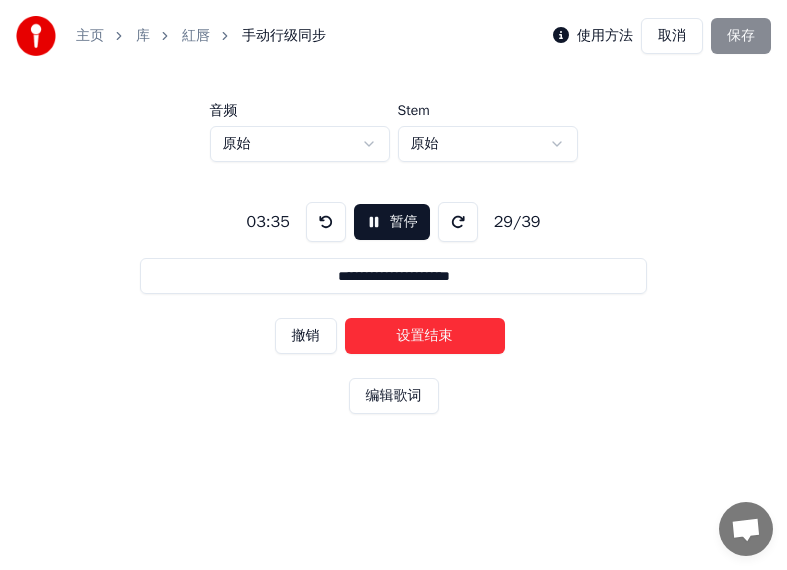 click on "设置结束" at bounding box center (425, 336) 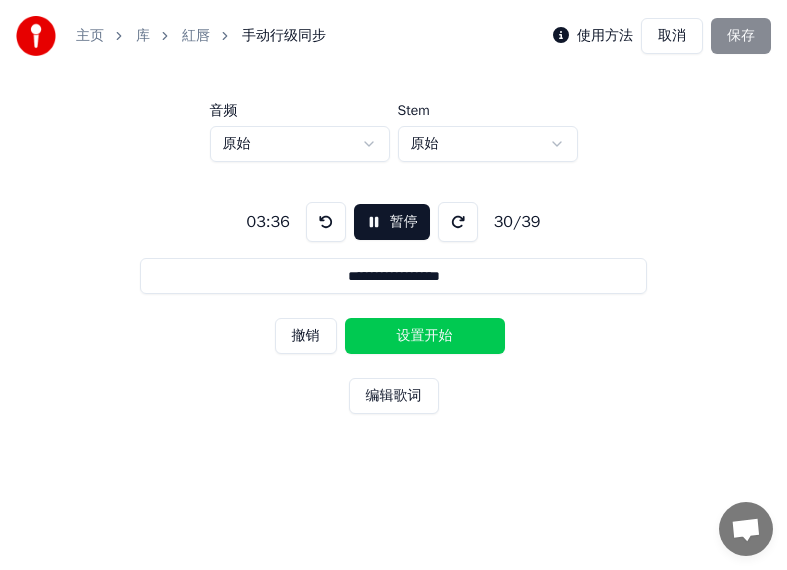 click on "设置开始" at bounding box center (425, 336) 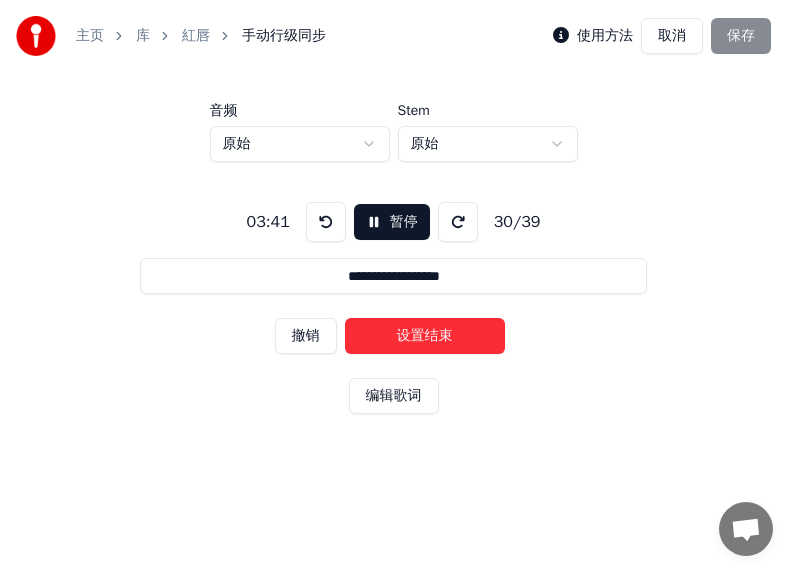 click on "设置结束" at bounding box center (425, 336) 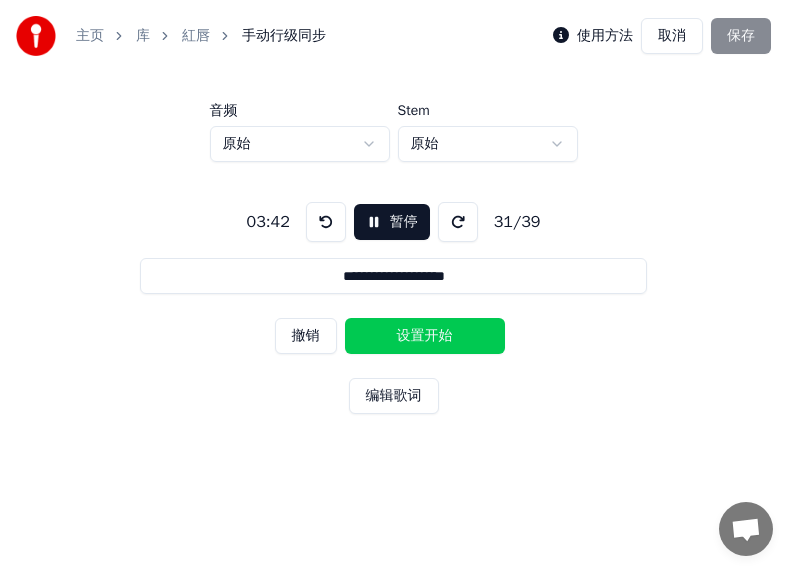 click on "设置开始" at bounding box center [425, 336] 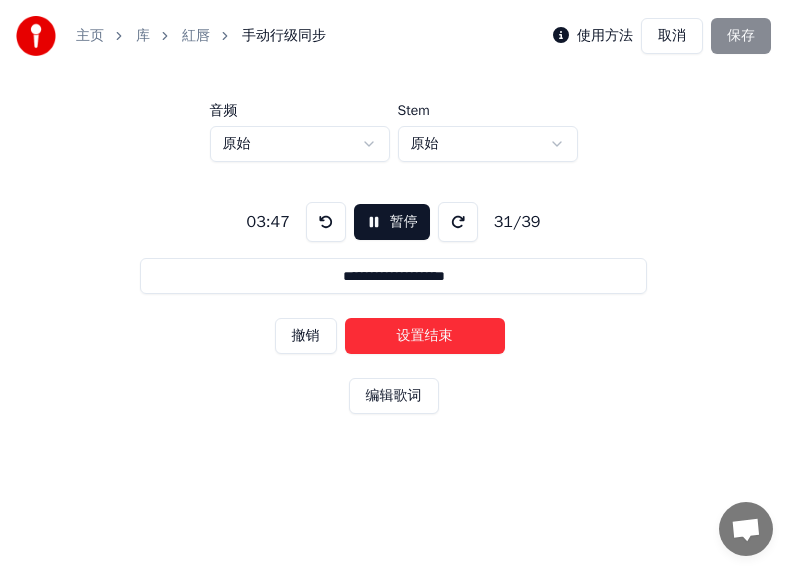 click on "设置结束" at bounding box center [425, 336] 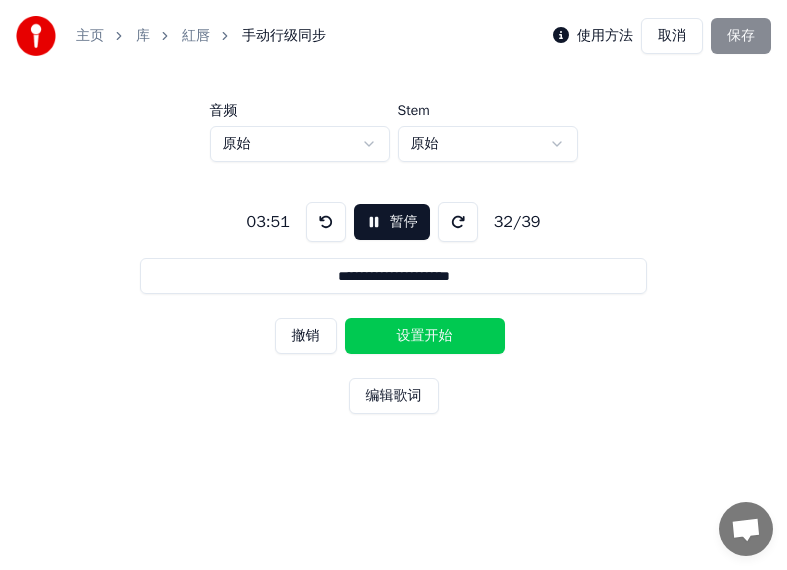 click on "撤销" at bounding box center [306, 336] 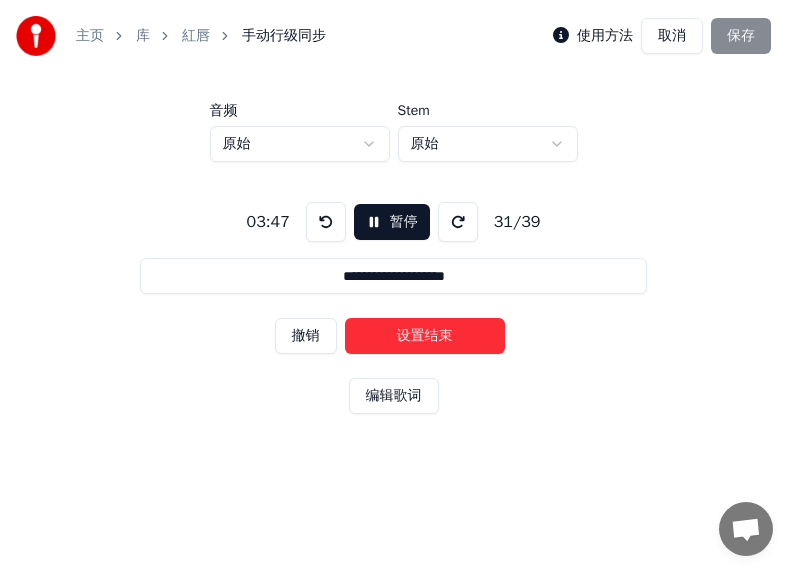 click on "设置结束" at bounding box center (425, 336) 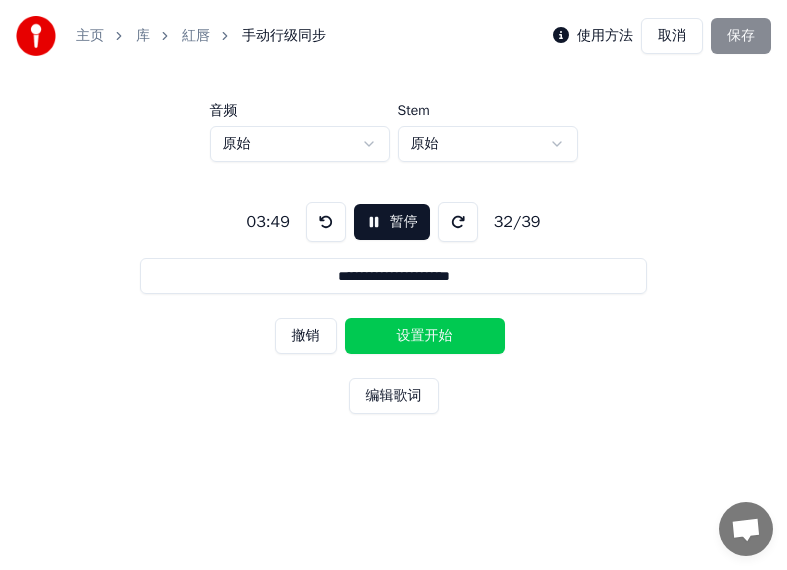 click on "设置开始" at bounding box center [425, 336] 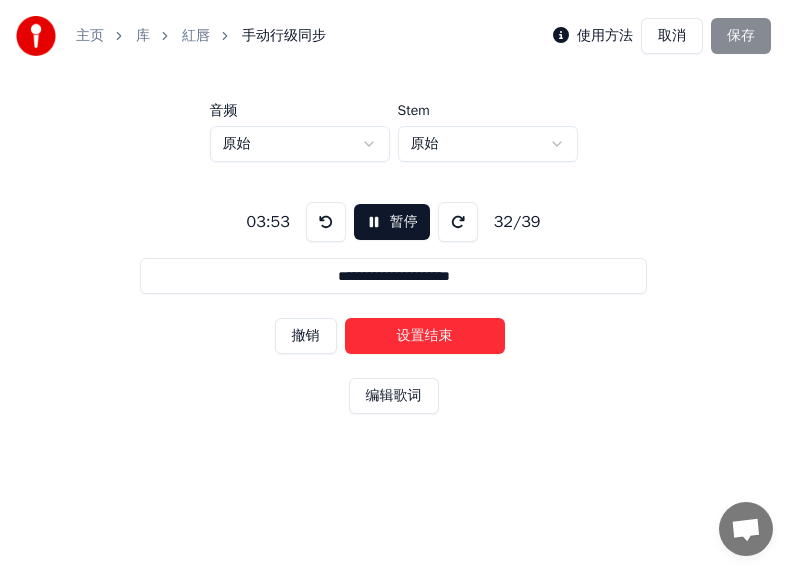 click on "设置结束" at bounding box center (425, 336) 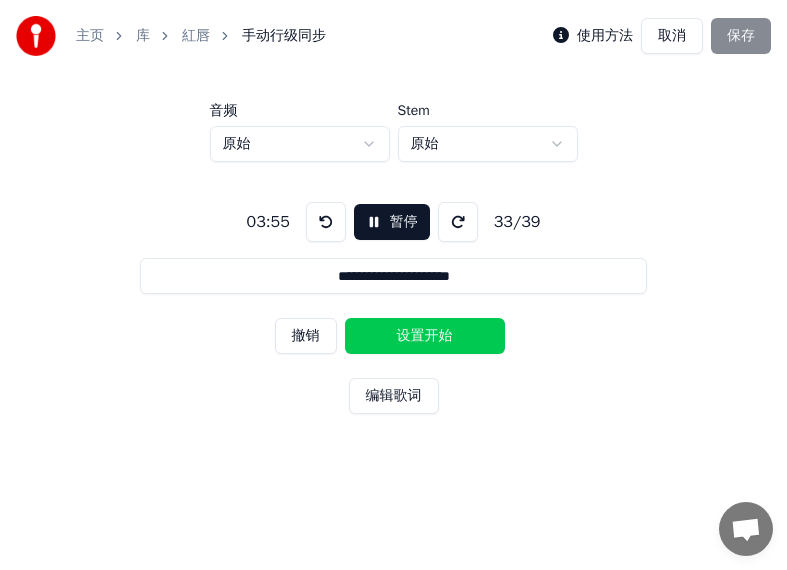 click on "设置开始" at bounding box center (425, 336) 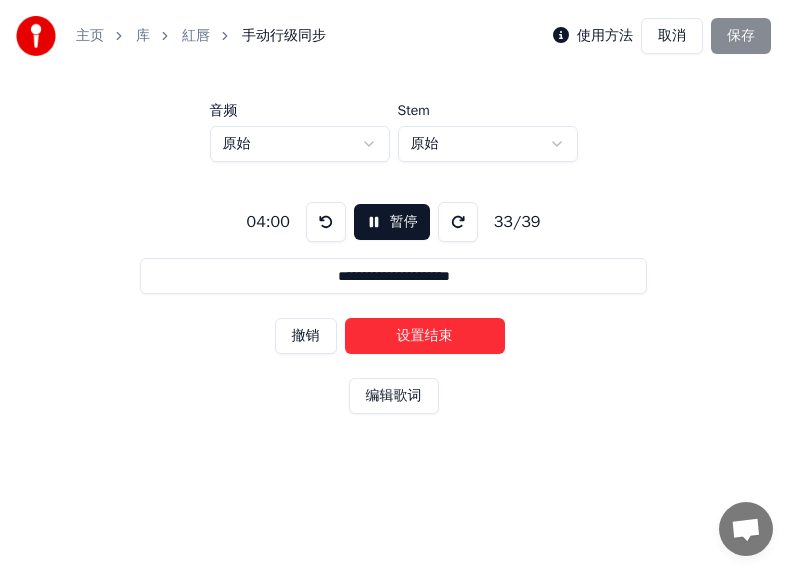 click on "设置结束" at bounding box center (425, 336) 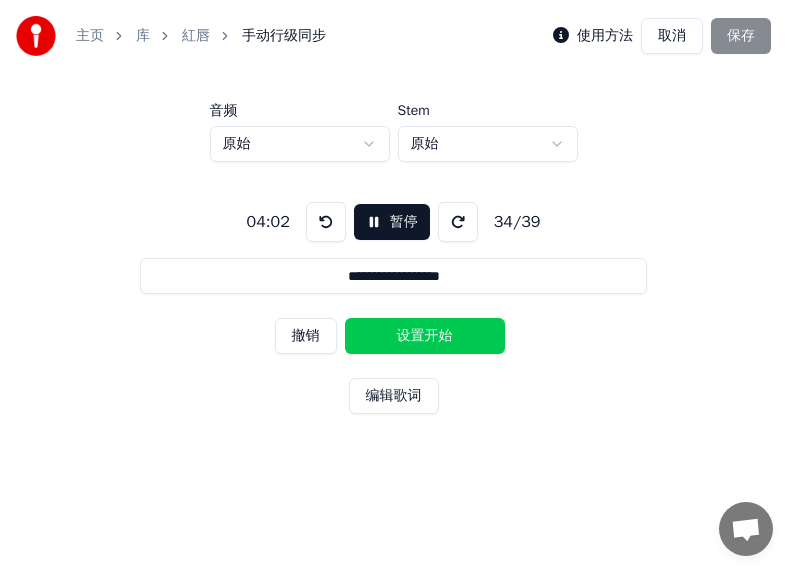 click on "设置开始" at bounding box center (425, 336) 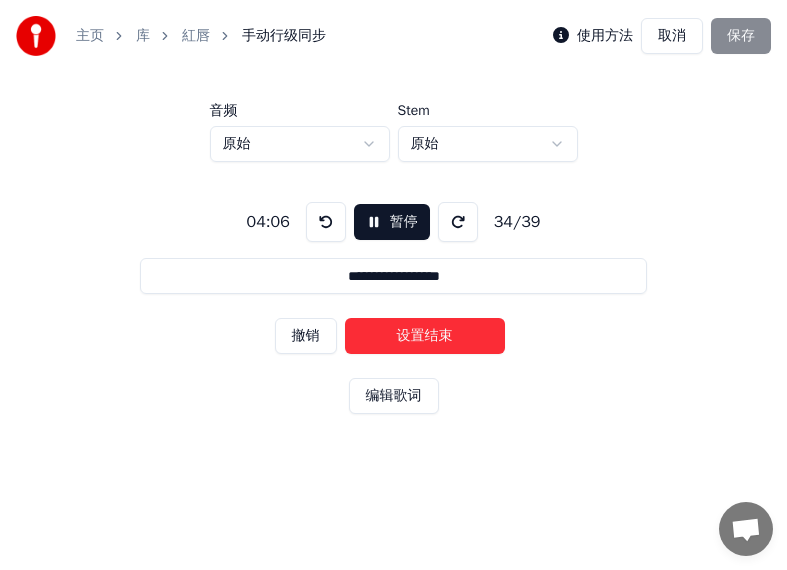 click on "设置结束" at bounding box center (425, 336) 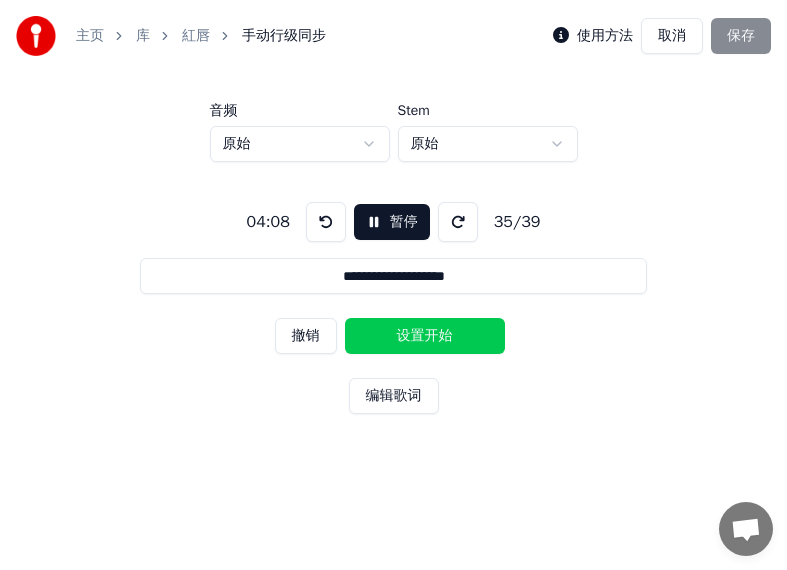 click on "设置开始" at bounding box center (425, 336) 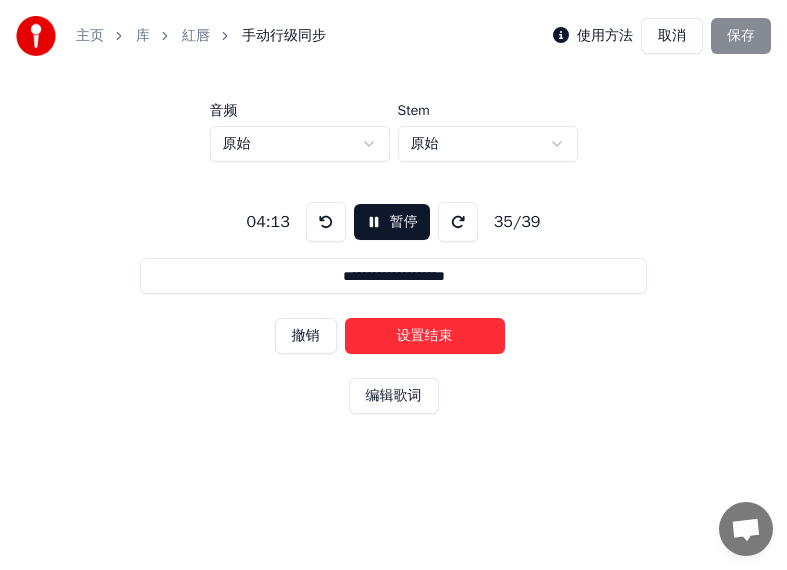 click on "设置结束" at bounding box center (425, 336) 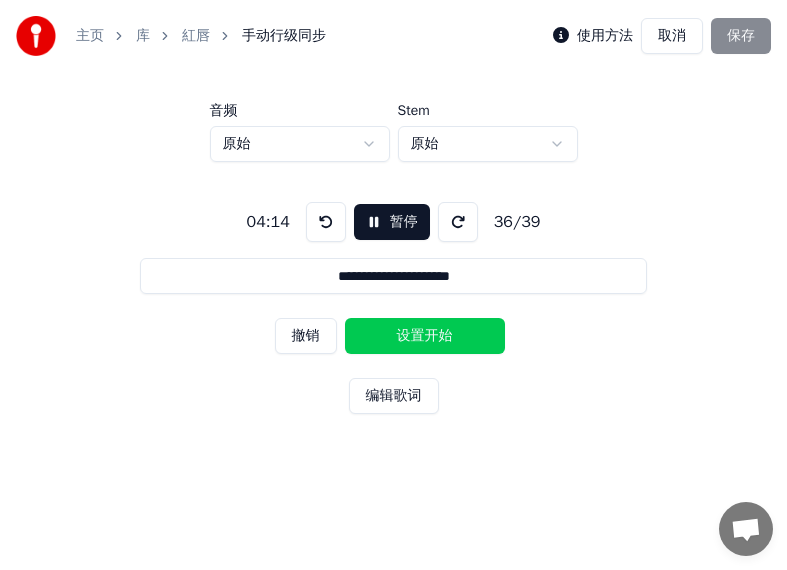 click on "设置开始" at bounding box center (425, 336) 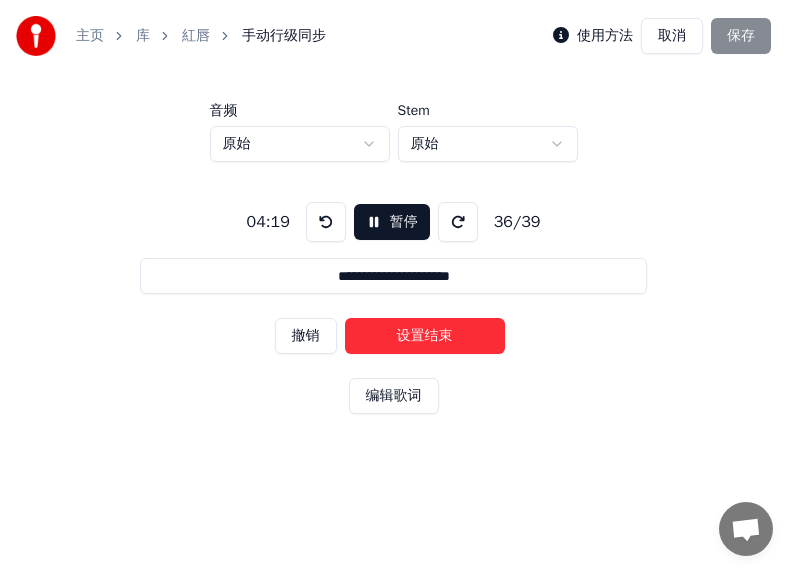click on "设置结束" at bounding box center (425, 336) 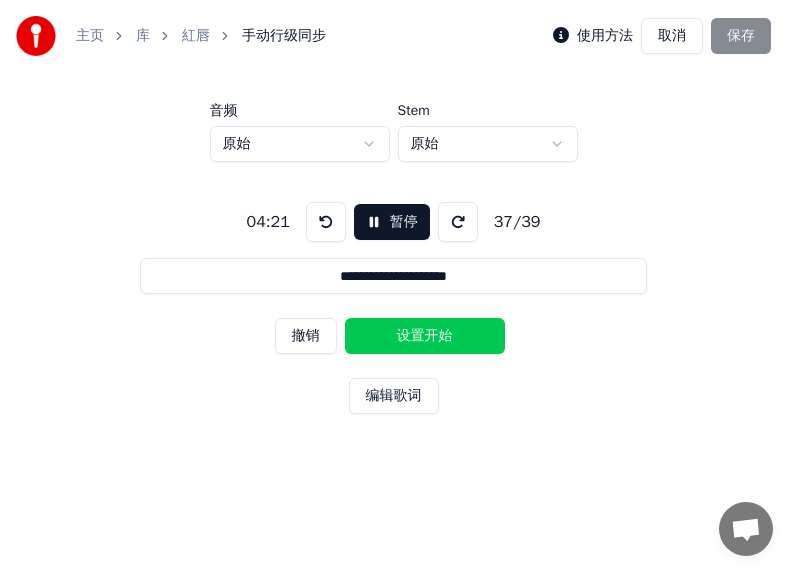 click on "设置开始" at bounding box center (425, 336) 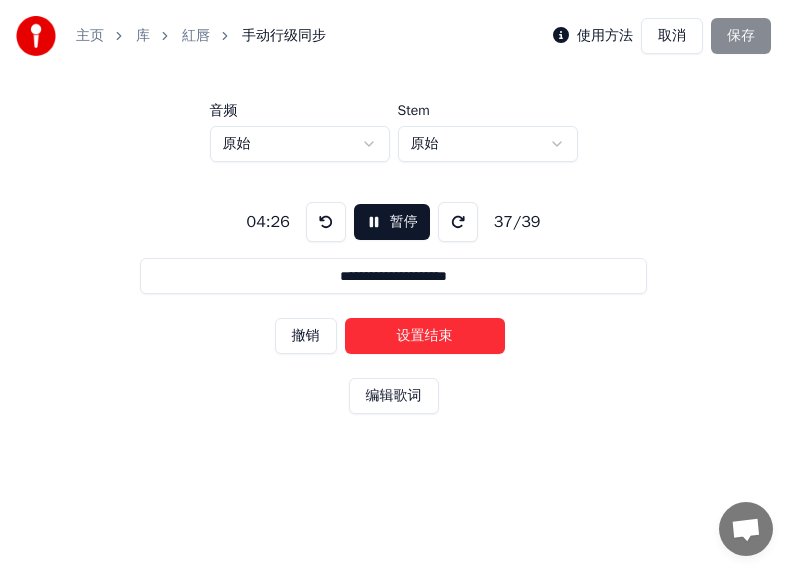 click on "设置结束" at bounding box center (425, 336) 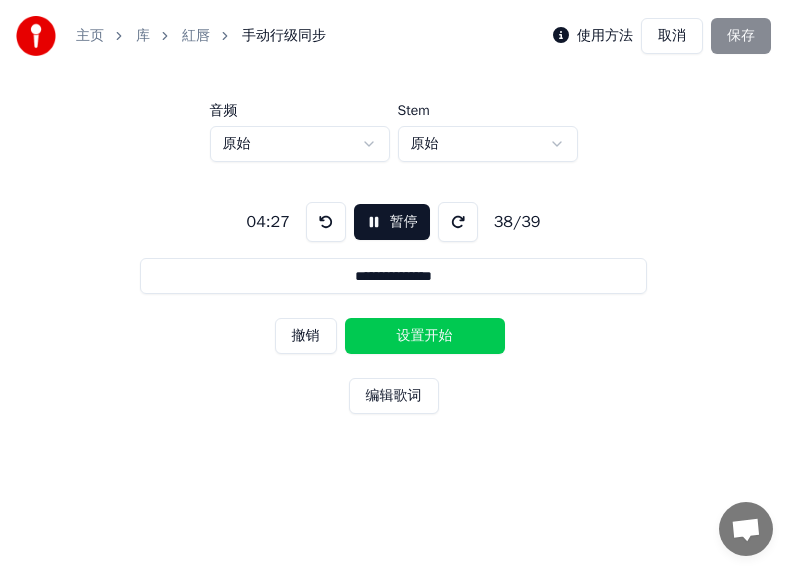 click on "设置开始" at bounding box center (425, 336) 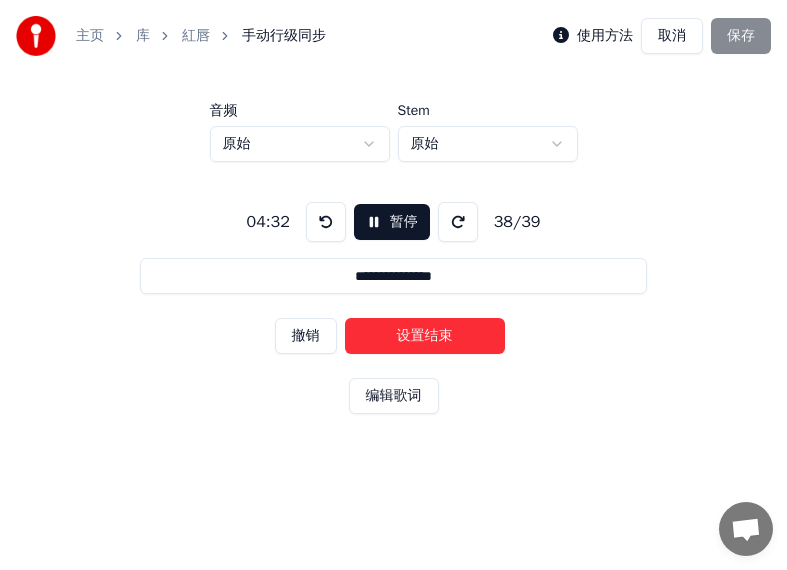 click on "设置结束" at bounding box center [425, 336] 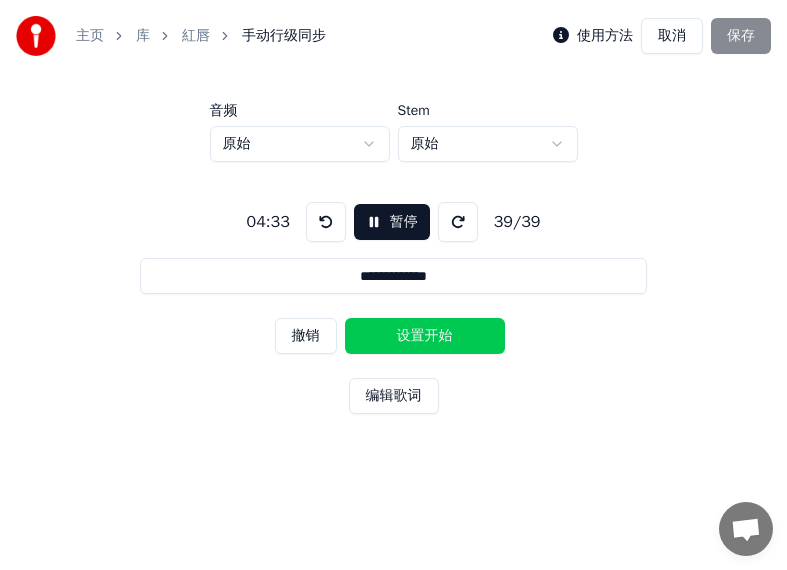 click on "设置开始" at bounding box center [425, 336] 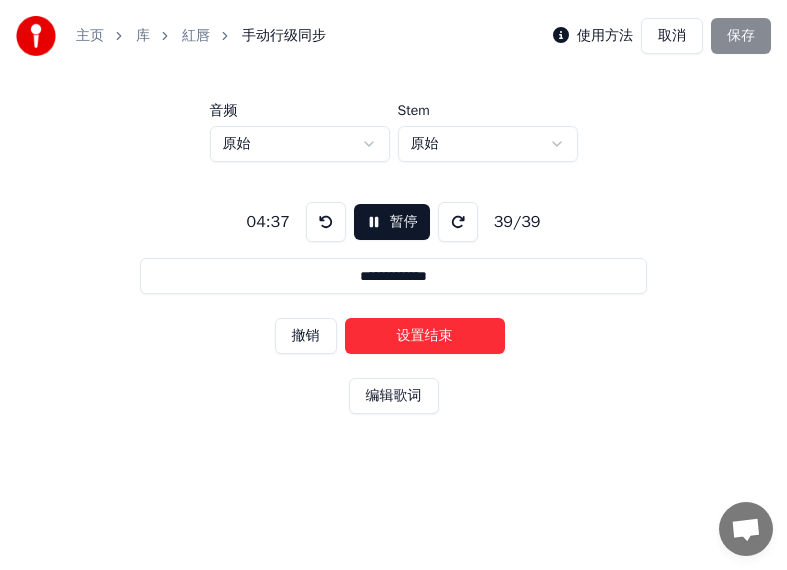 click on "设置结束" at bounding box center [425, 336] 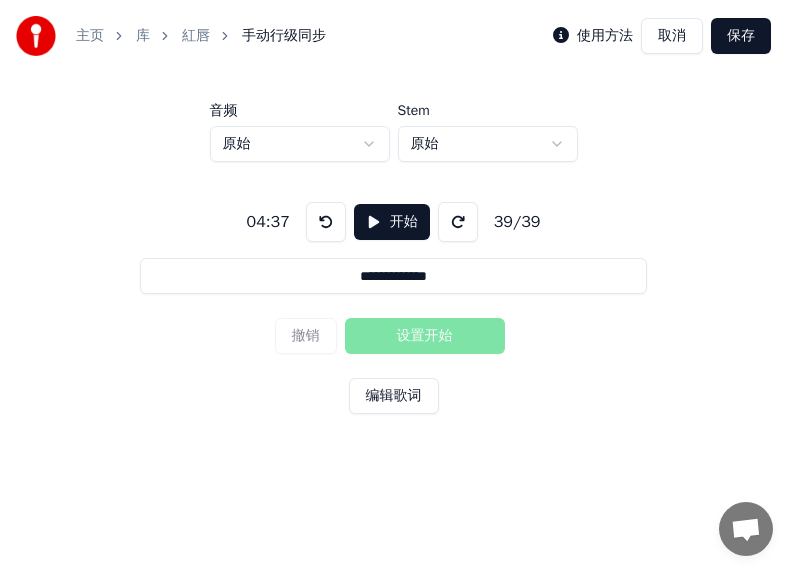 click on "撤销 设置开始" at bounding box center (394, 336) 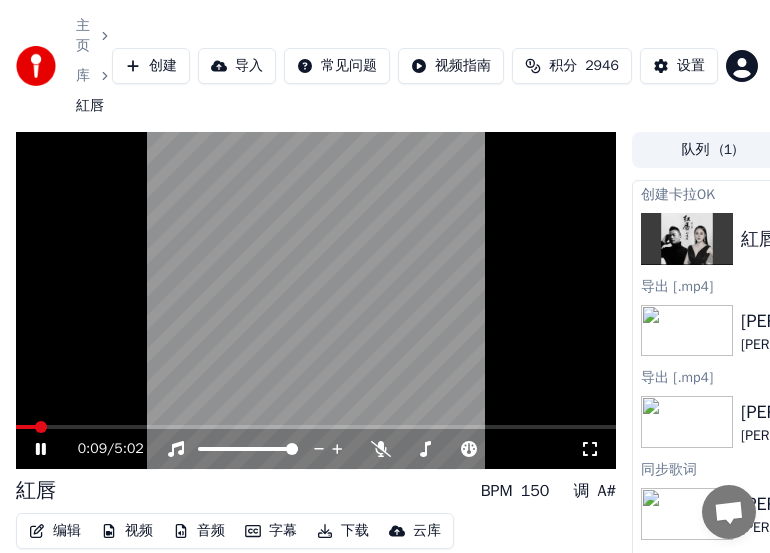 click on "编辑" at bounding box center [55, 531] 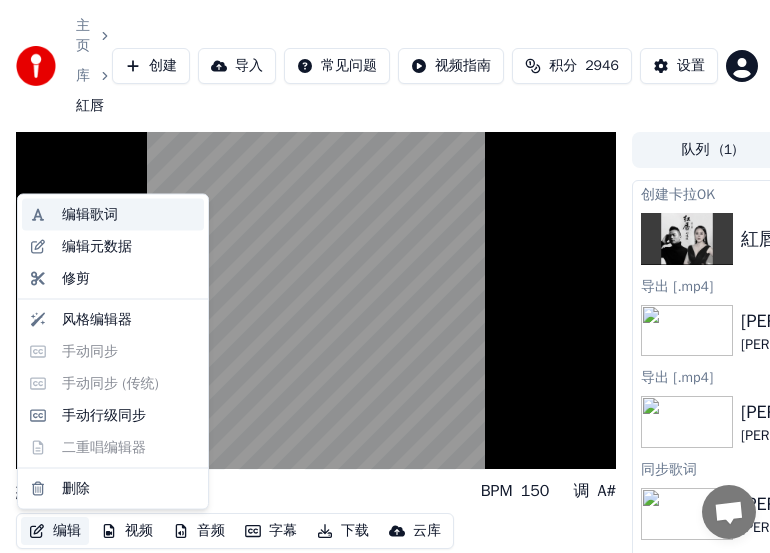 click on "编辑歌词" at bounding box center [90, 215] 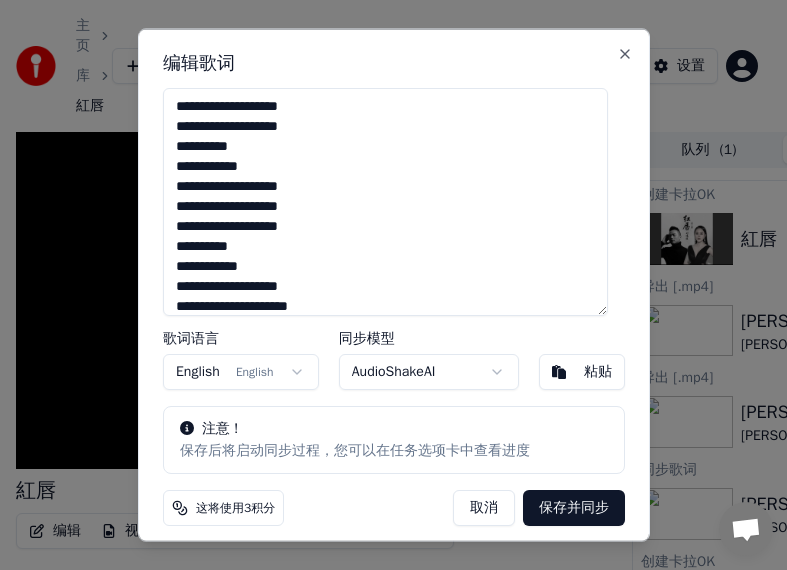 scroll, scrollTop: 569, scrollLeft: 0, axis: vertical 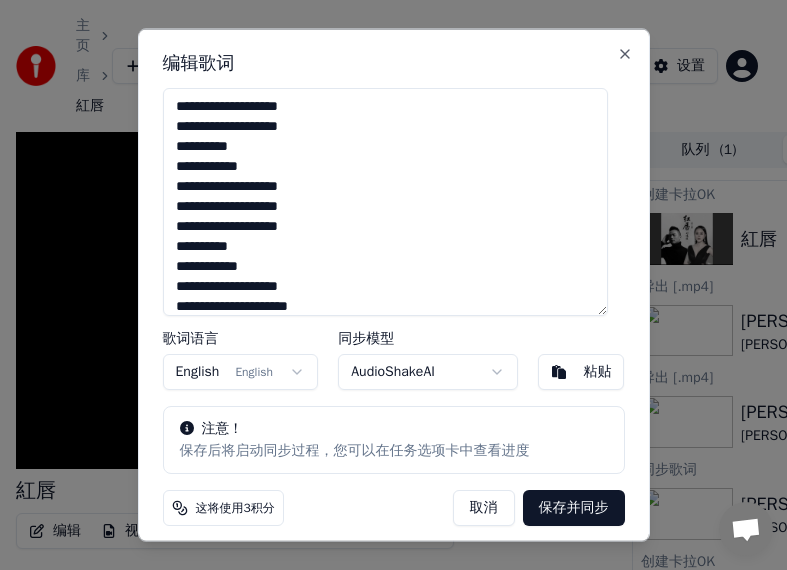 drag, startPoint x: 369, startPoint y: 298, endPoint x: 160, endPoint y: 17, distance: 350.2028 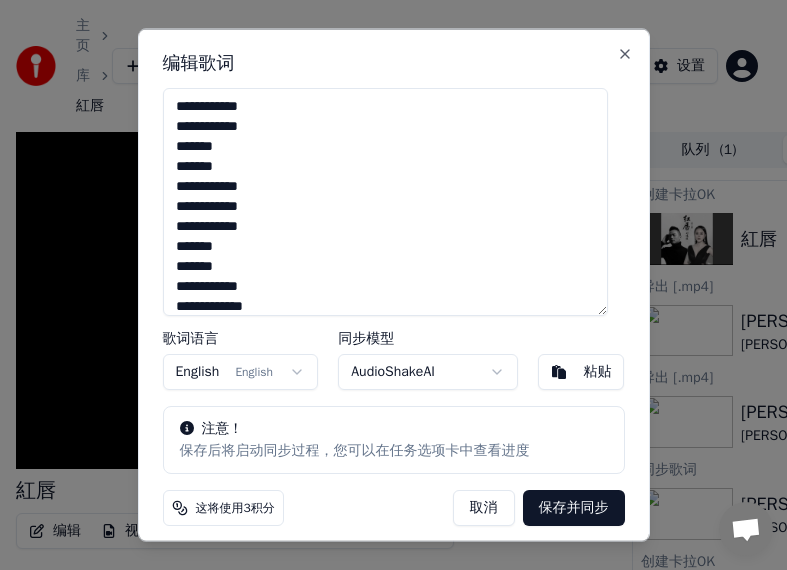 click on "保存并同步" at bounding box center (574, 507) 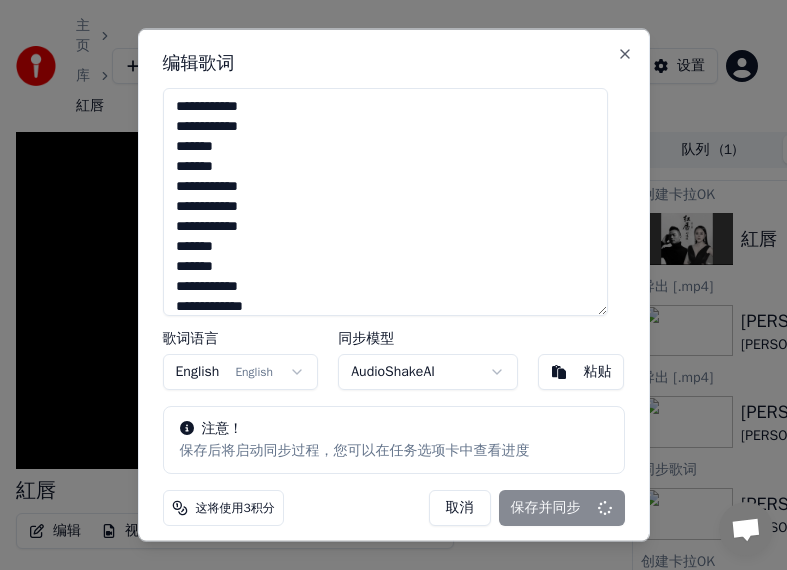 type on "**********" 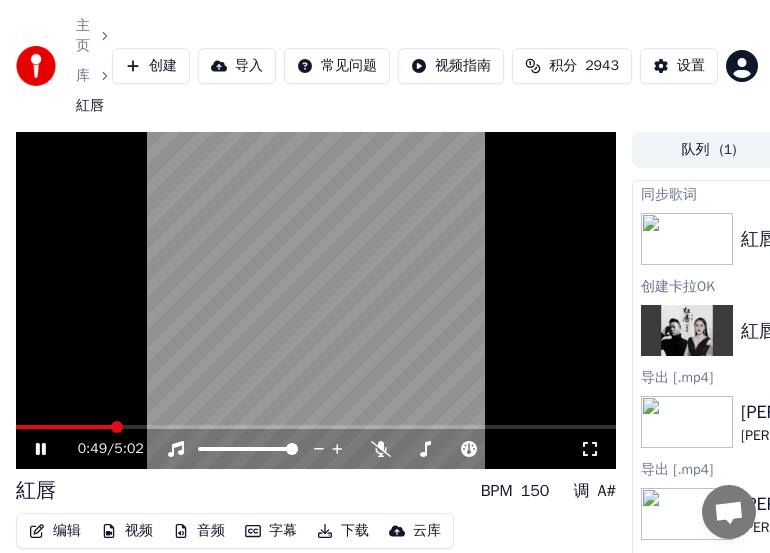click 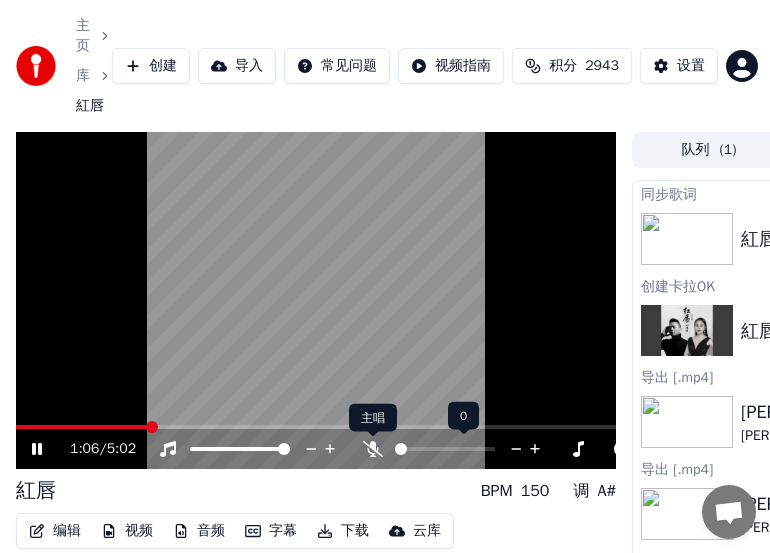 click 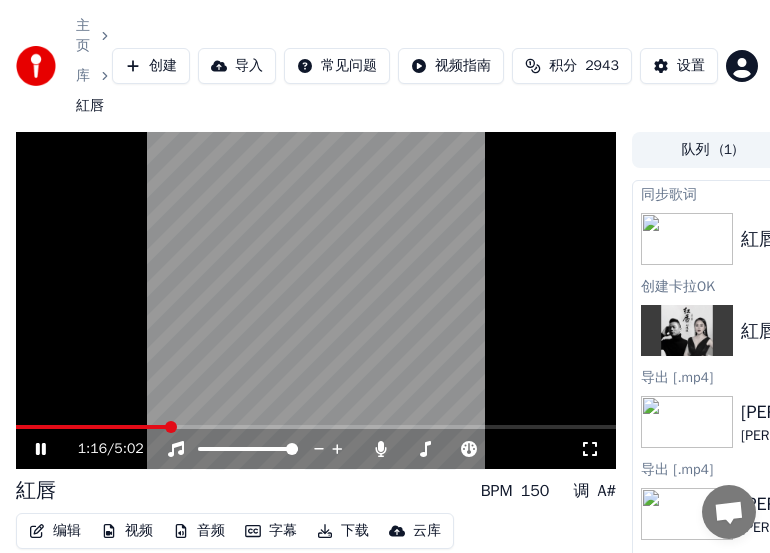 scroll, scrollTop: 0, scrollLeft: 312, axis: horizontal 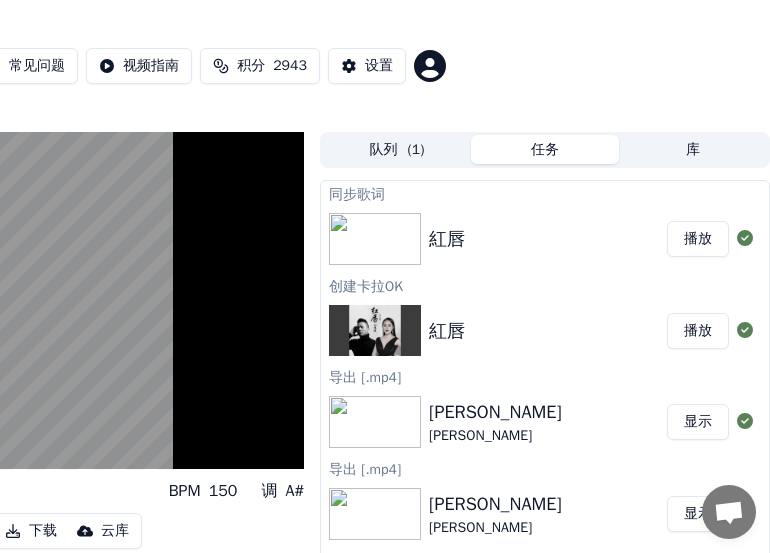 click on "播放" at bounding box center [698, 239] 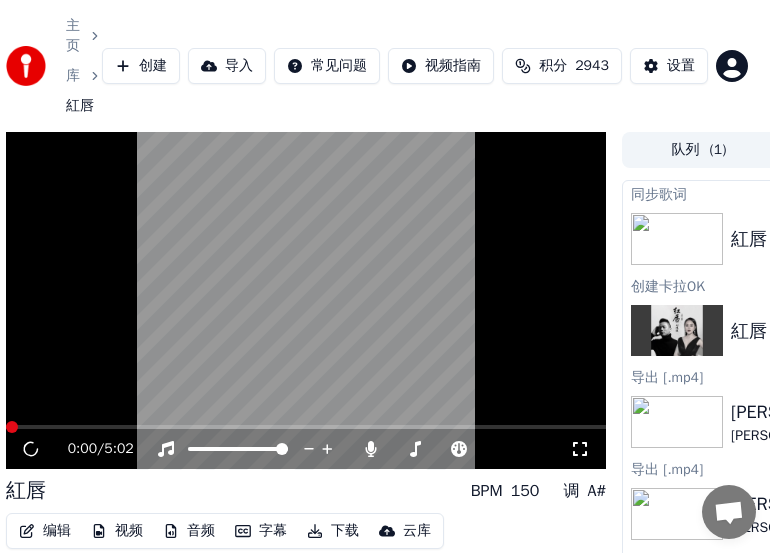 scroll, scrollTop: 0, scrollLeft: 0, axis: both 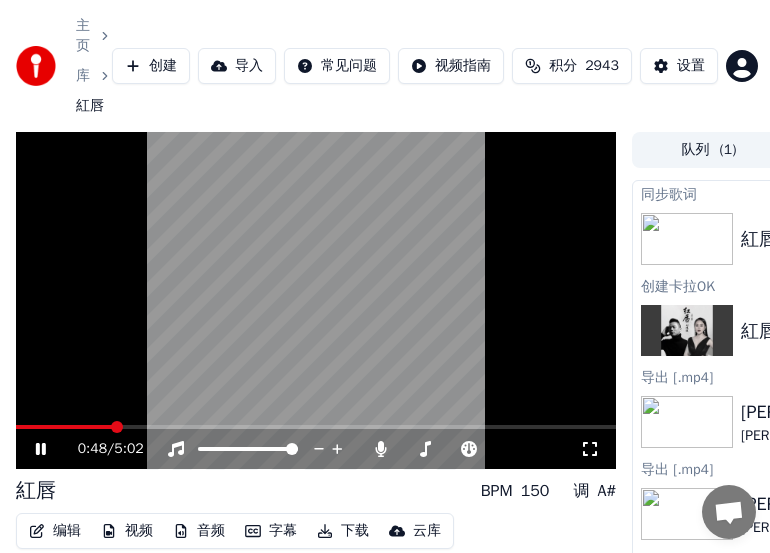 click 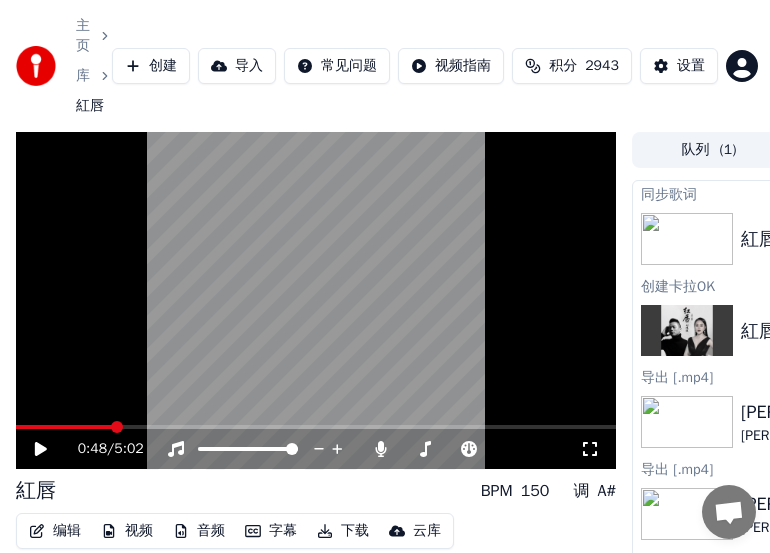 click 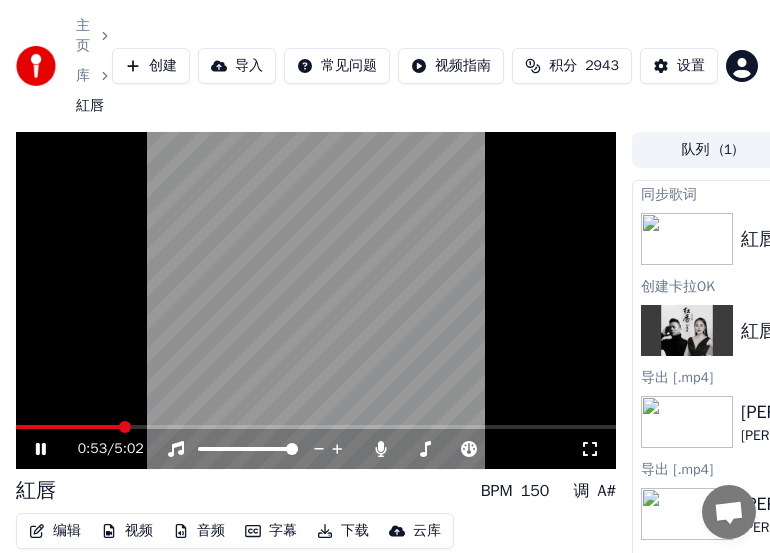 click at bounding box center [125, 427] 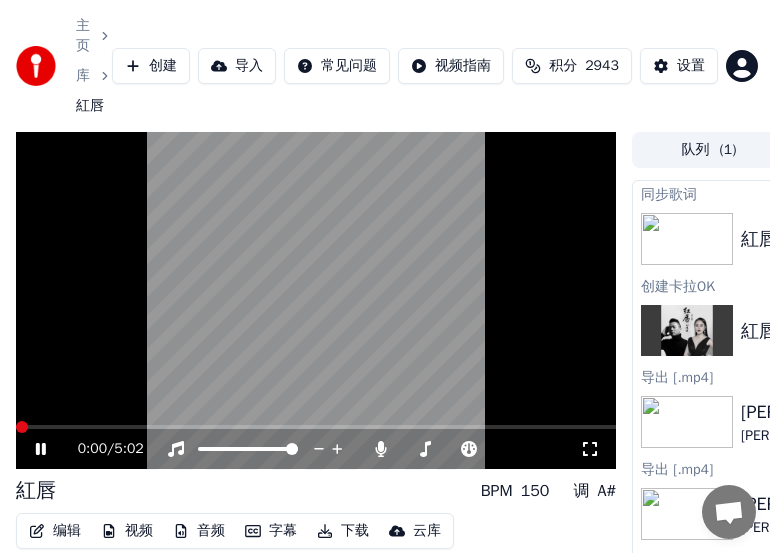 click at bounding box center [22, 427] 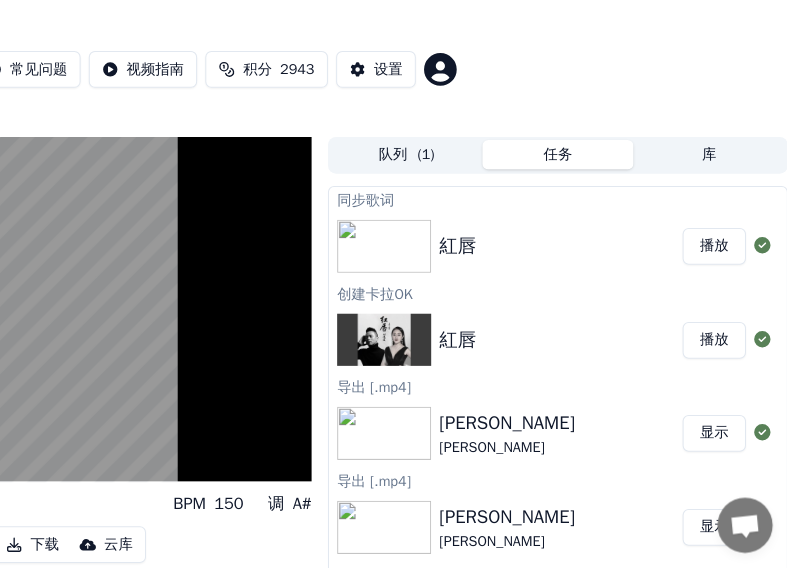 scroll, scrollTop: 0, scrollLeft: 0, axis: both 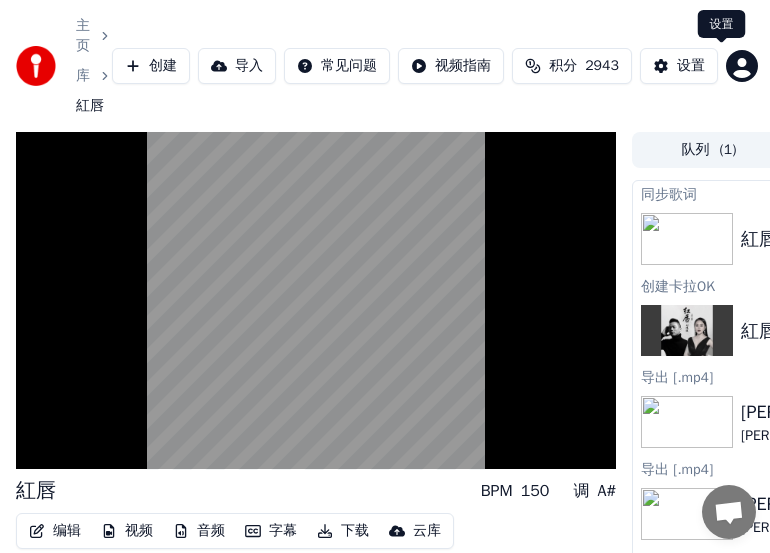 click on "设置" at bounding box center (691, 66) 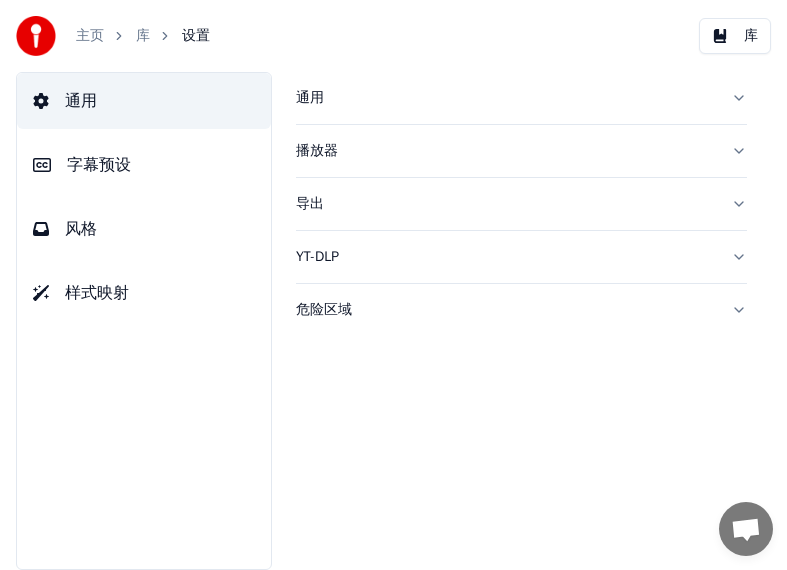 click on "字幕预设" at bounding box center [99, 165] 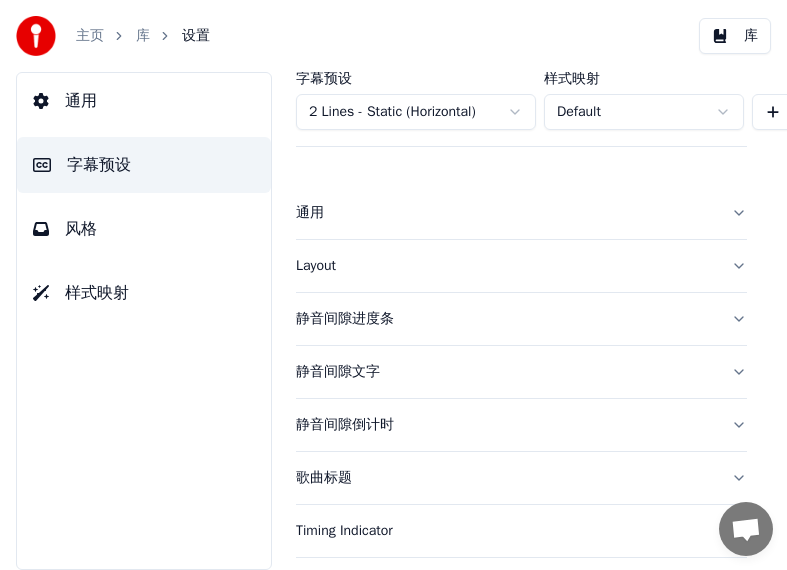 click on "风格" at bounding box center (81, 229) 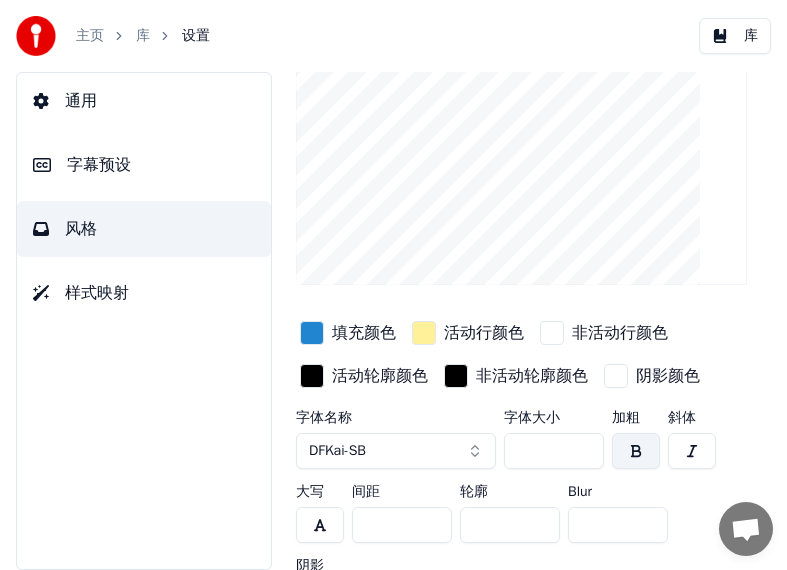 scroll, scrollTop: 137, scrollLeft: 0, axis: vertical 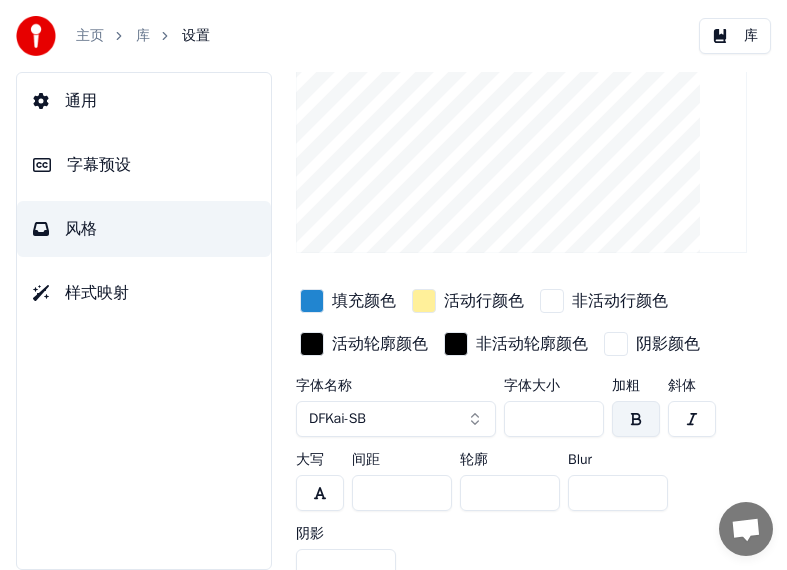 drag, startPoint x: 526, startPoint y: 409, endPoint x: 579, endPoint y: 409, distance: 53 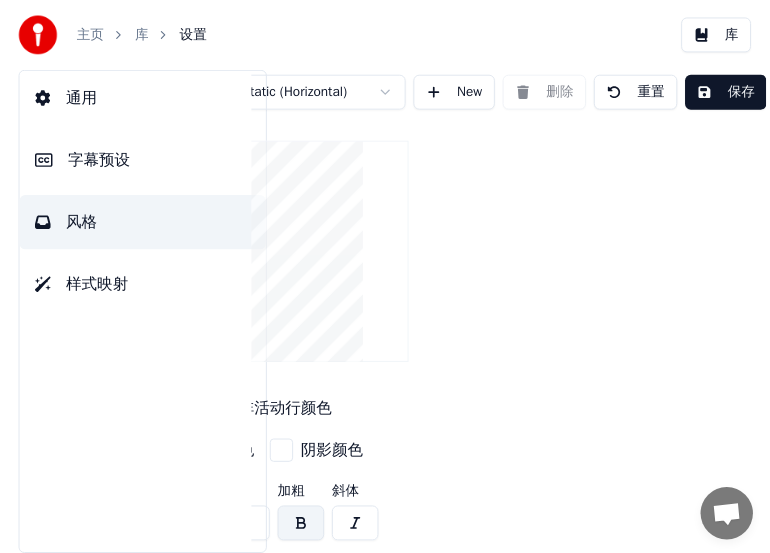 scroll, scrollTop: 0, scrollLeft: 382, axis: horizontal 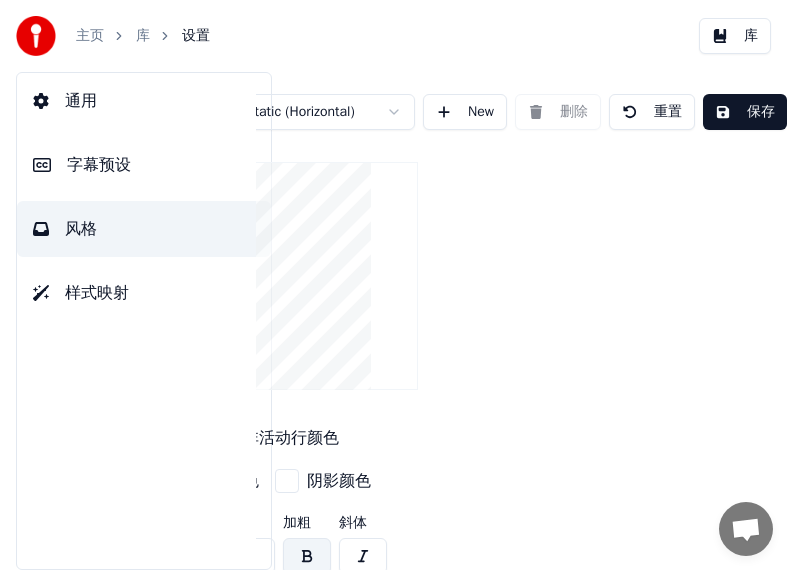 type on "***" 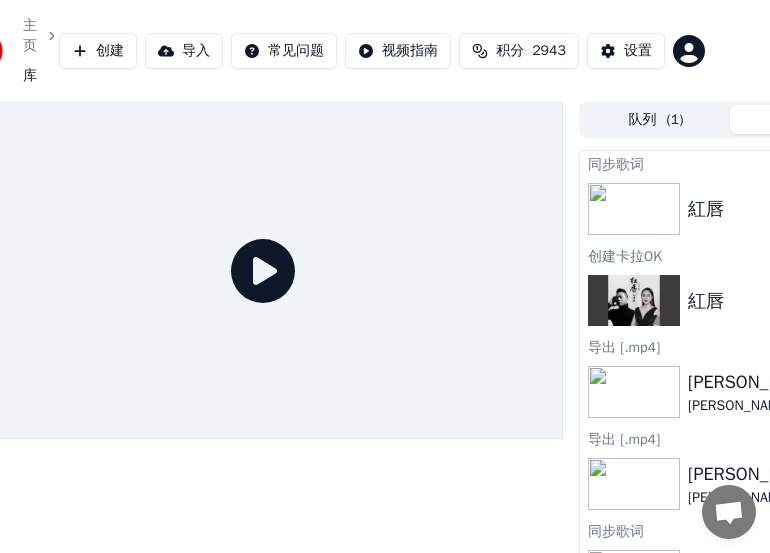 scroll, scrollTop: 0, scrollLeft: 312, axis: horizontal 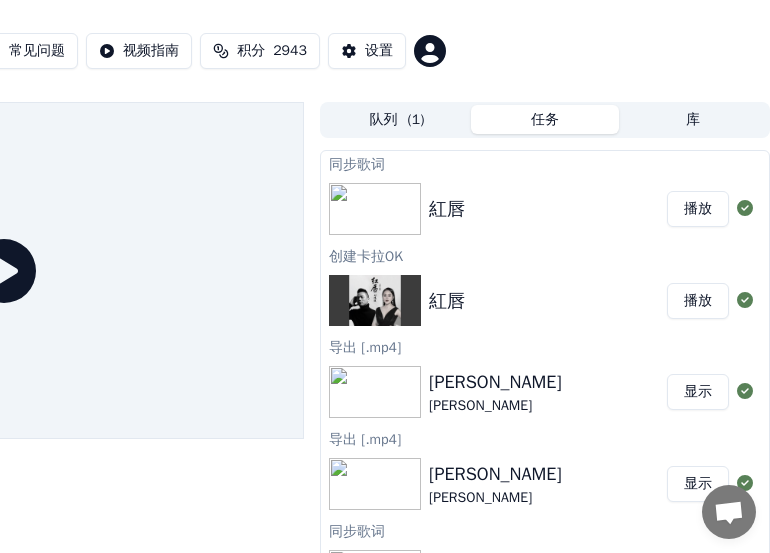 click on "播放" at bounding box center (698, 209) 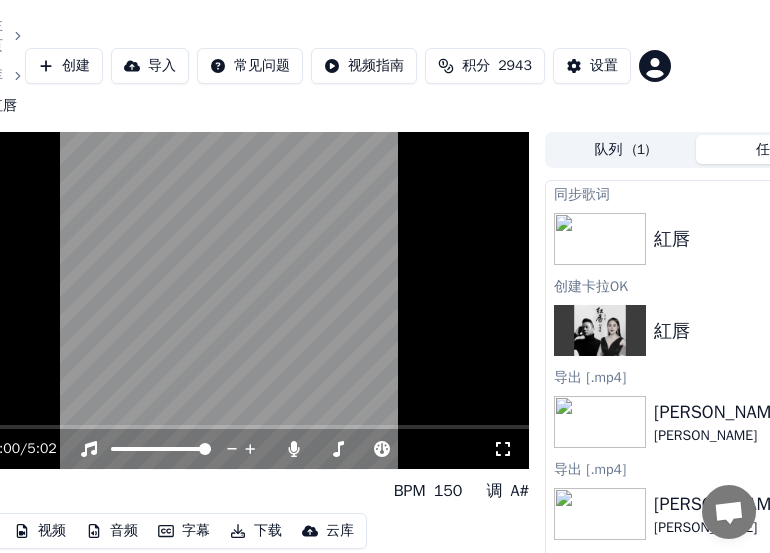 scroll, scrollTop: 0, scrollLeft: 0, axis: both 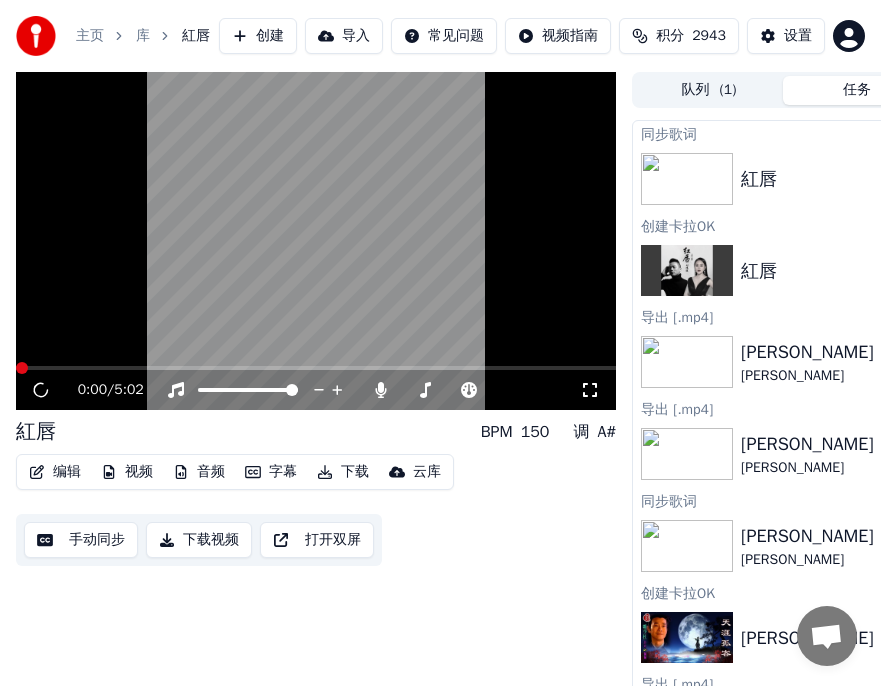 drag, startPoint x: 590, startPoint y: 402, endPoint x: 652, endPoint y: 420, distance: 64.56005 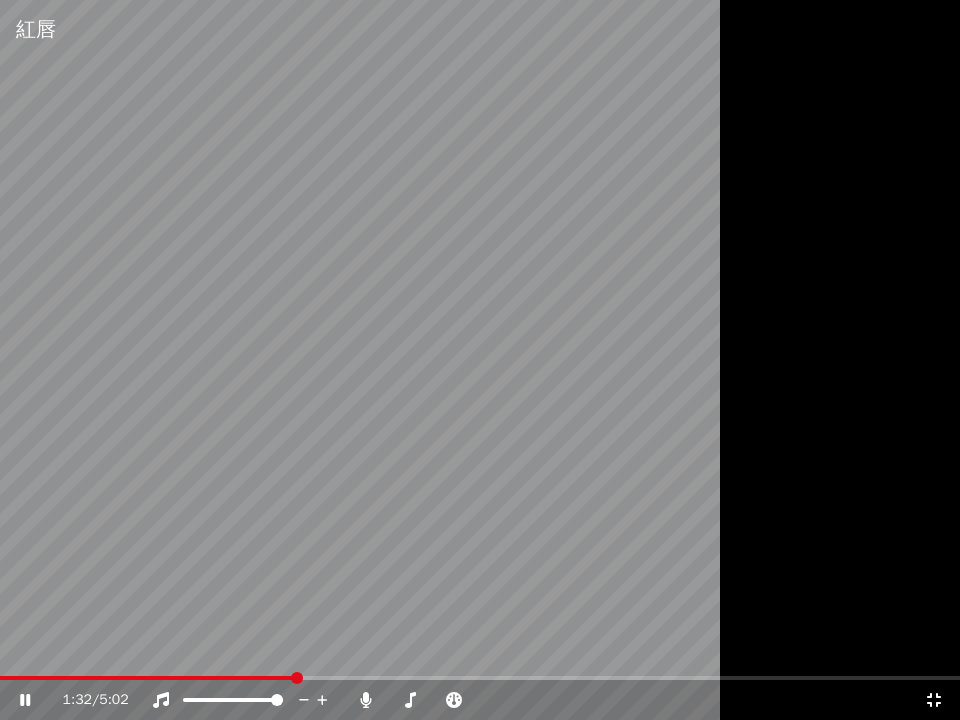 click 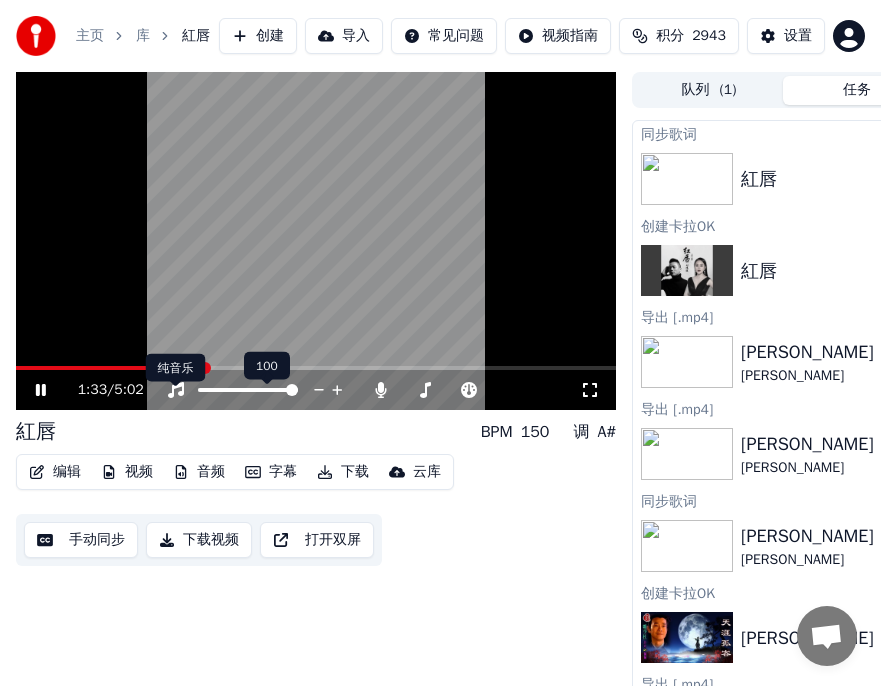 drag, startPoint x: 202, startPoint y: 378, endPoint x: 10, endPoint y: 394, distance: 192.66551 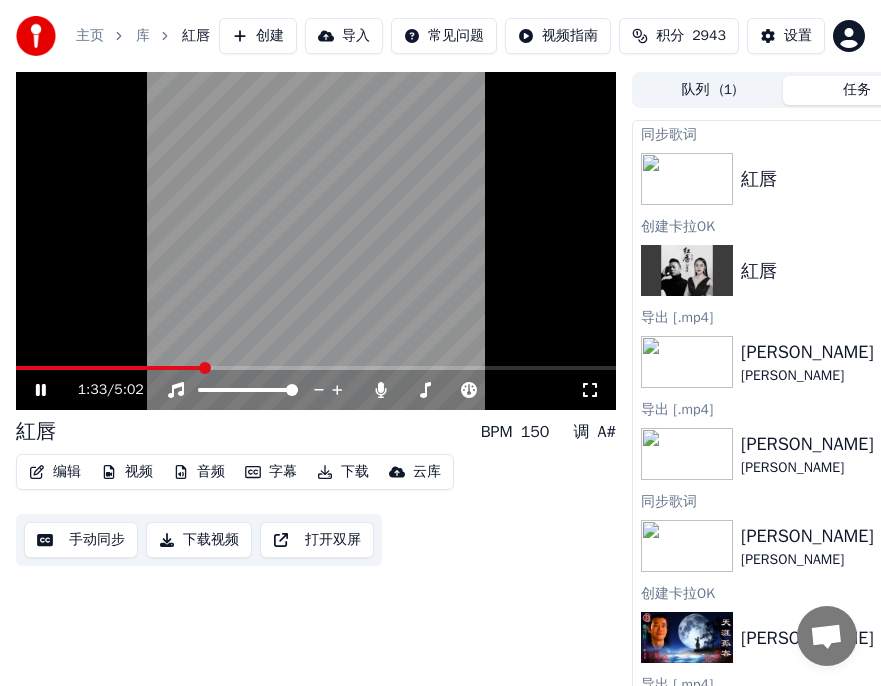 click 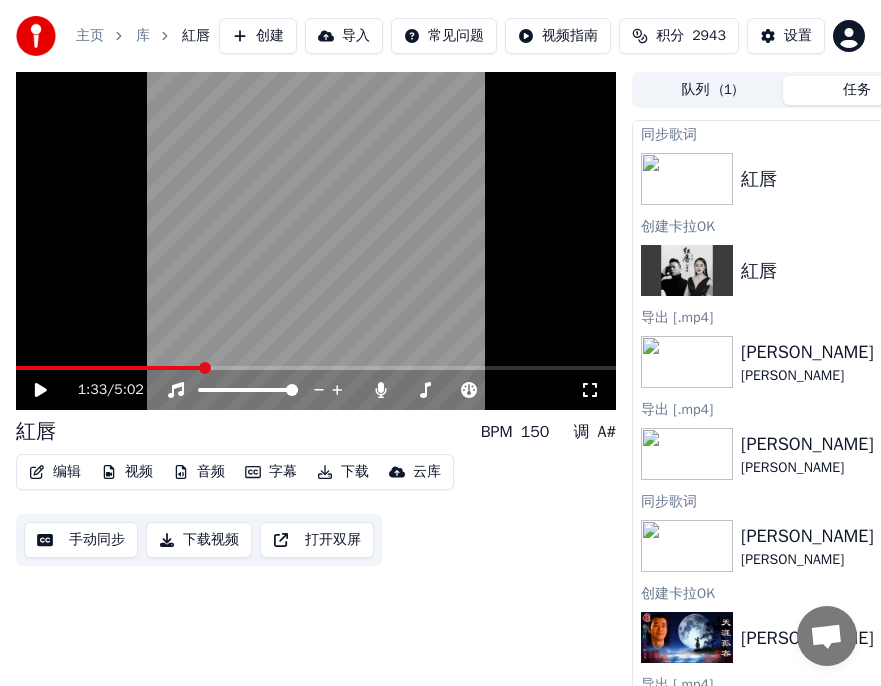 click on "字幕" at bounding box center (271, 472) 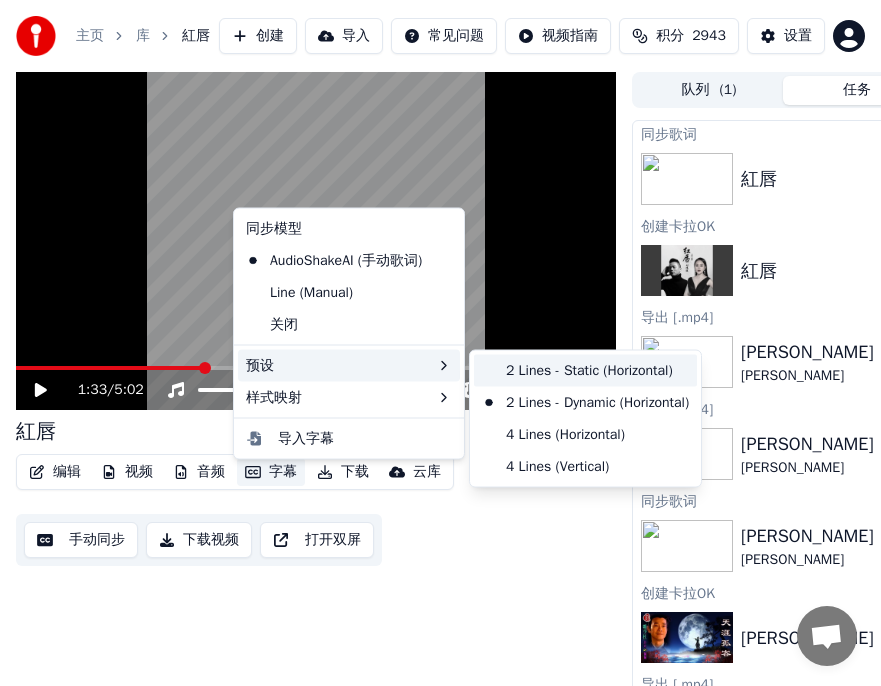 click on "2 Lines - Static (Horizontal)" at bounding box center [585, 371] 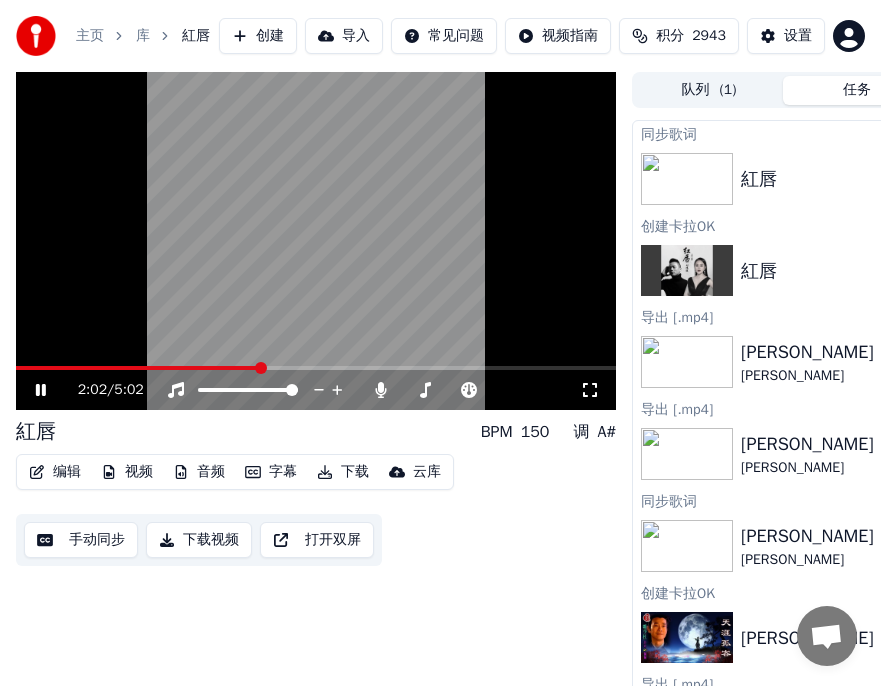 click 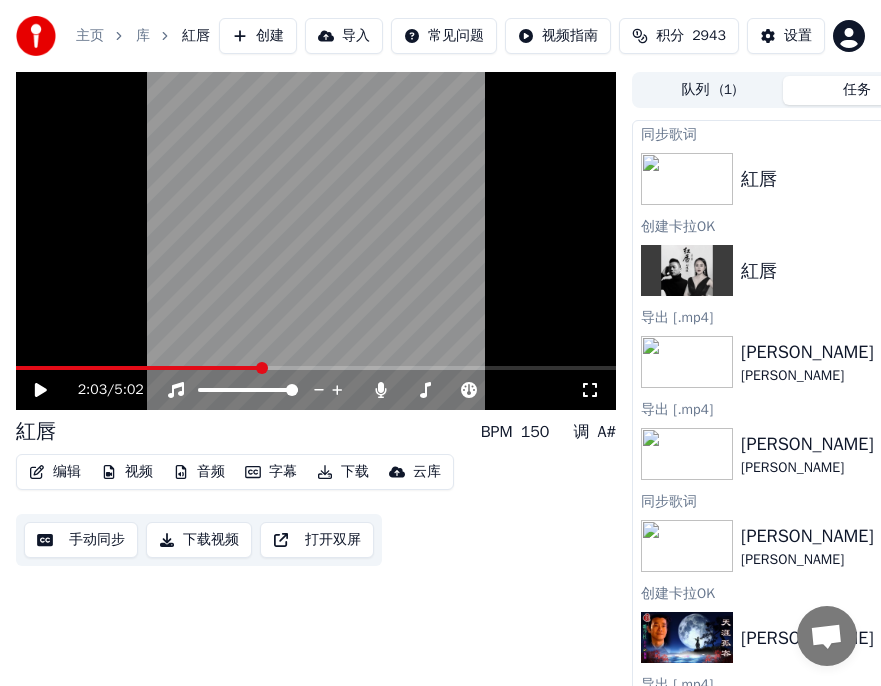 click at bounding box center (138, 368) 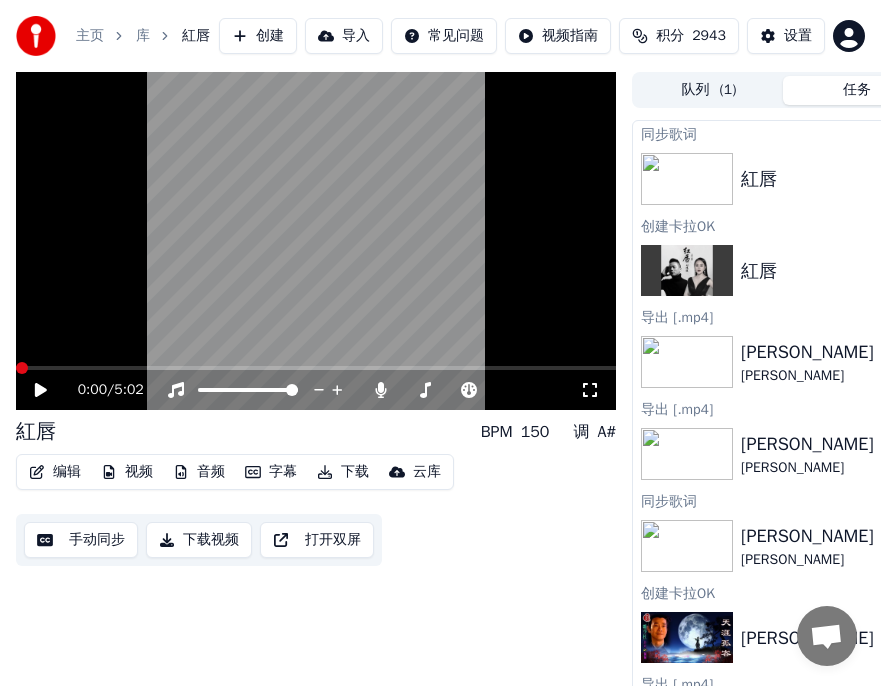 click at bounding box center [22, 368] 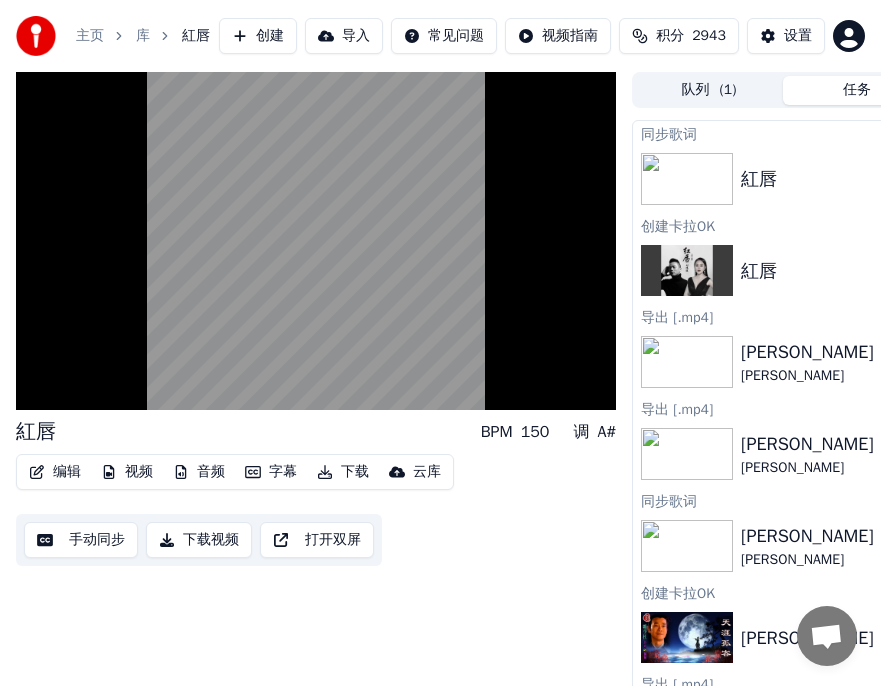 click on "字幕" at bounding box center (271, 472) 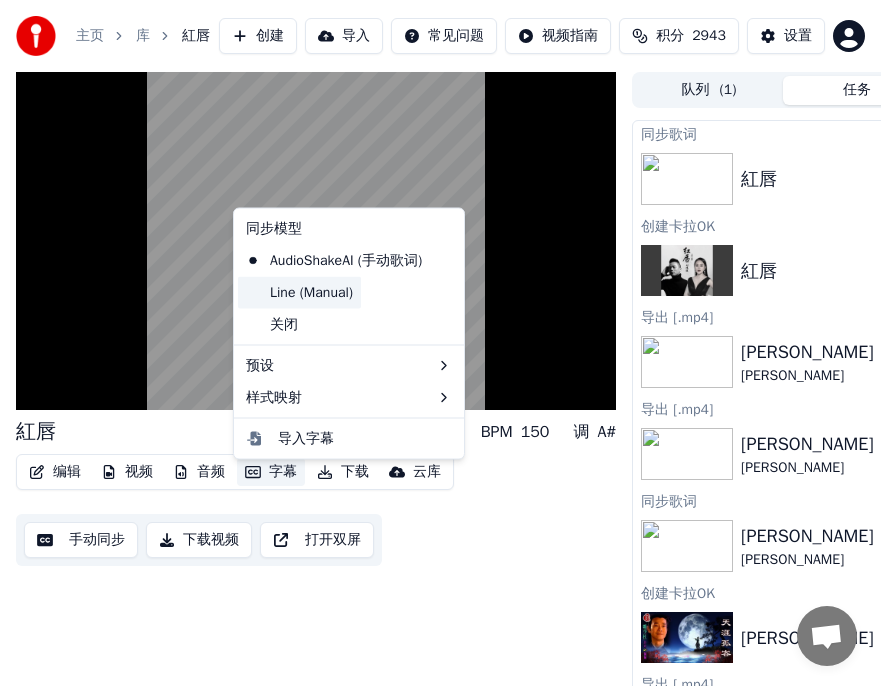 click on "Line (Manual)" at bounding box center [299, 292] 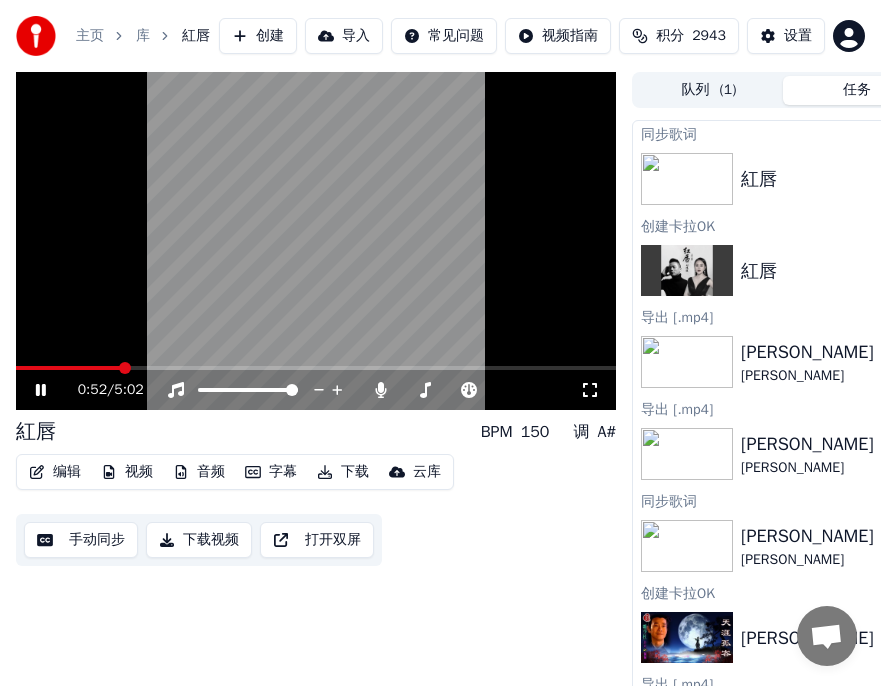 click on "字幕" at bounding box center (271, 472) 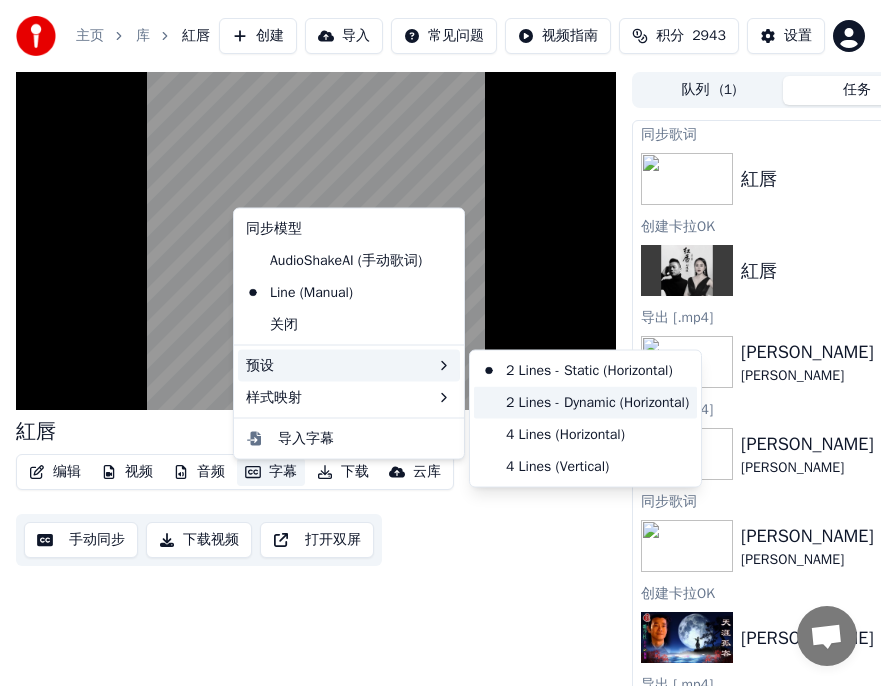 click on "2 Lines - Dynamic (Horizontal)" at bounding box center (585, 402) 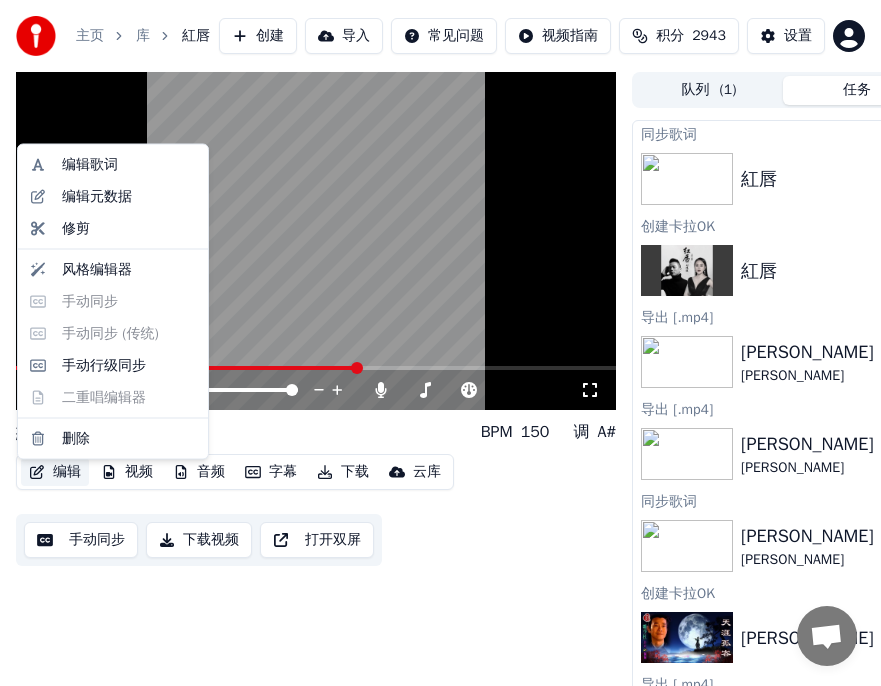 click on "编辑" at bounding box center (55, 472) 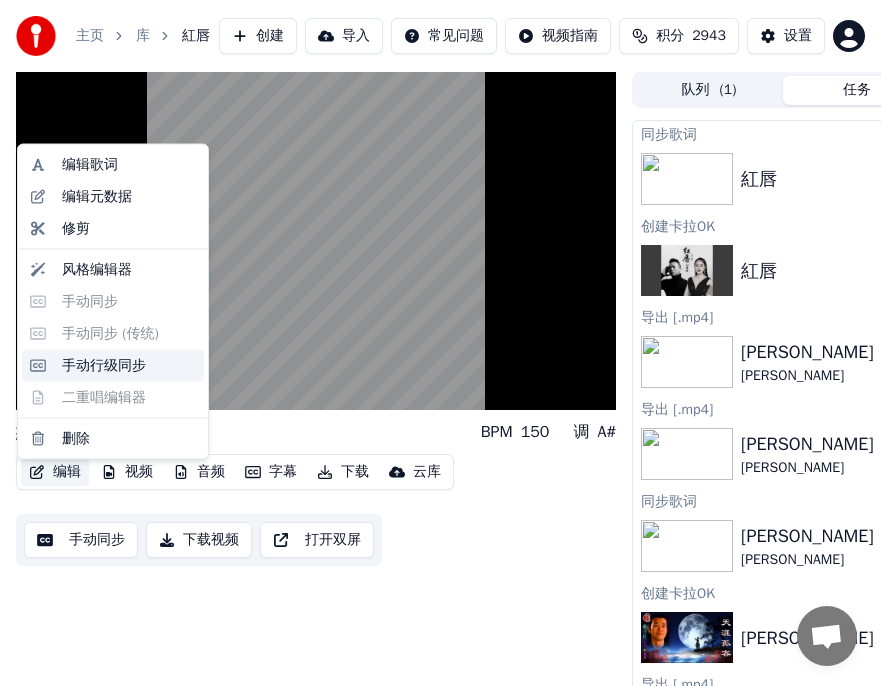 click on "手动行级同步" at bounding box center (104, 365) 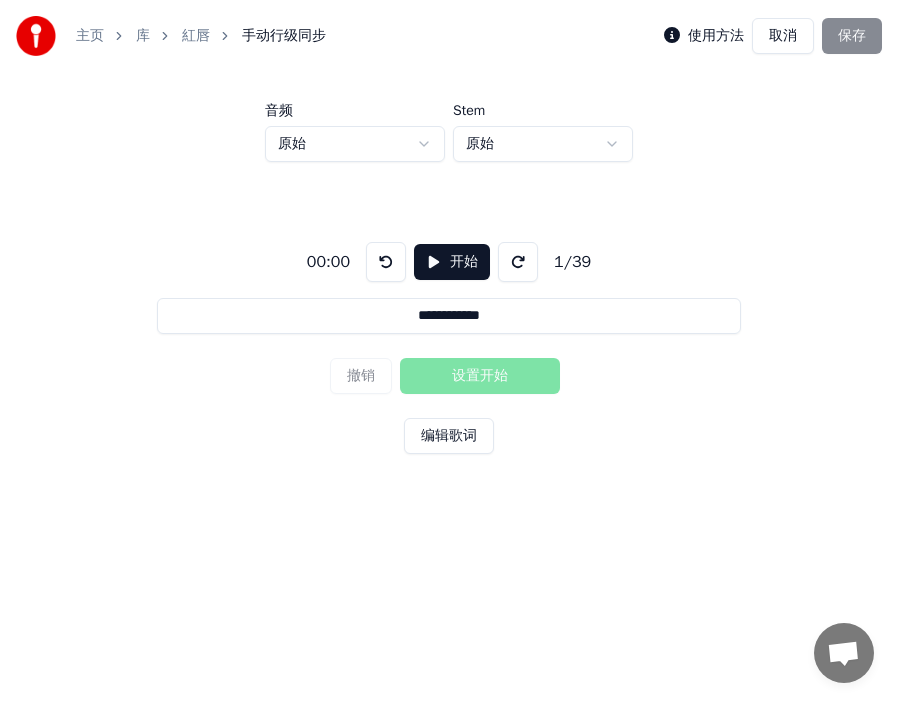 click on "开始" at bounding box center (452, 262) 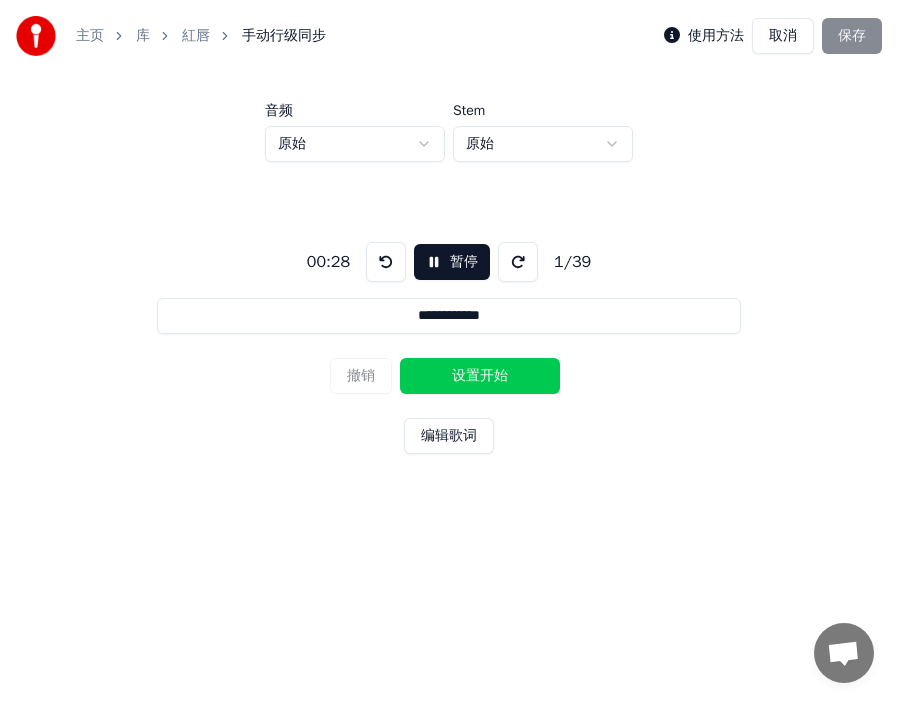 click on "设置开始" at bounding box center [480, 376] 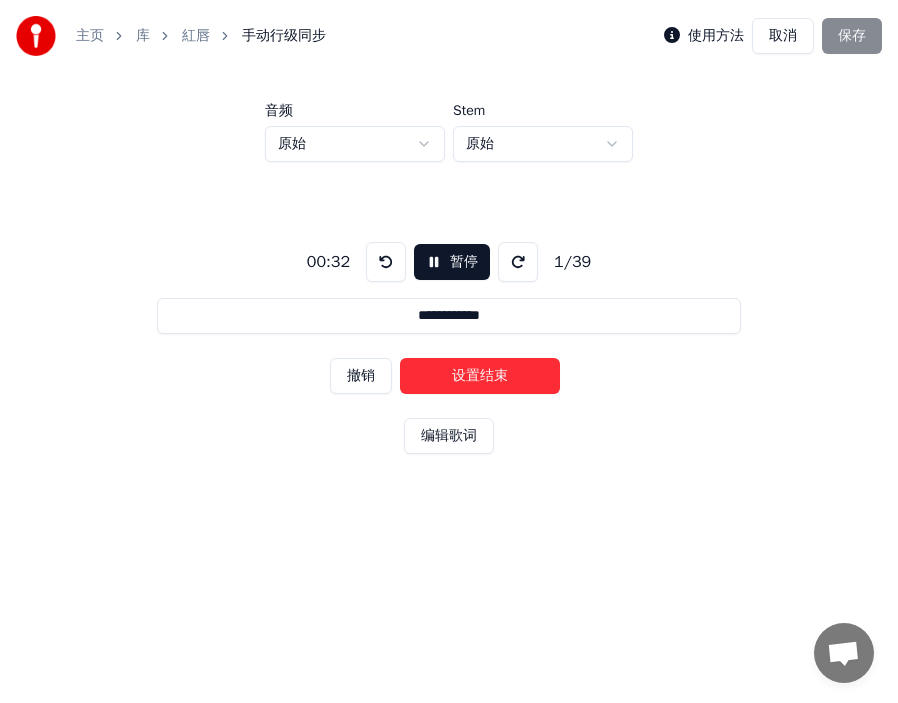 click on "设置结束" at bounding box center (480, 376) 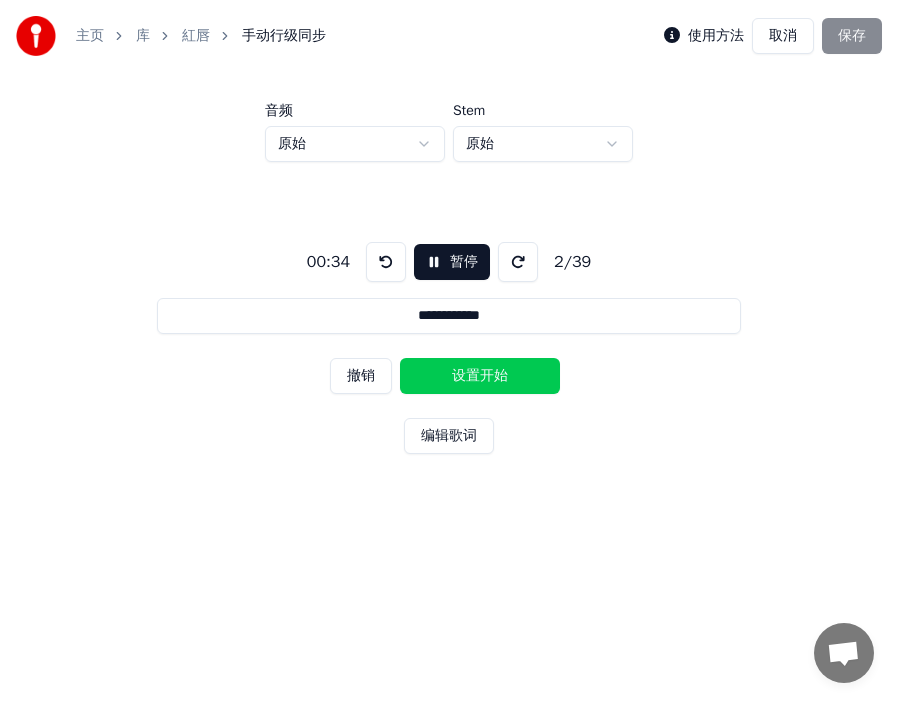 click on "设置开始" at bounding box center (480, 376) 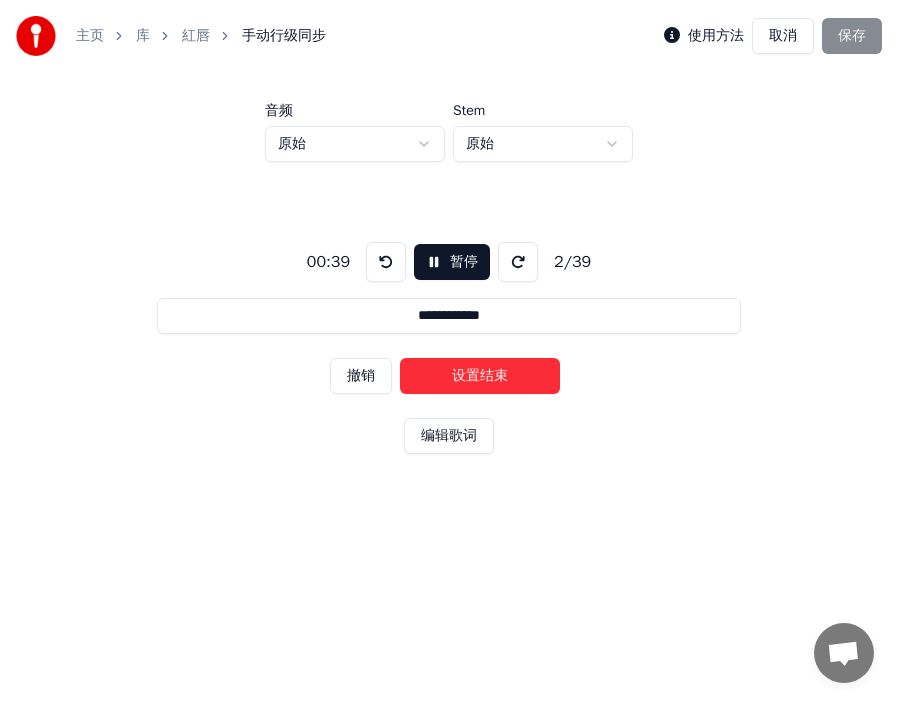click on "设置结束" at bounding box center (480, 376) 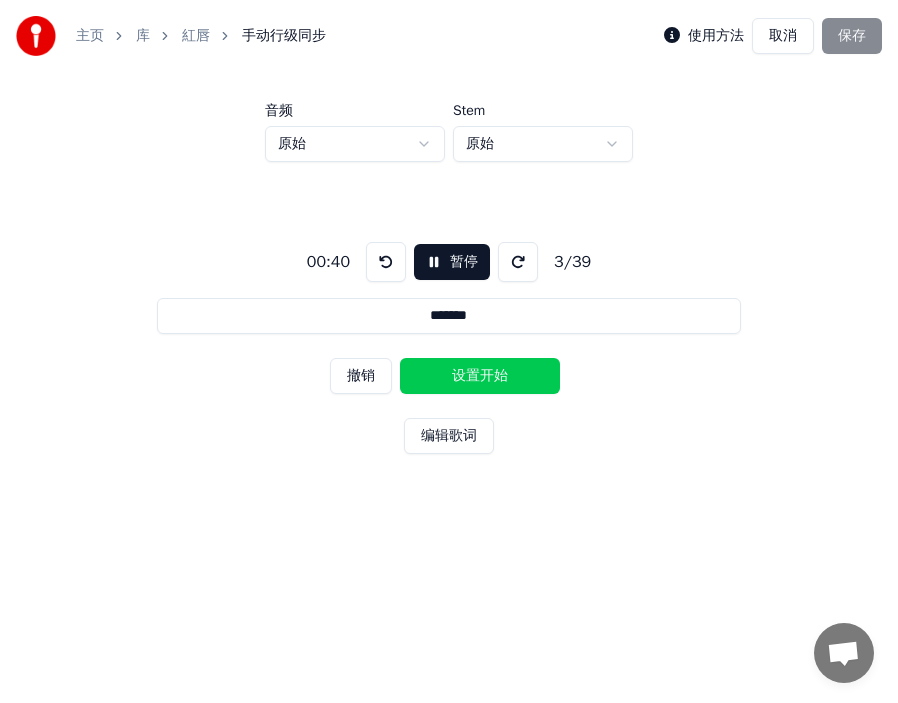 click on "设置开始" at bounding box center [480, 376] 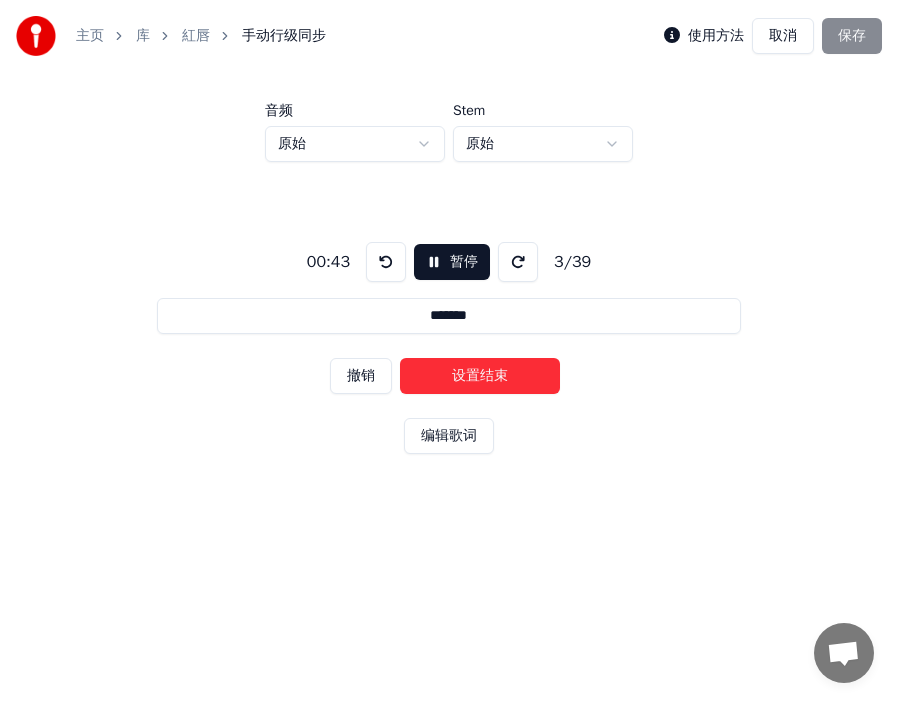 click on "设置结束" at bounding box center (480, 376) 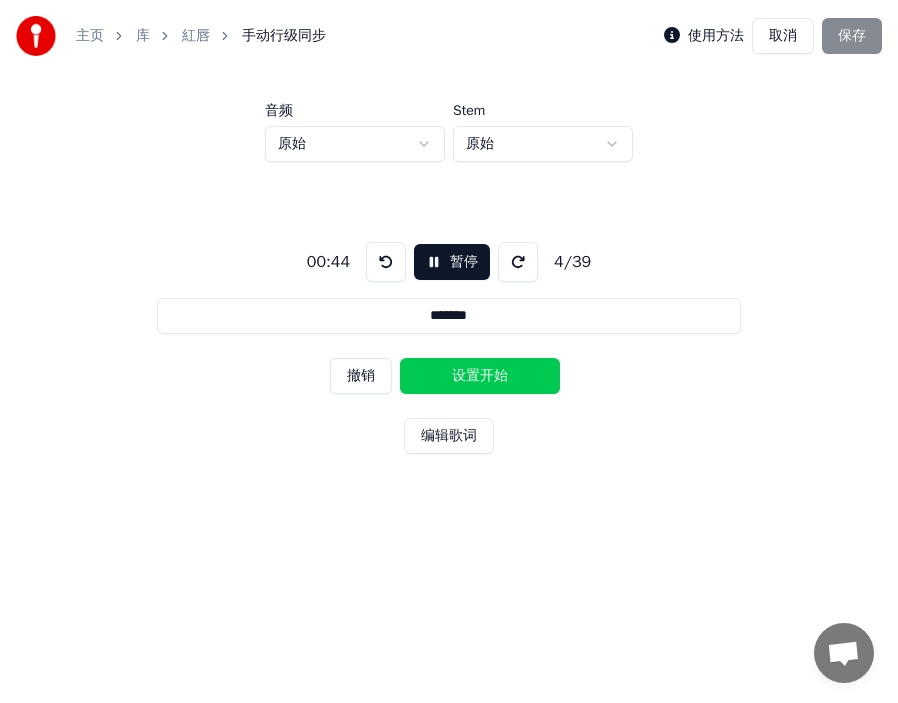 click on "设置开始" at bounding box center [480, 376] 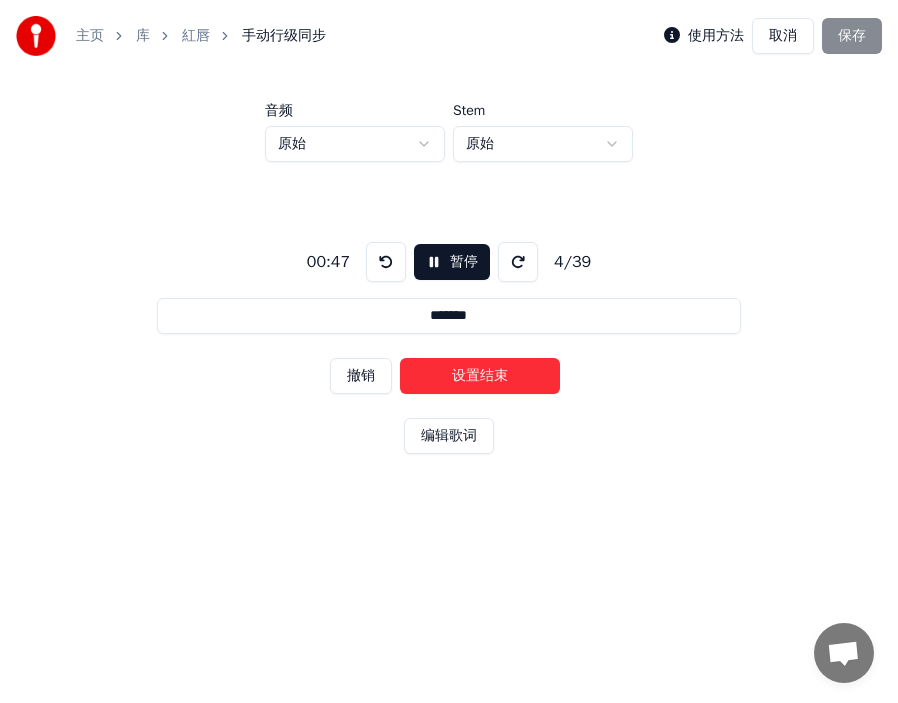 click on "设置结束" at bounding box center (480, 376) 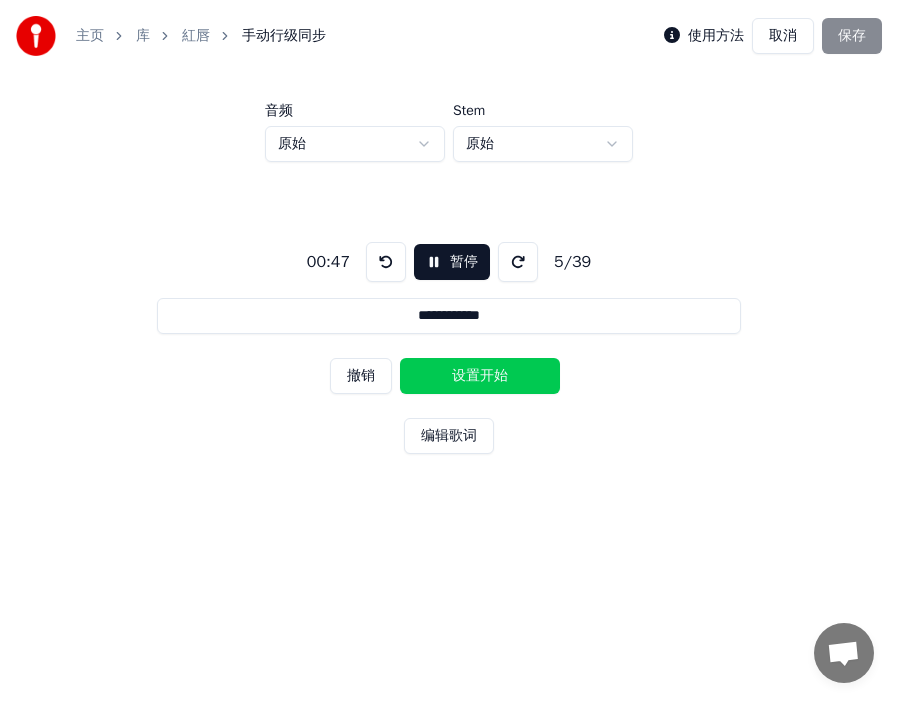 click on "设置开始" at bounding box center [480, 376] 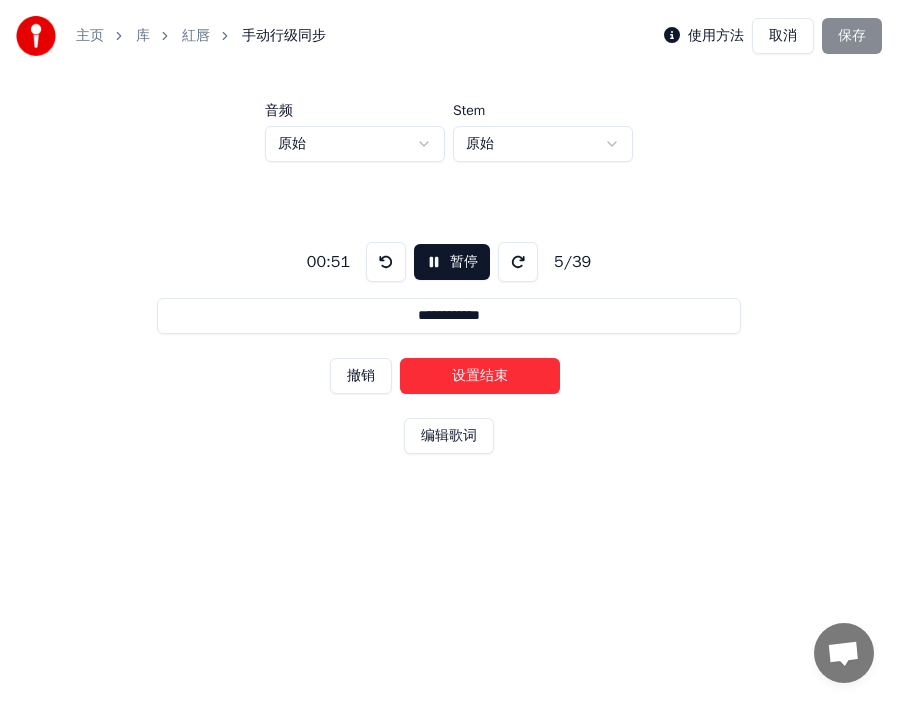 click on "设置结束" at bounding box center [480, 376] 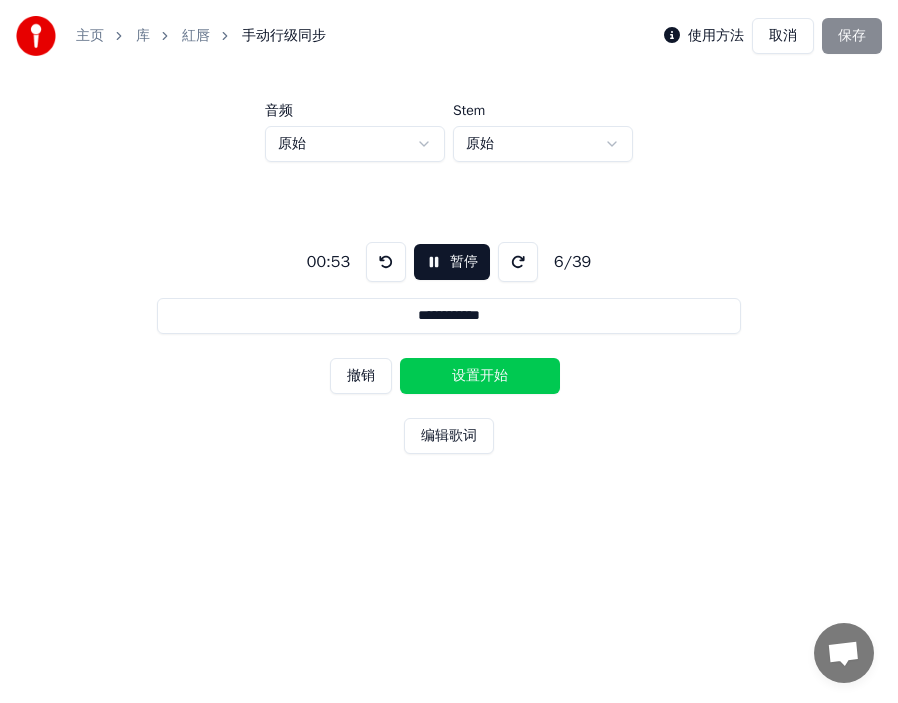click on "设置开始" at bounding box center (480, 376) 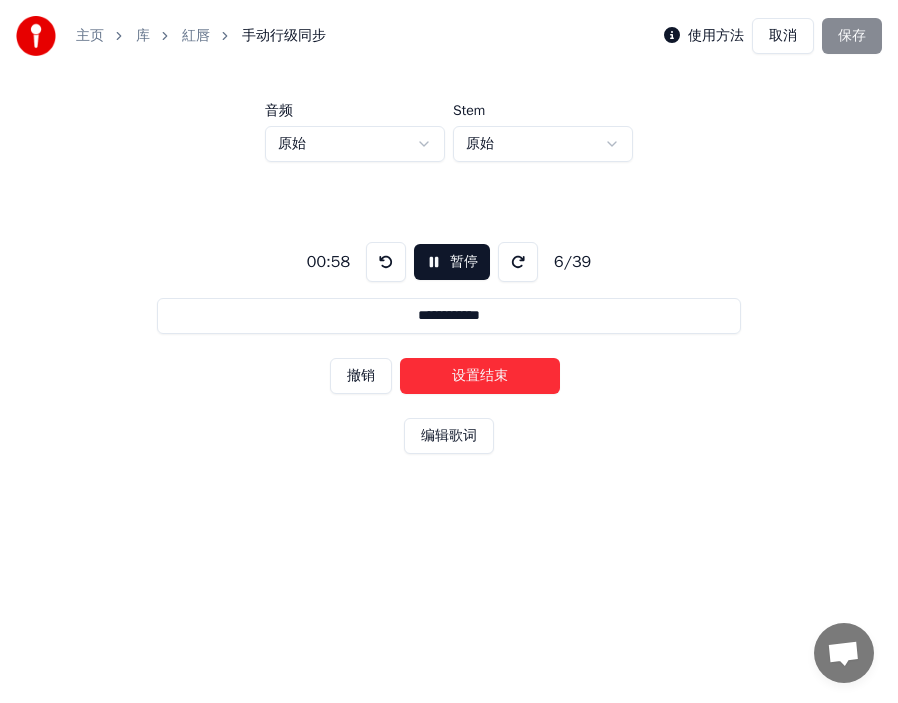 click on "设置结束" at bounding box center [480, 376] 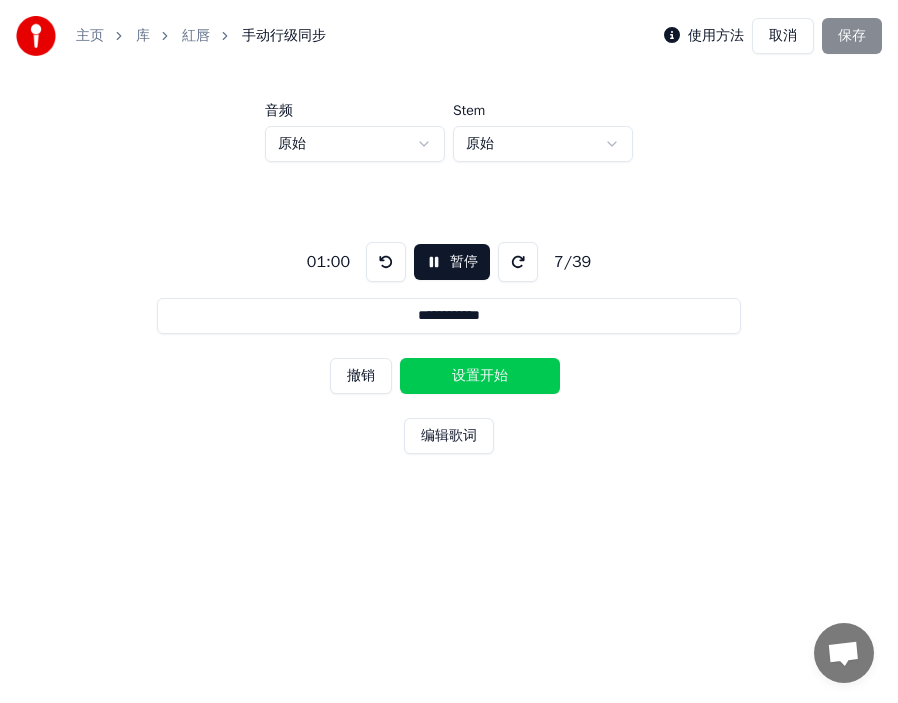 click on "设置开始" at bounding box center (480, 376) 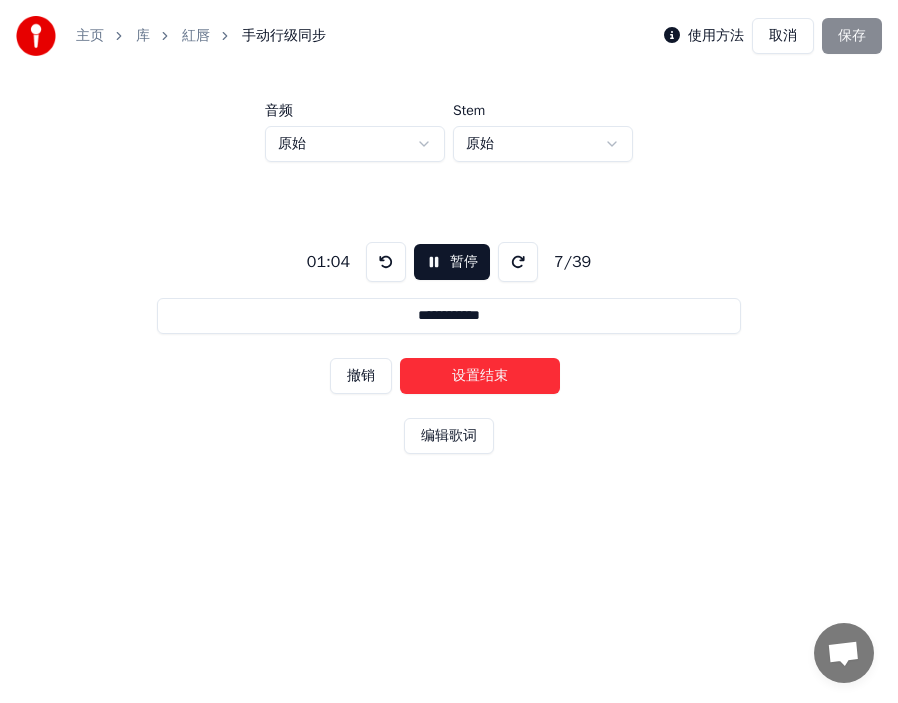 click on "设置结束" at bounding box center [480, 376] 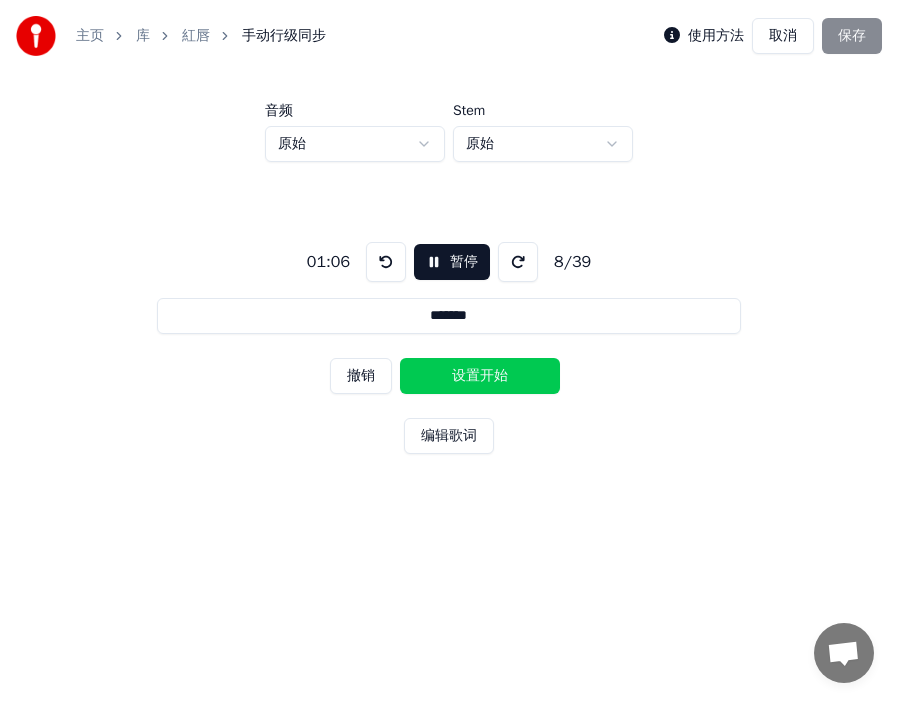 click on "设置开始" at bounding box center [480, 376] 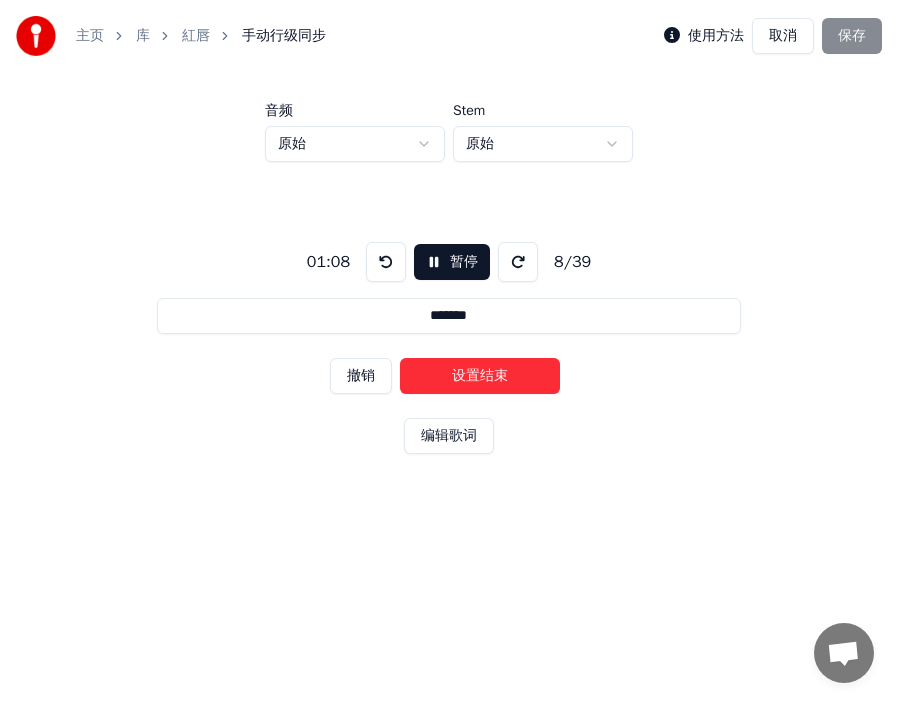 click on "设置结束" at bounding box center (480, 376) 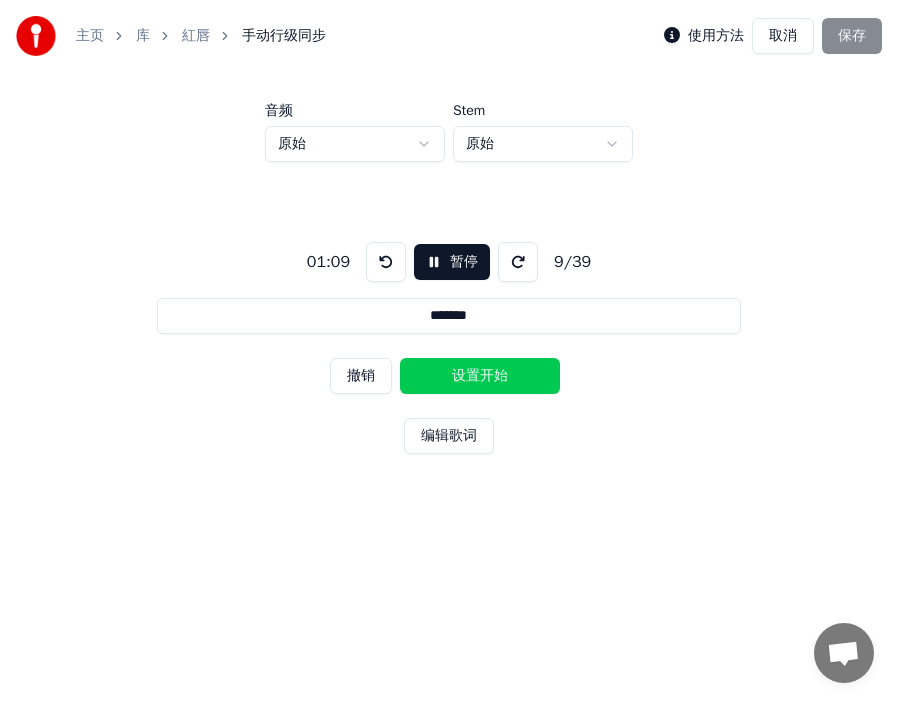 click on "设置开始" at bounding box center [480, 376] 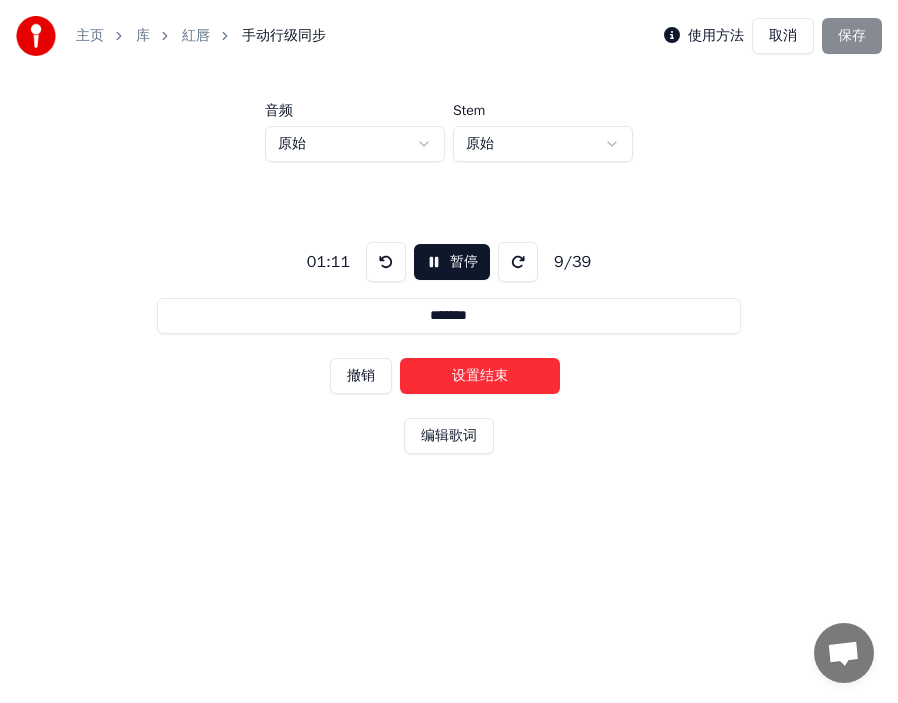 click on "设置结束" at bounding box center (480, 376) 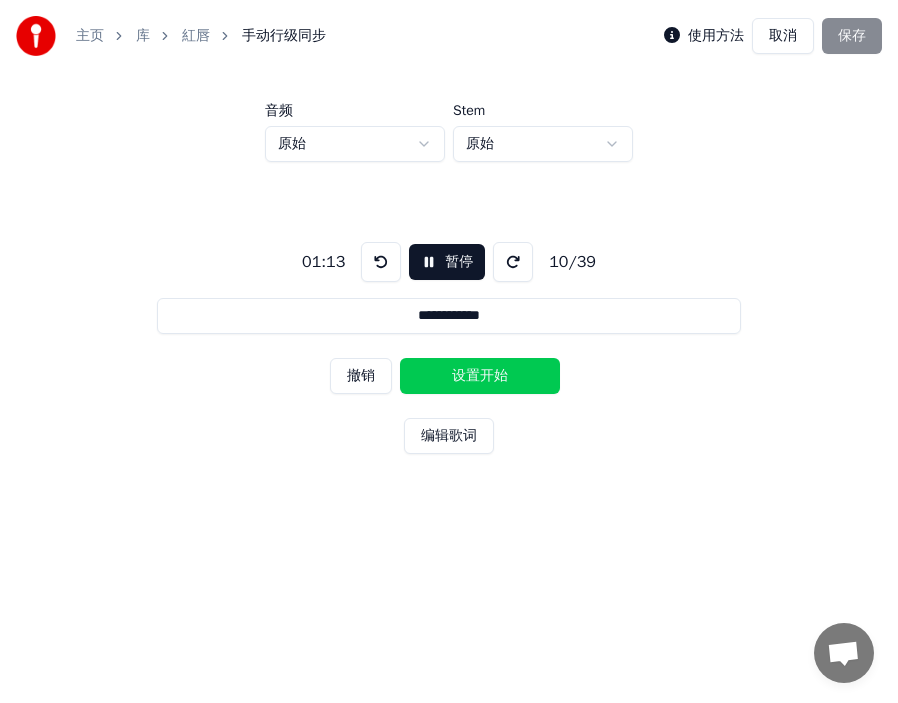 click on "设置开始" at bounding box center (480, 376) 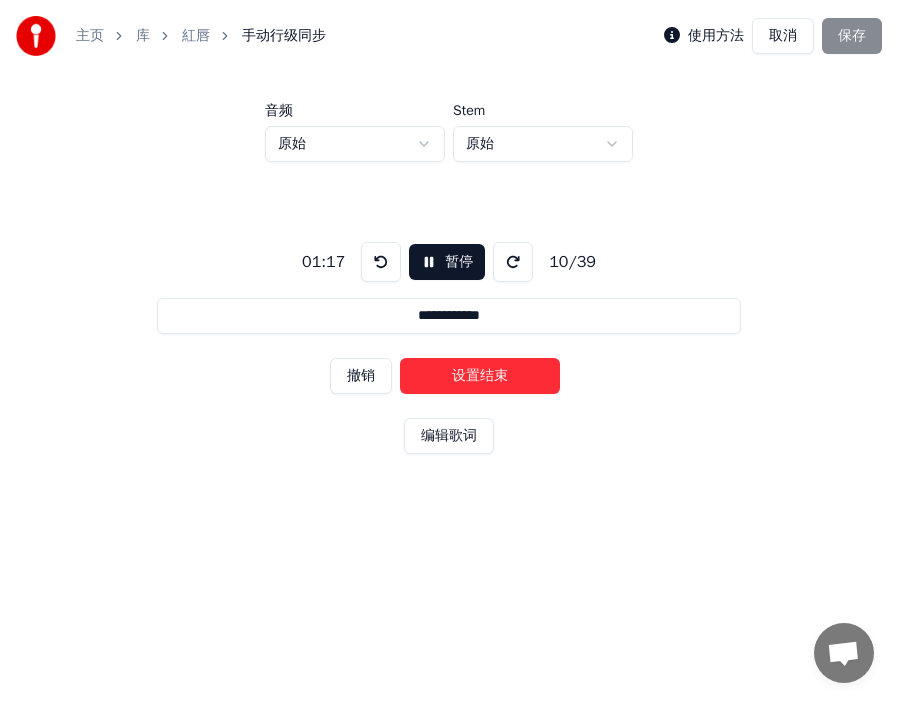 click on "设置结束" at bounding box center [480, 376] 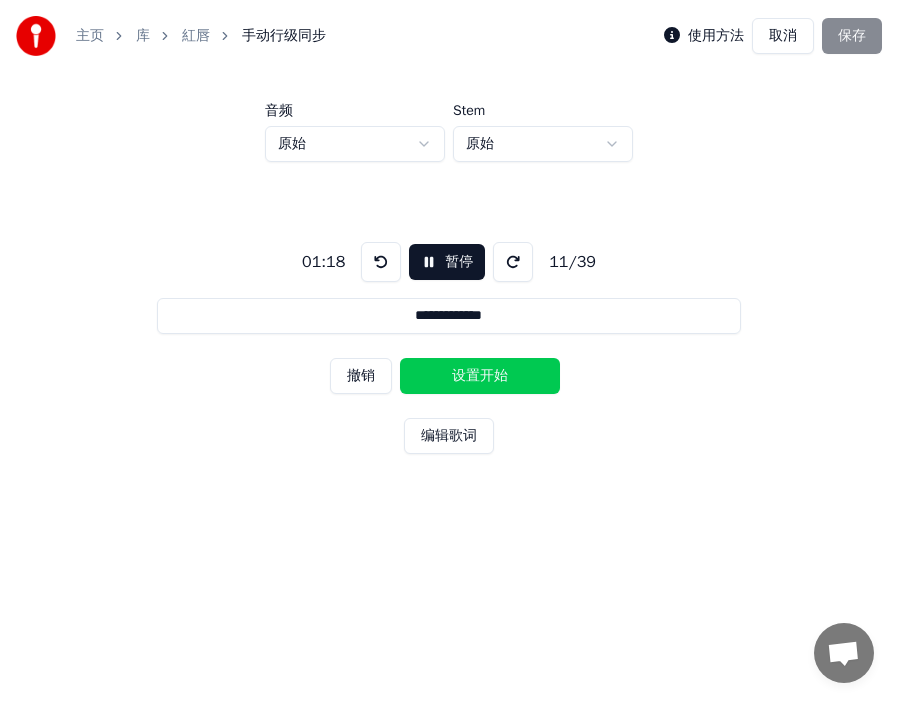 click on "设置开始" at bounding box center [480, 376] 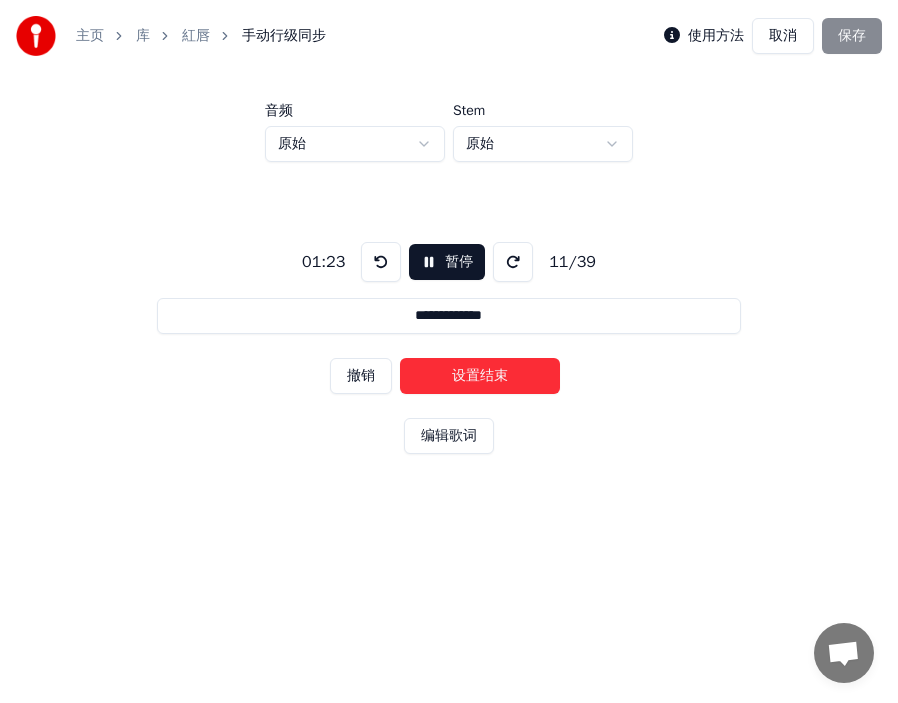 click on "设置结束" at bounding box center (480, 376) 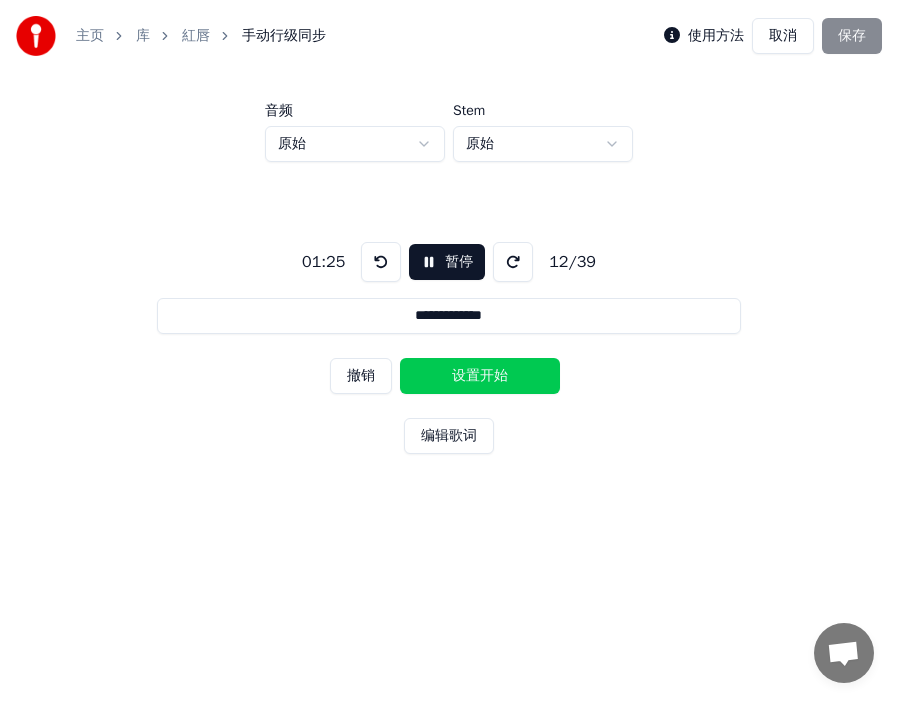 click on "设置开始" at bounding box center [480, 376] 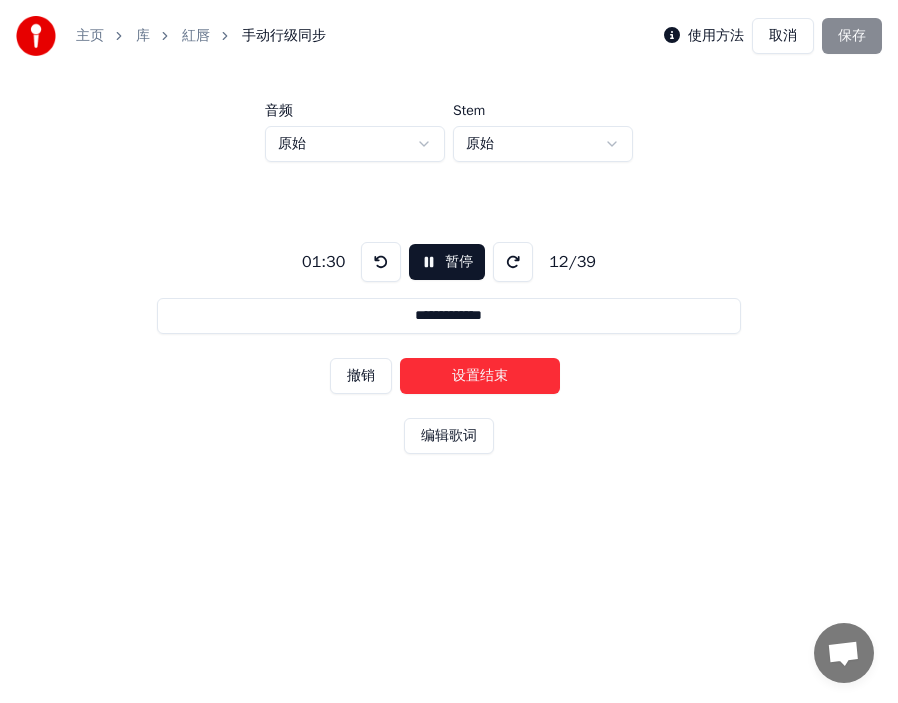 click on "设置结束" at bounding box center (480, 376) 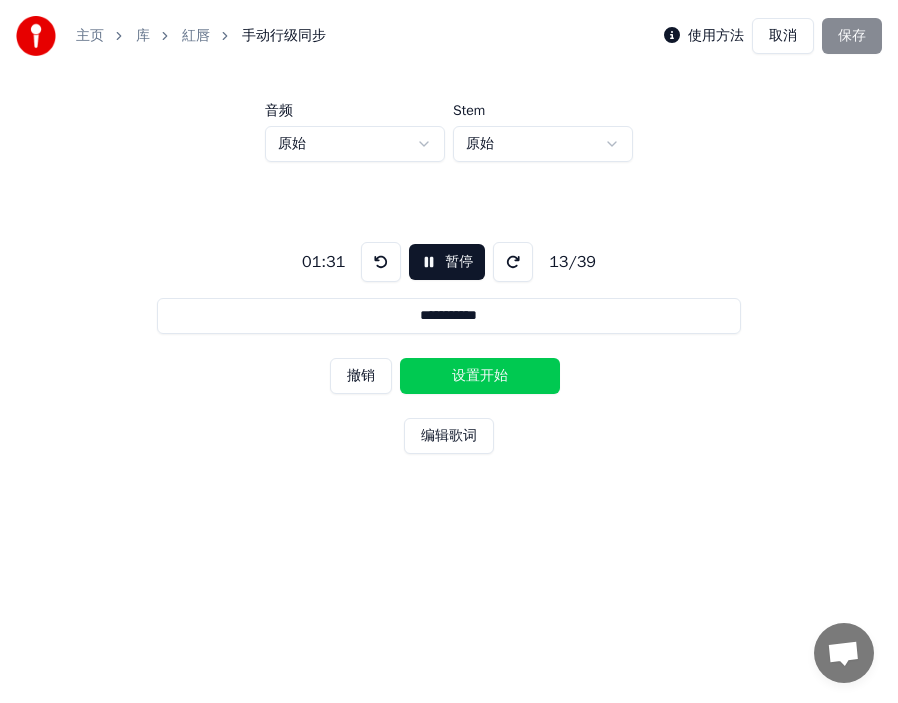 click on "设置开始" at bounding box center [480, 376] 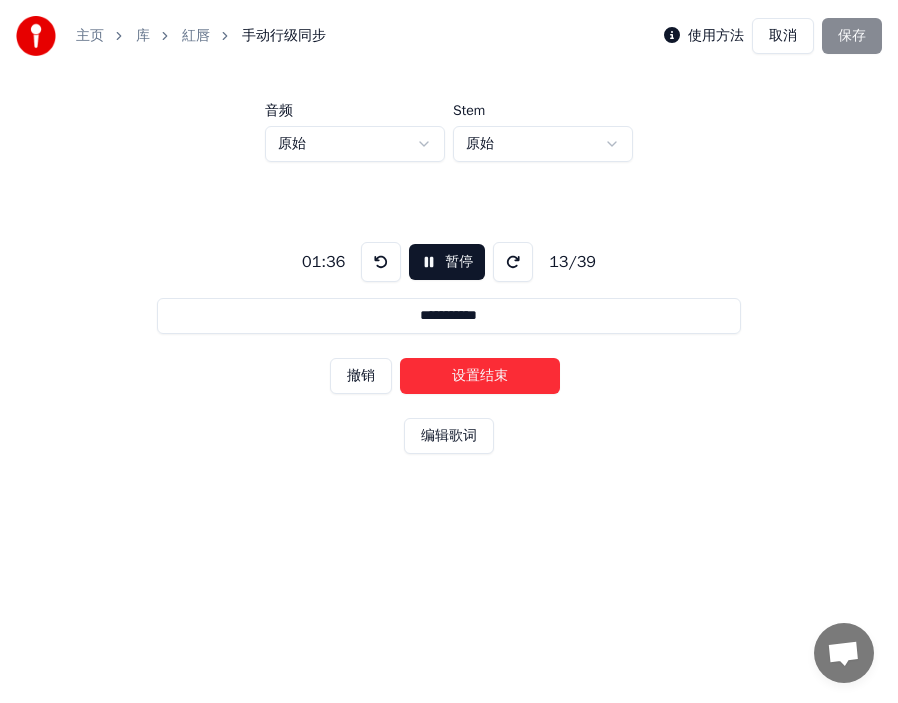 click on "设置结束" at bounding box center [480, 376] 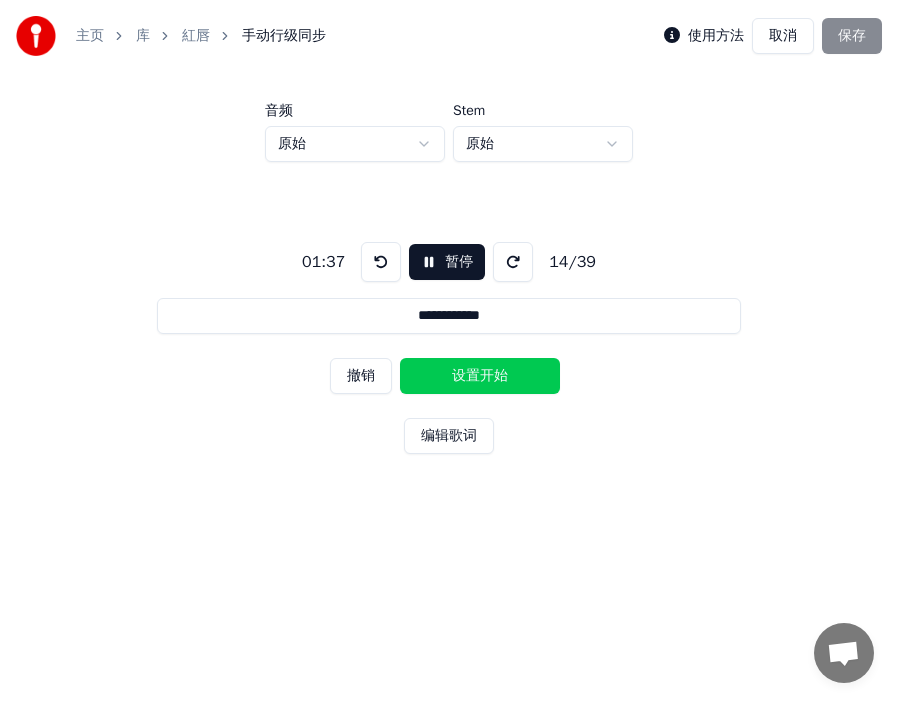 click on "设置开始" at bounding box center (480, 376) 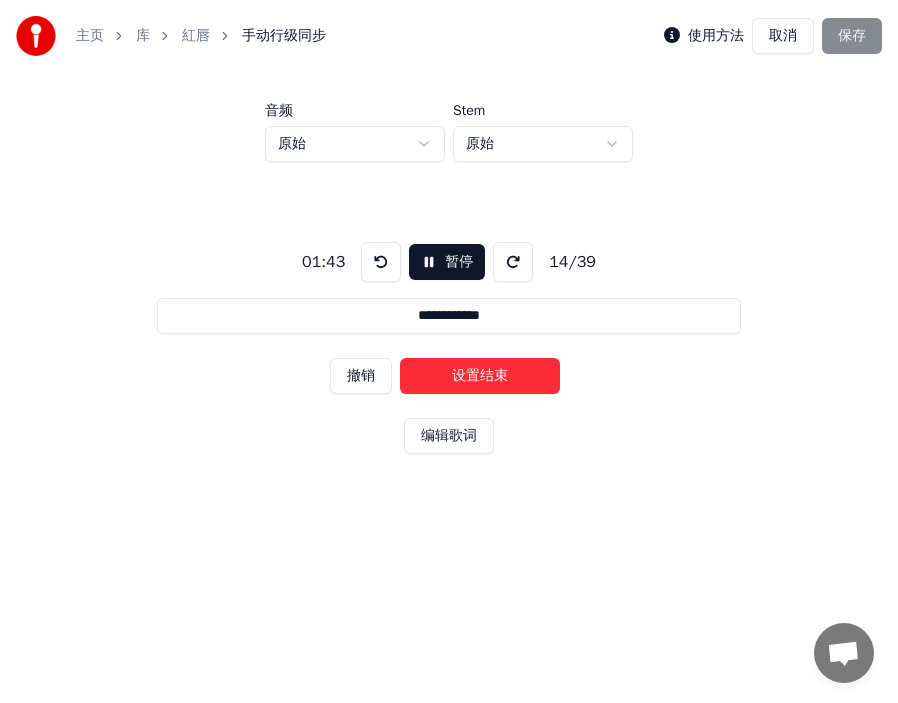 click on "设置结束" at bounding box center (480, 376) 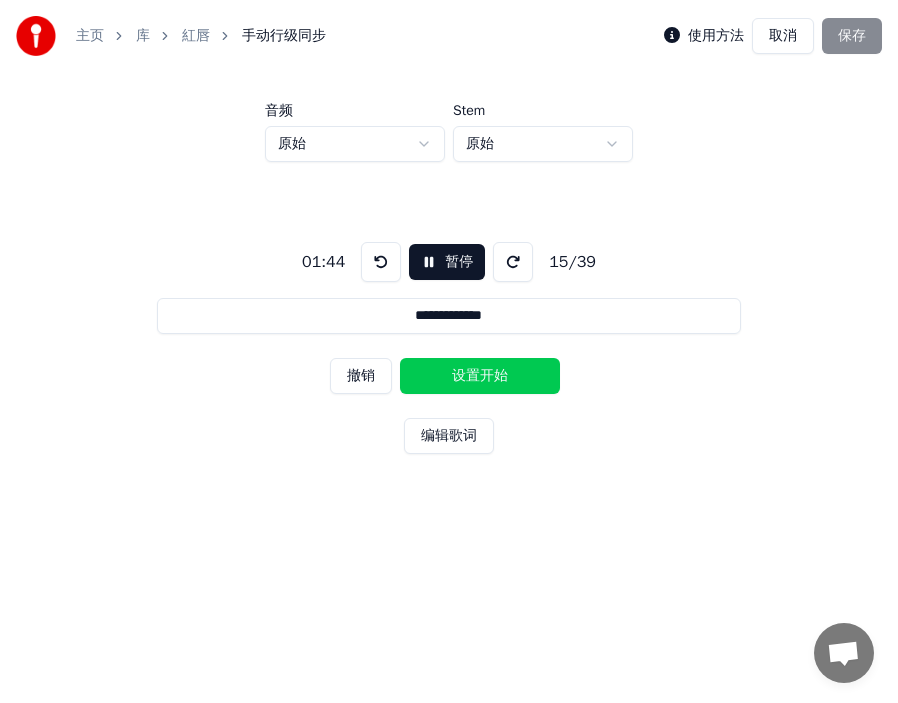 click on "设置开始" at bounding box center (480, 376) 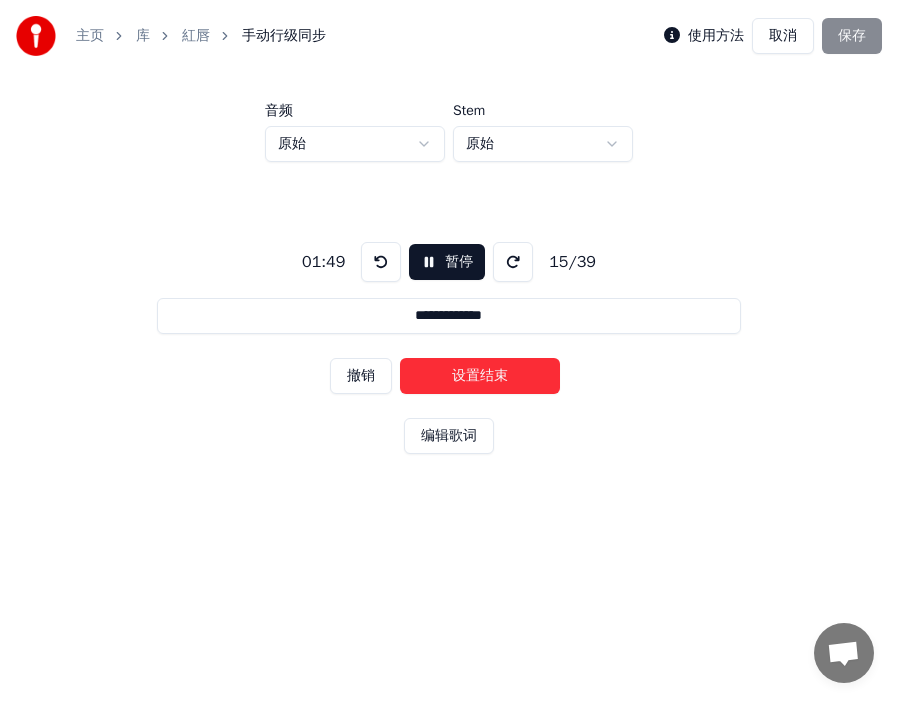 click on "设置结束" at bounding box center [480, 376] 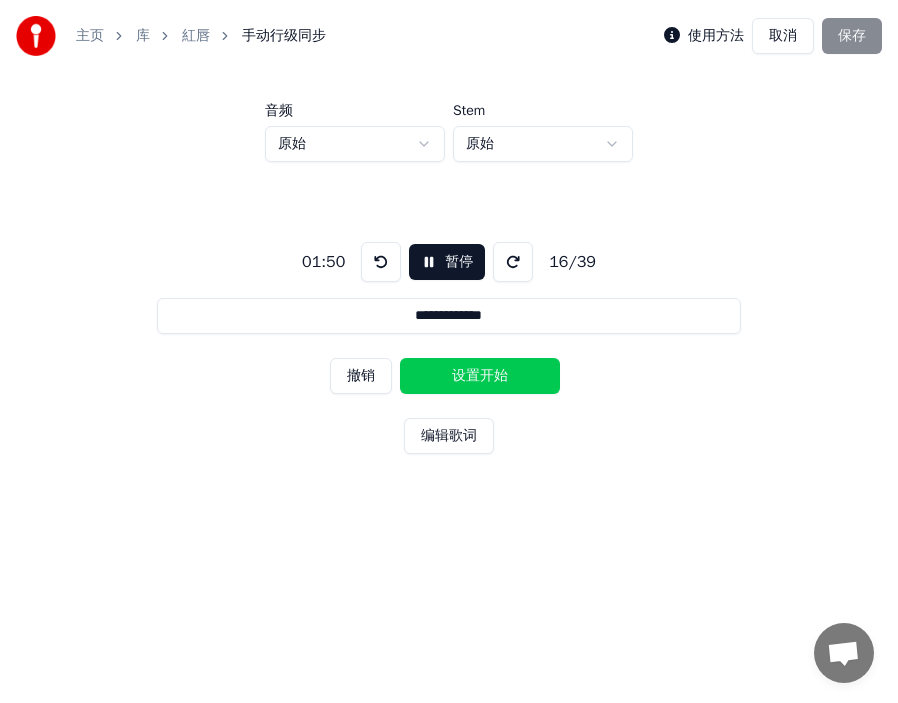 click on "设置开始" at bounding box center [480, 376] 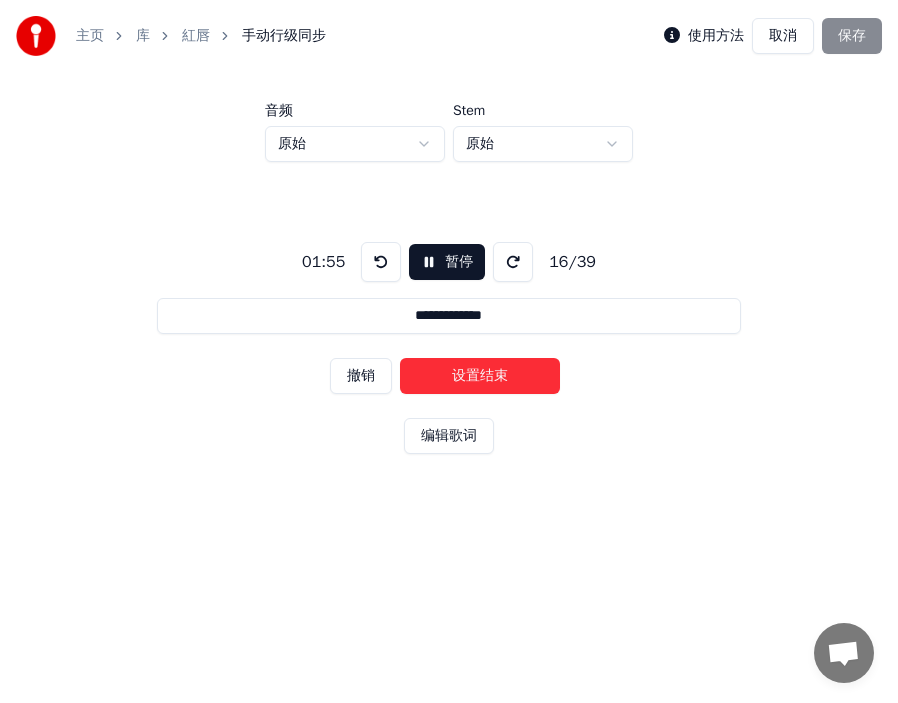 click on "设置结束" at bounding box center (480, 376) 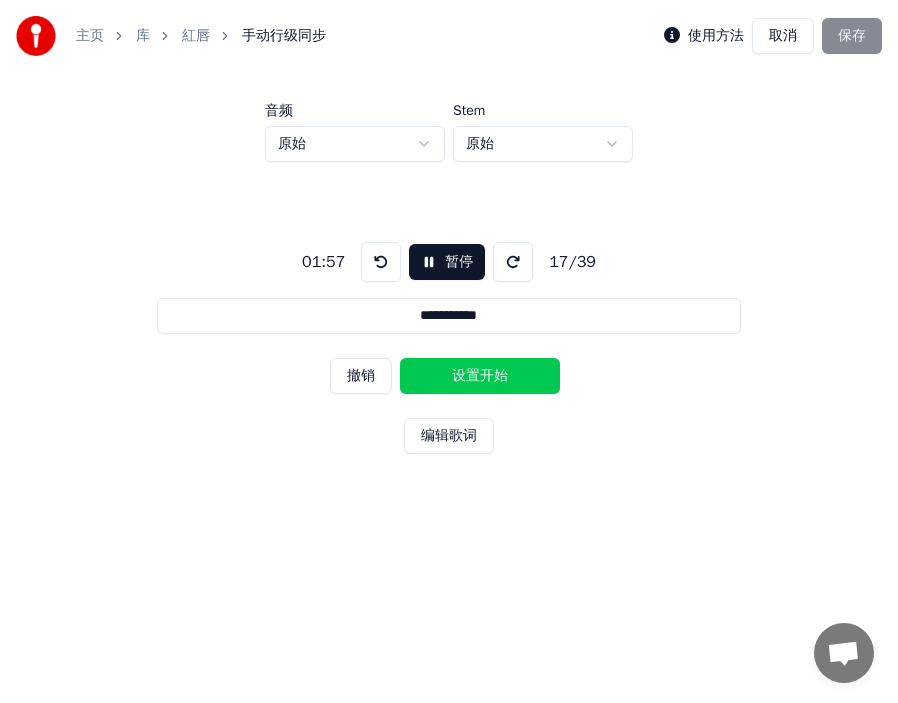click on "设置开始" at bounding box center (480, 376) 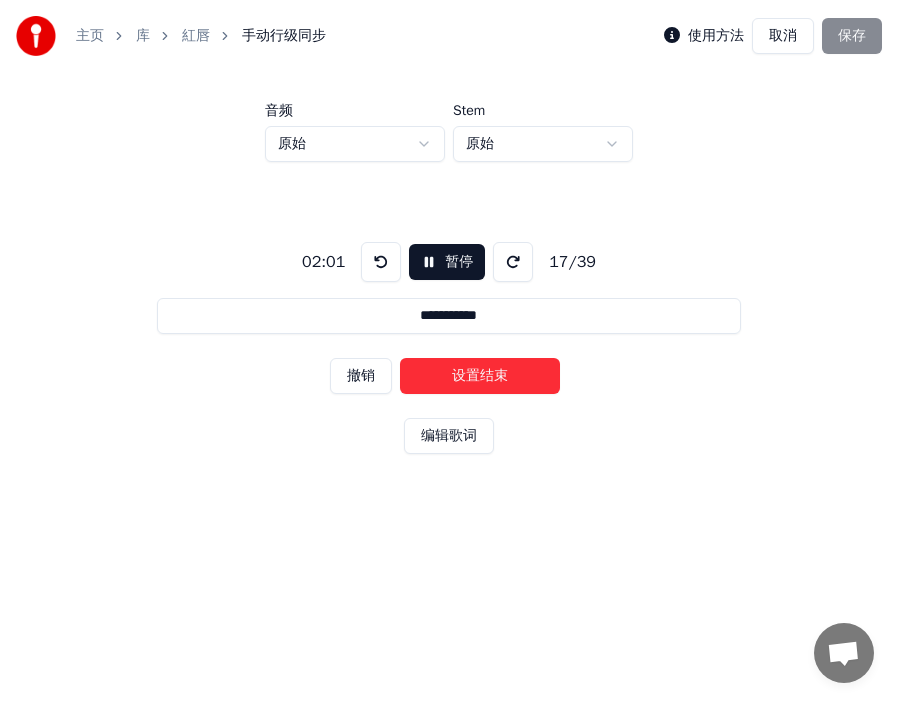 click on "设置结束" at bounding box center [480, 376] 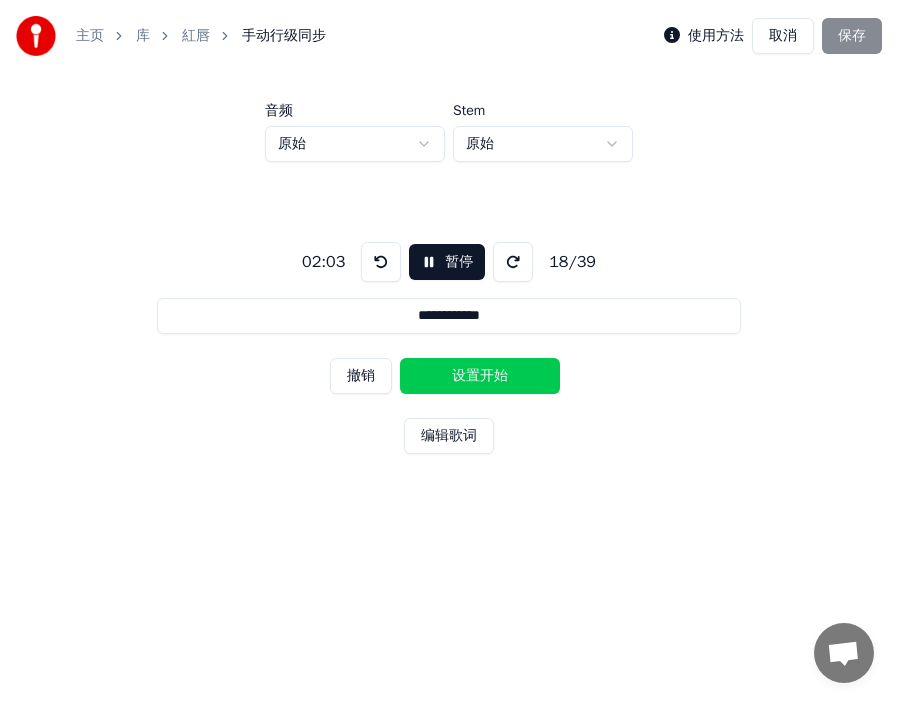 click on "设置开始" at bounding box center (480, 376) 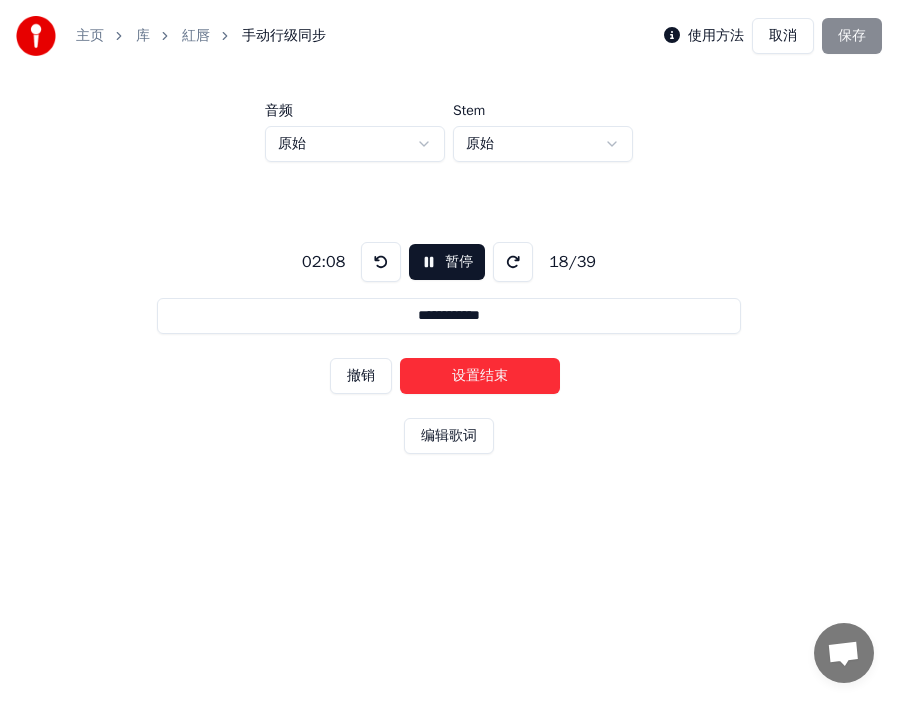 click on "设置结束" at bounding box center [480, 376] 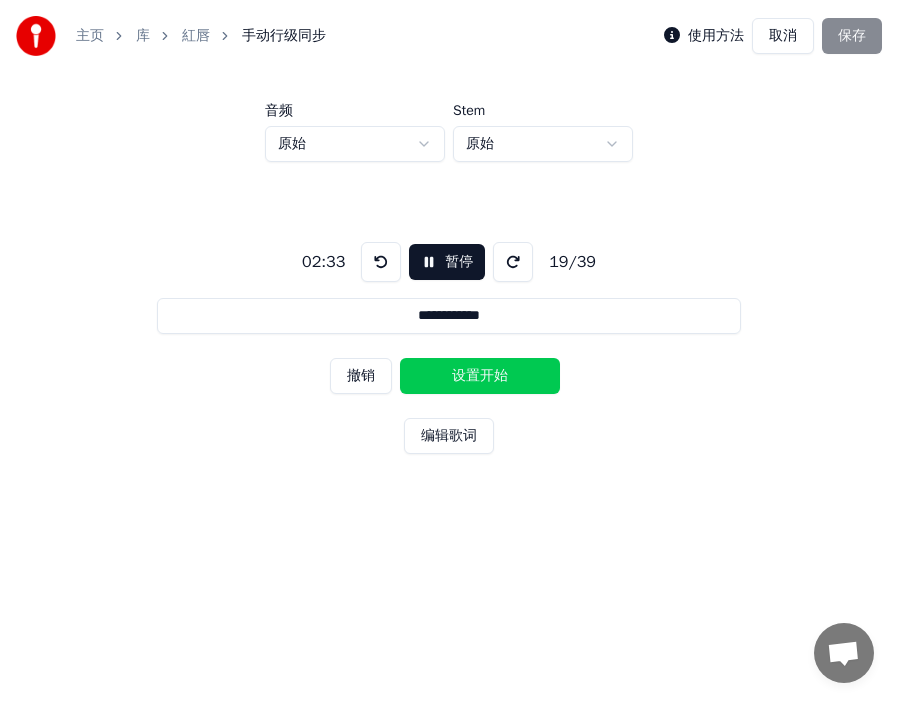 click on "设置开始" at bounding box center [480, 376] 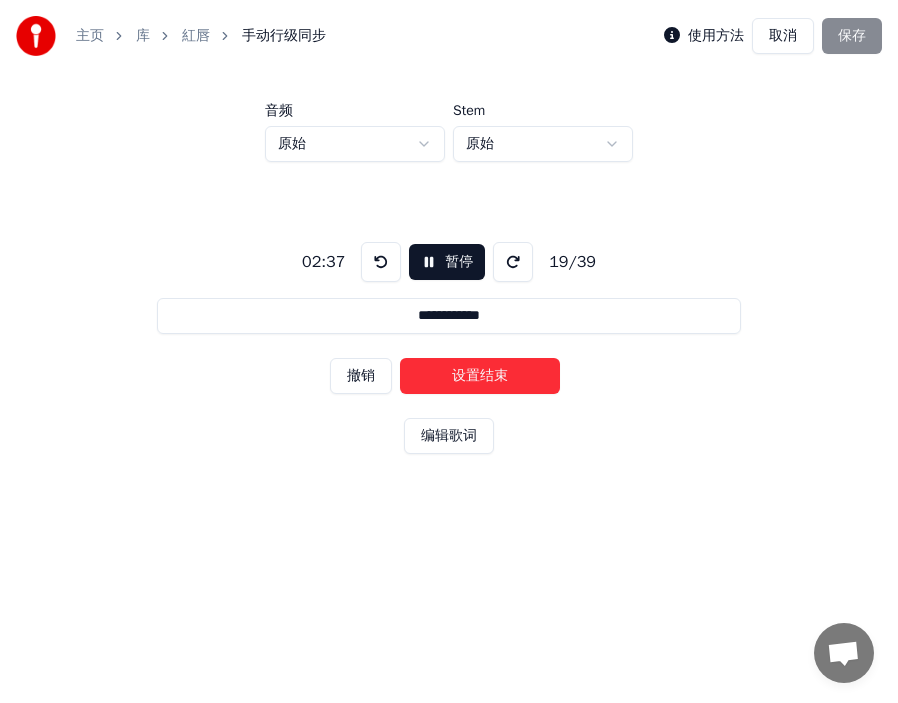 click on "设置结束" at bounding box center (480, 376) 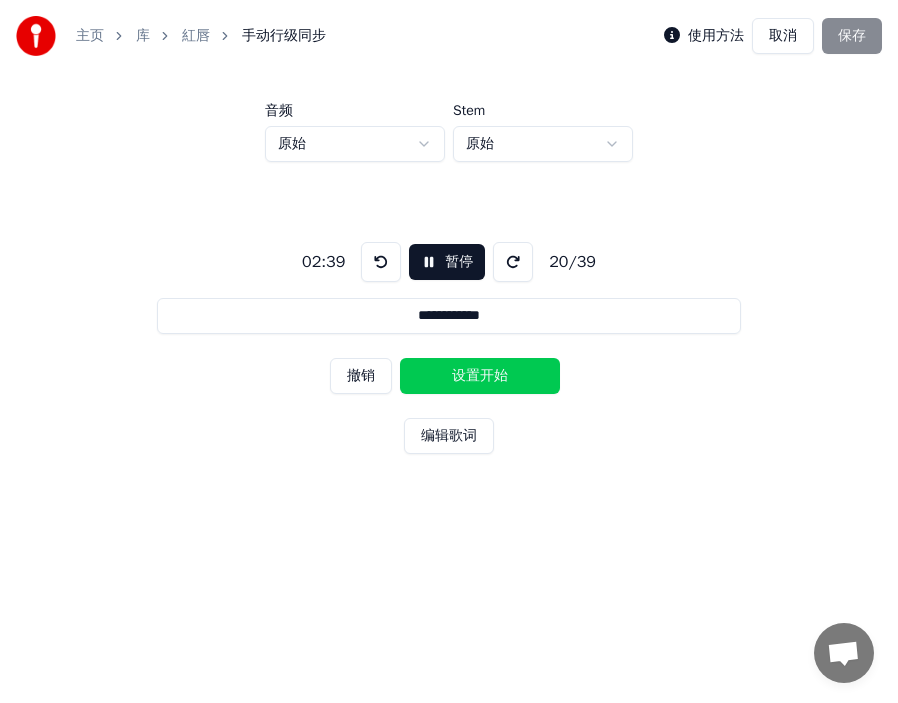 click on "设置开始" at bounding box center (480, 376) 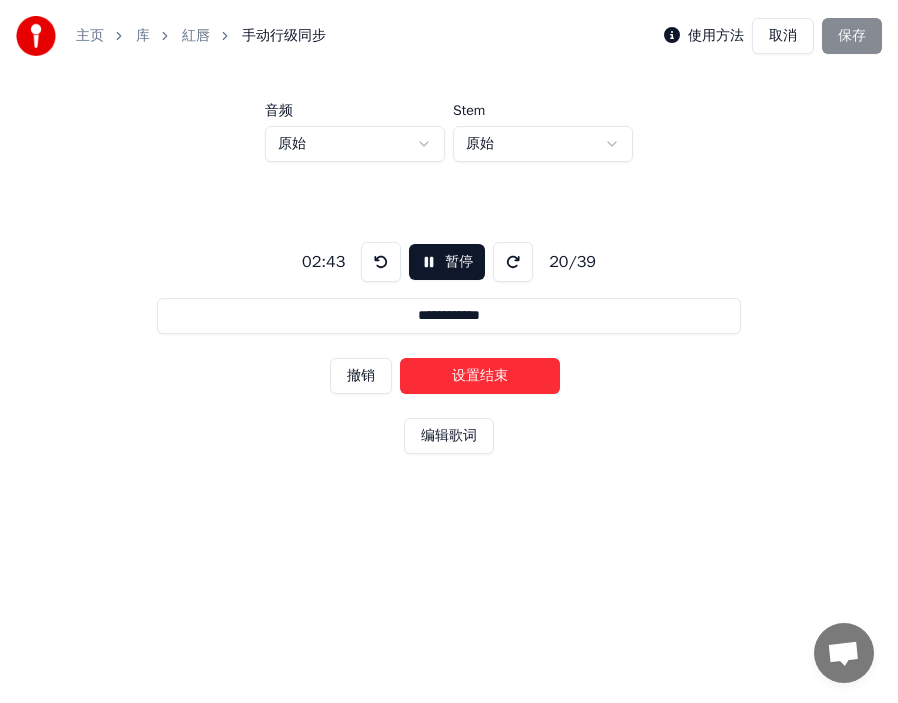 click on "设置结束" at bounding box center (480, 376) 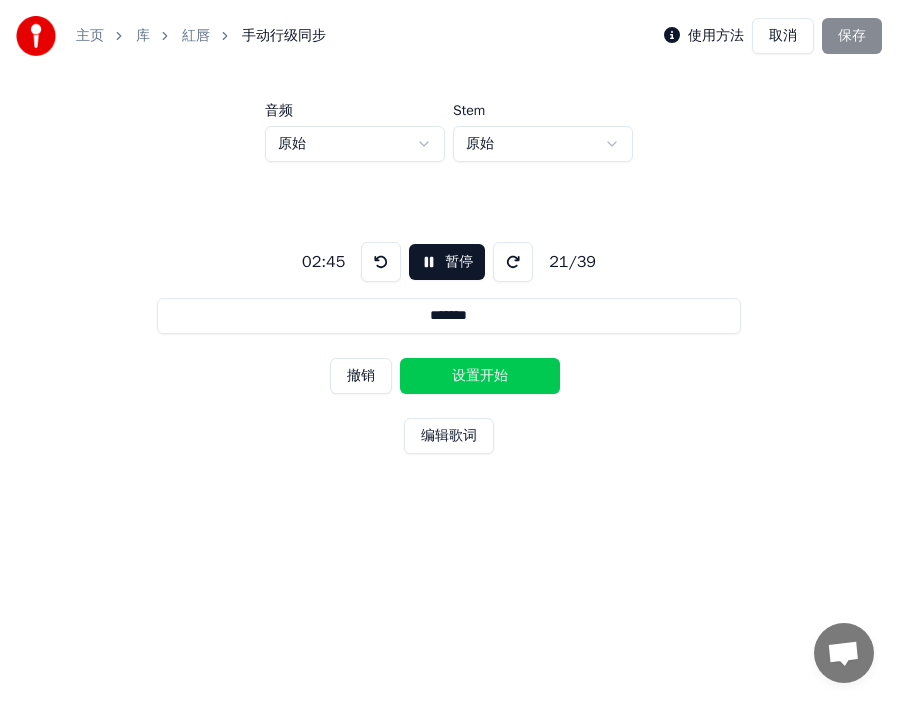 click on "设置开始" at bounding box center [480, 376] 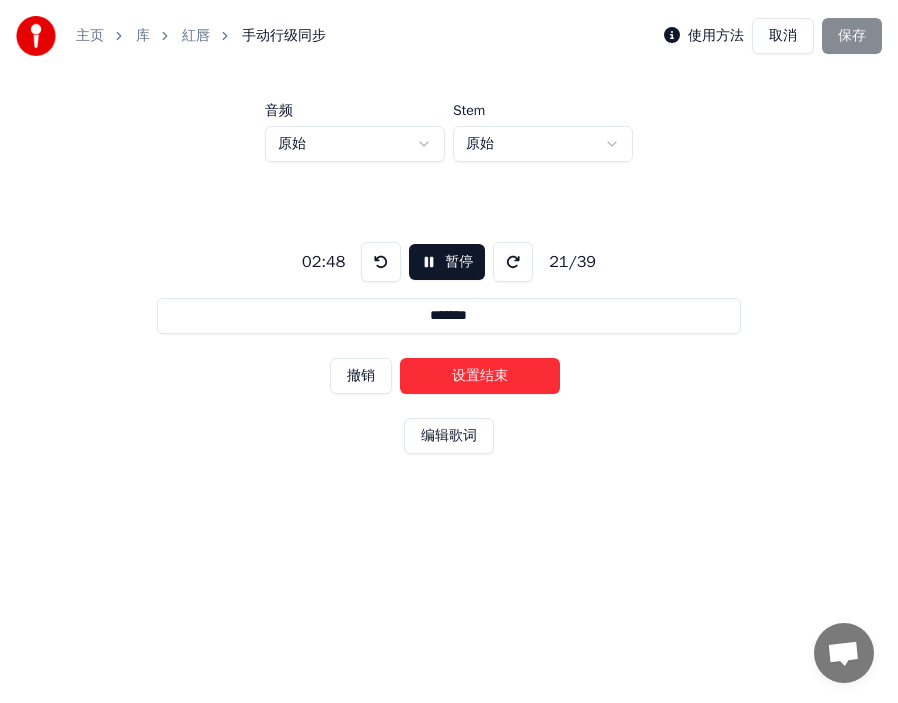 click on "设置结束" at bounding box center (480, 376) 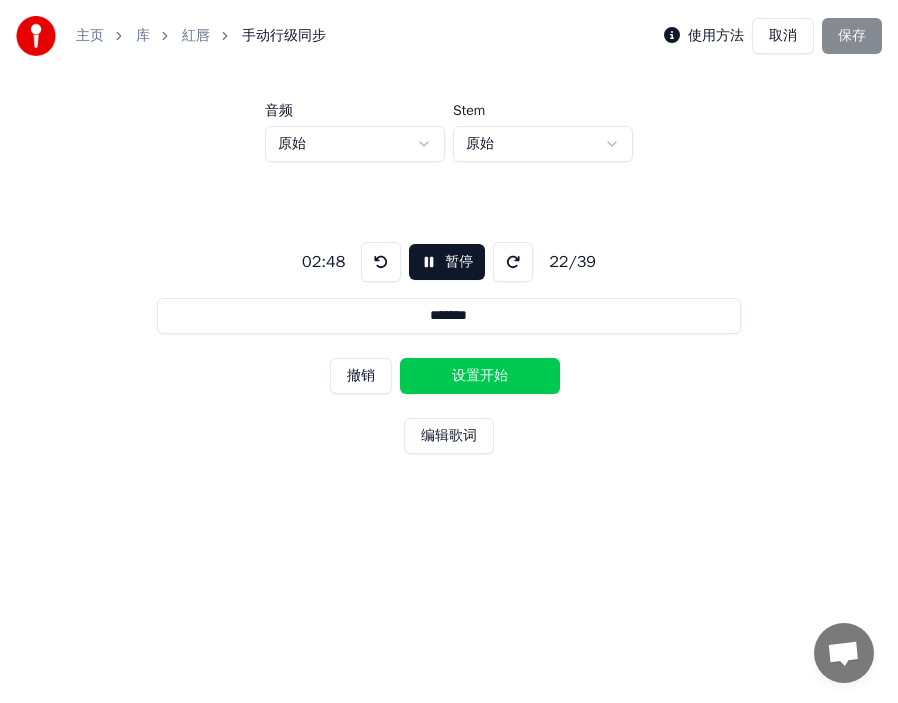 click on "设置开始" at bounding box center [480, 376] 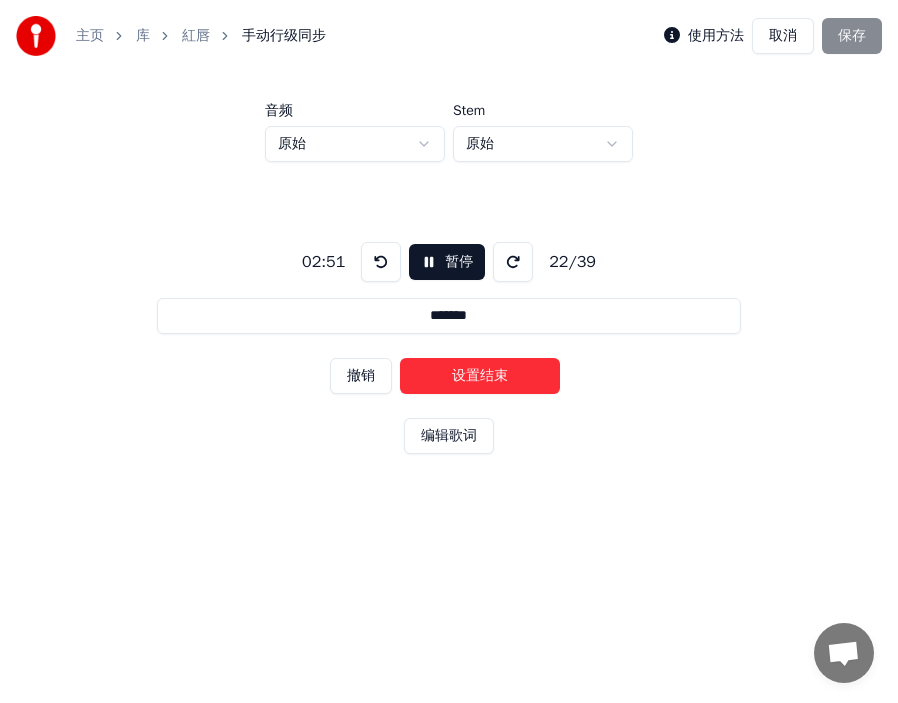 click on "设置结束" at bounding box center [480, 376] 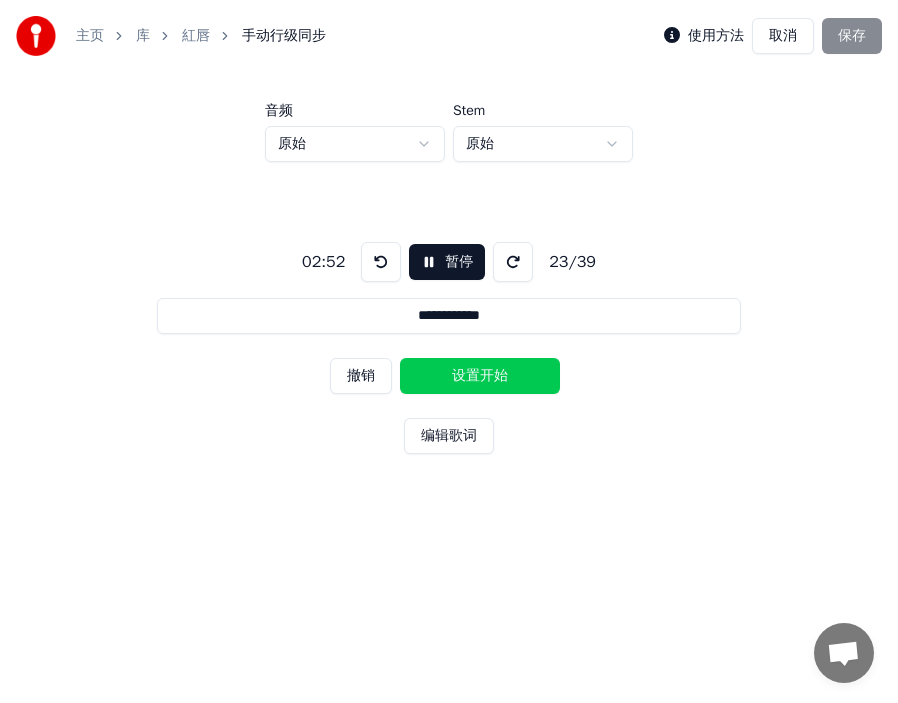 click on "设置开始" at bounding box center [480, 376] 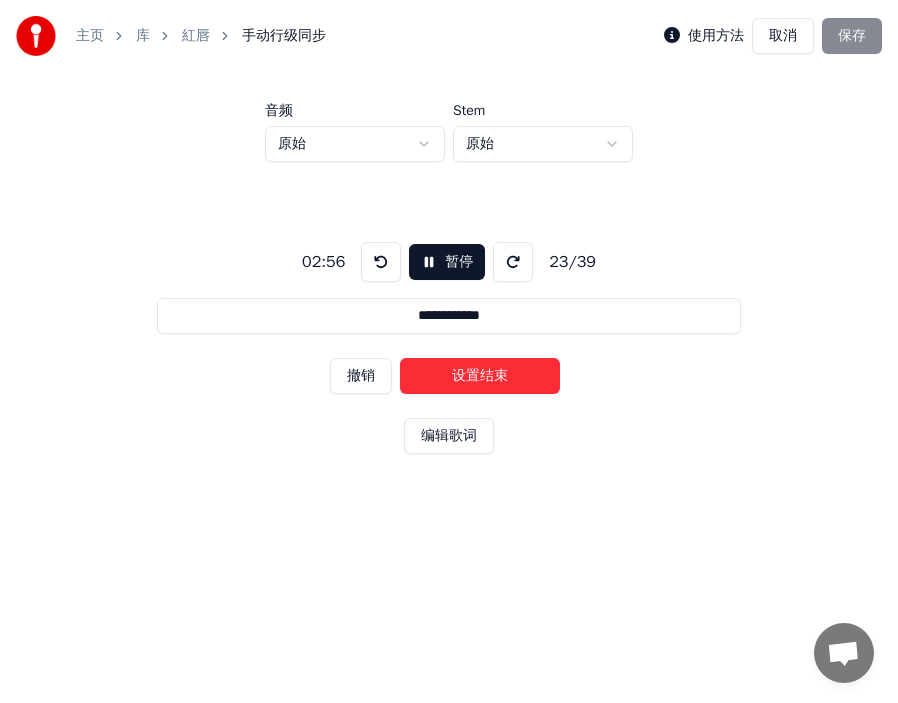 click on "设置结束" at bounding box center (480, 376) 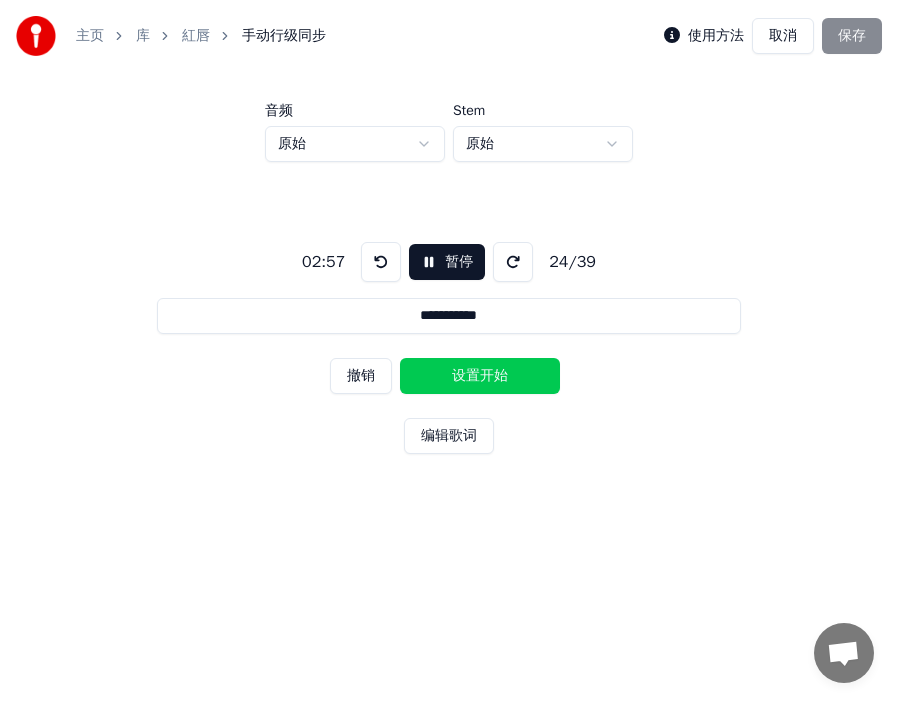 click on "设置开始" at bounding box center [480, 376] 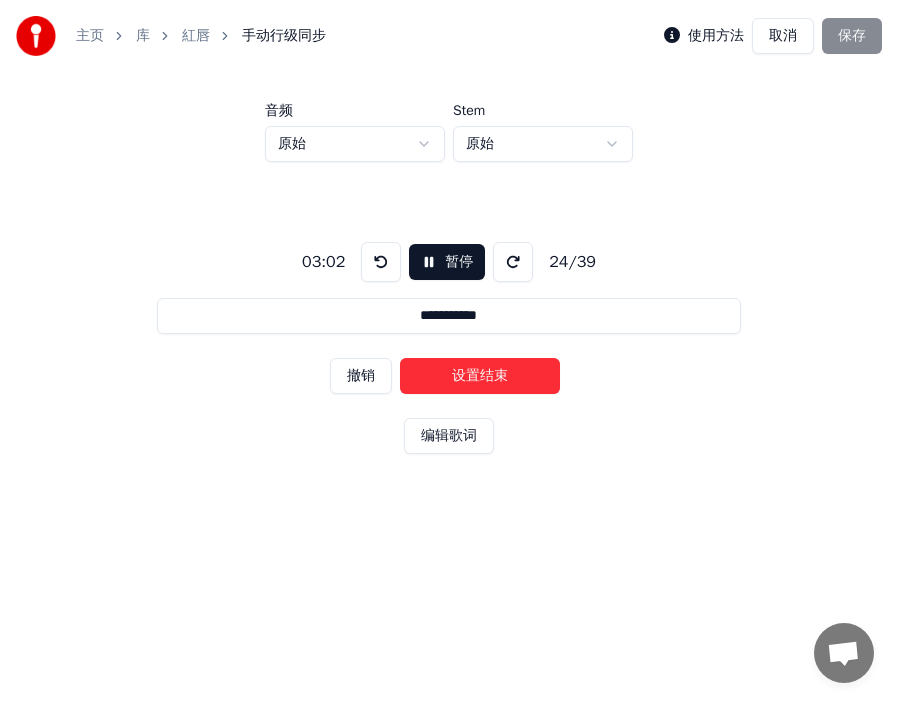 click on "设置结束" at bounding box center [480, 376] 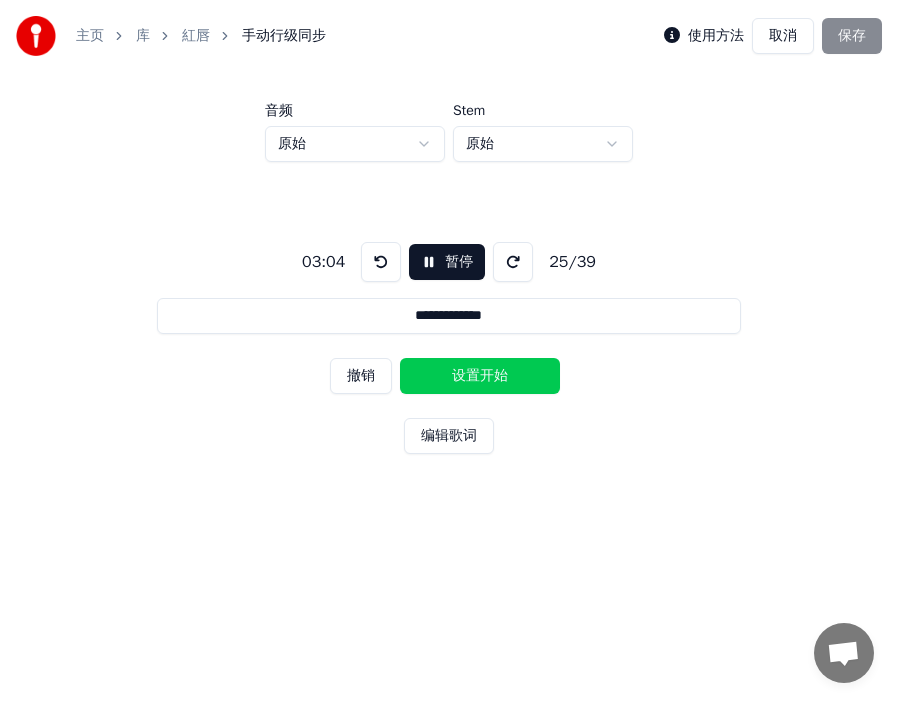 click on "设置开始" at bounding box center (480, 376) 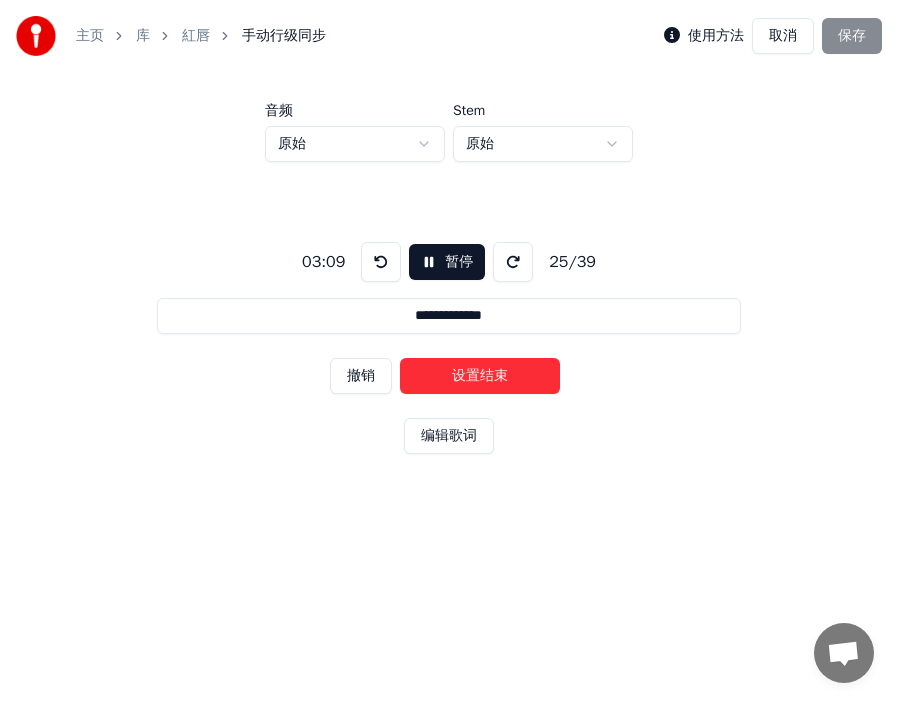 click on "设置结束" at bounding box center [480, 376] 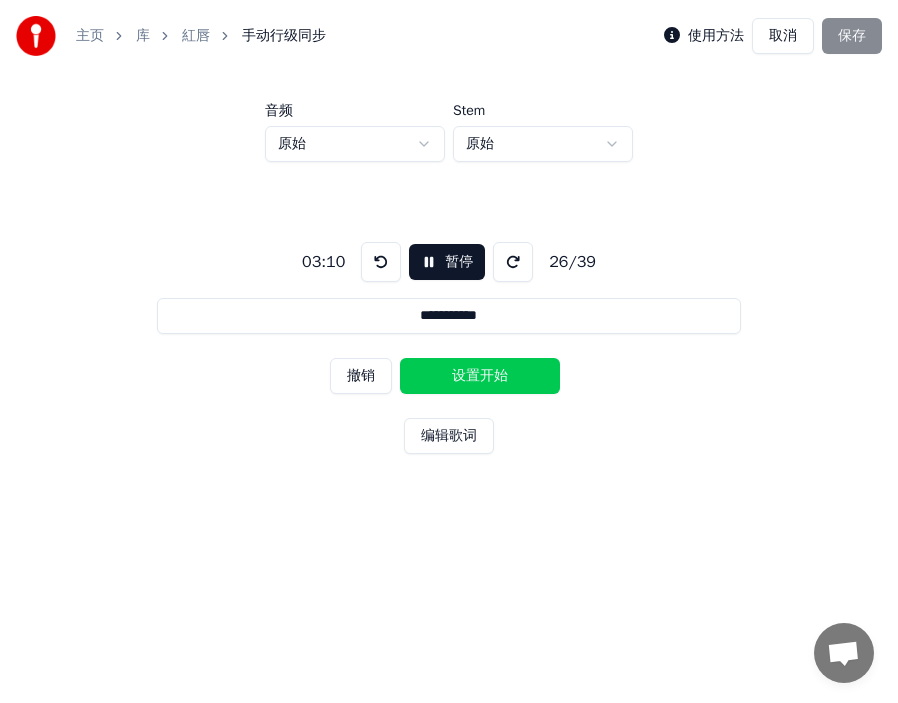 click on "设置开始" at bounding box center (480, 376) 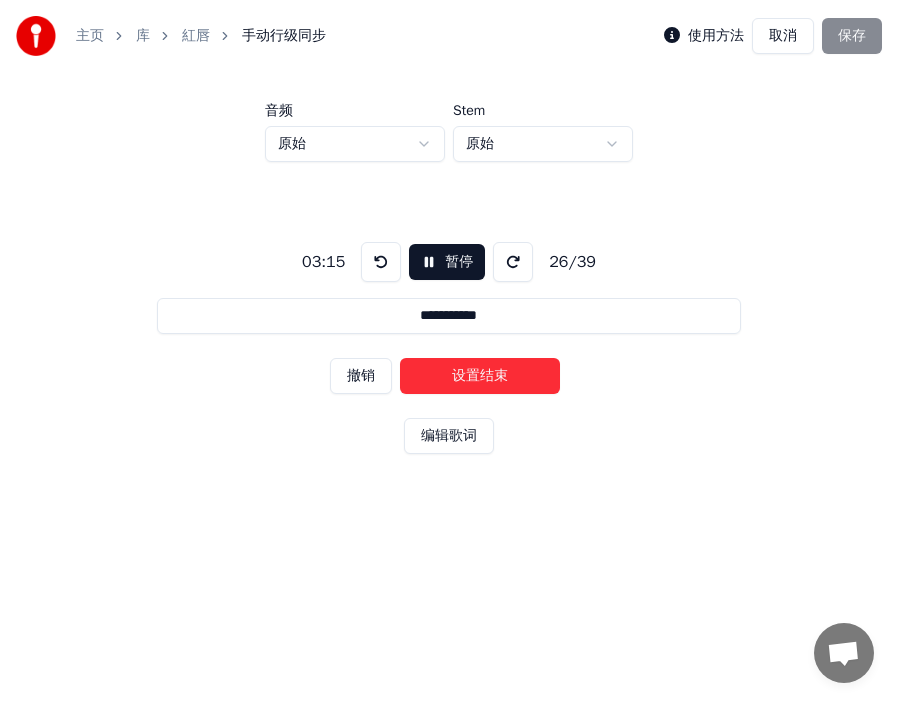 click on "设置结束" at bounding box center (480, 376) 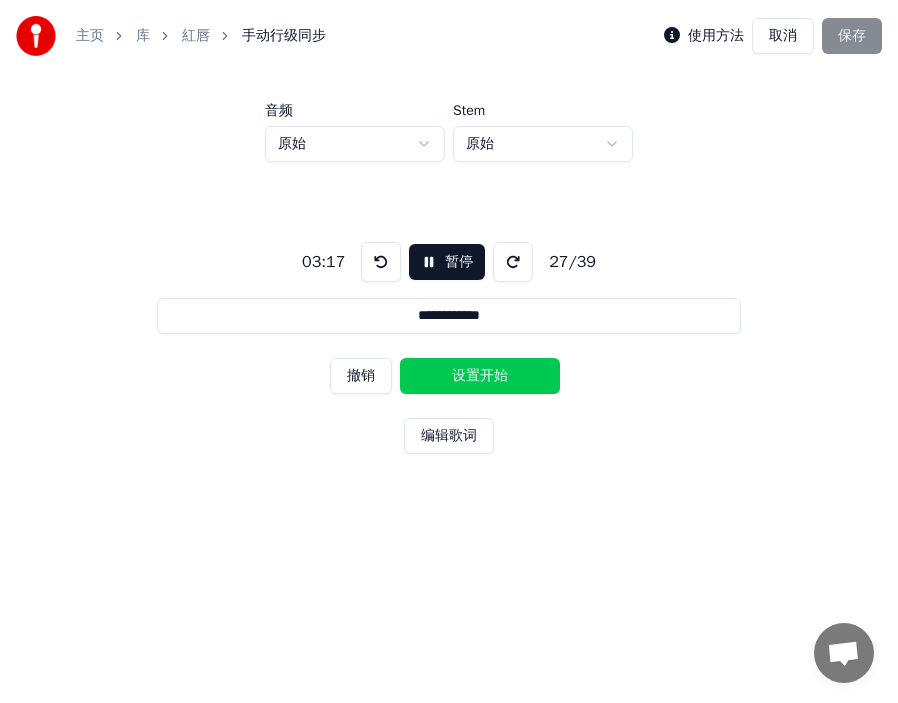 click on "设置开始" at bounding box center [480, 376] 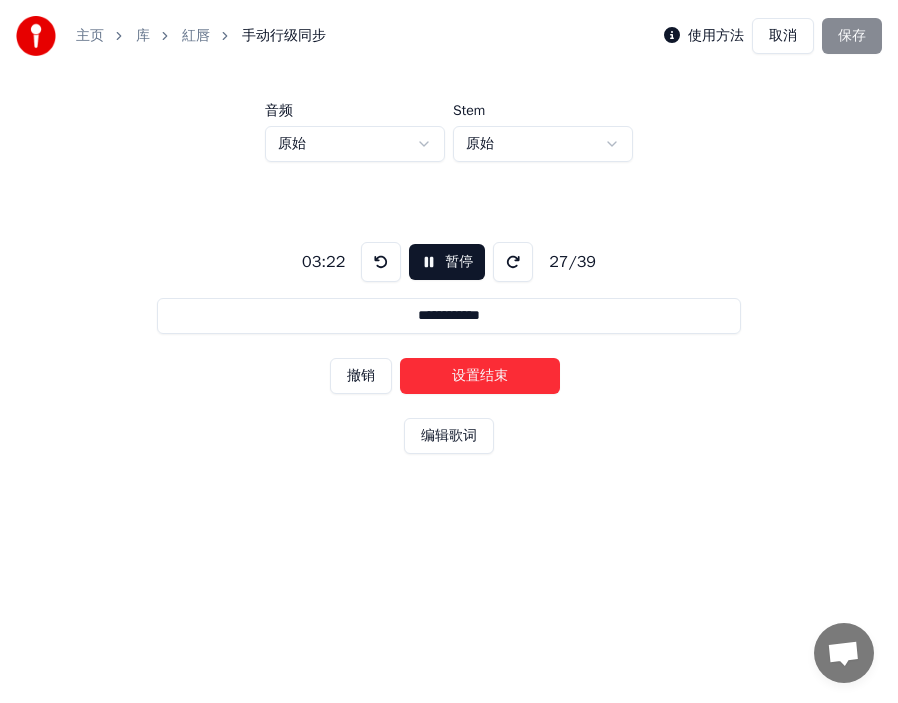 click on "设置结束" at bounding box center (480, 376) 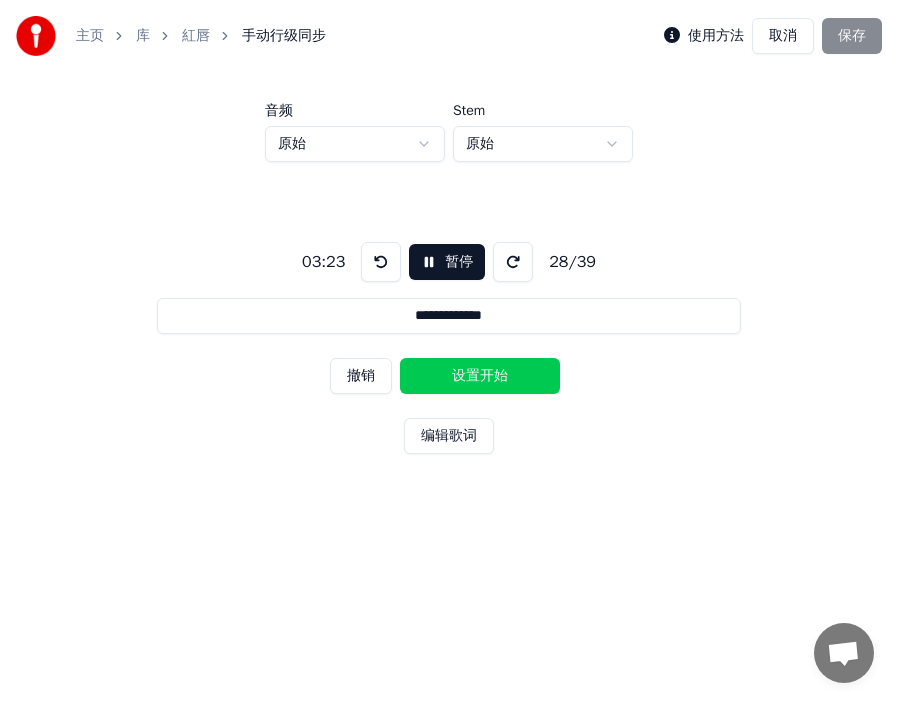click on "设置开始" at bounding box center [480, 376] 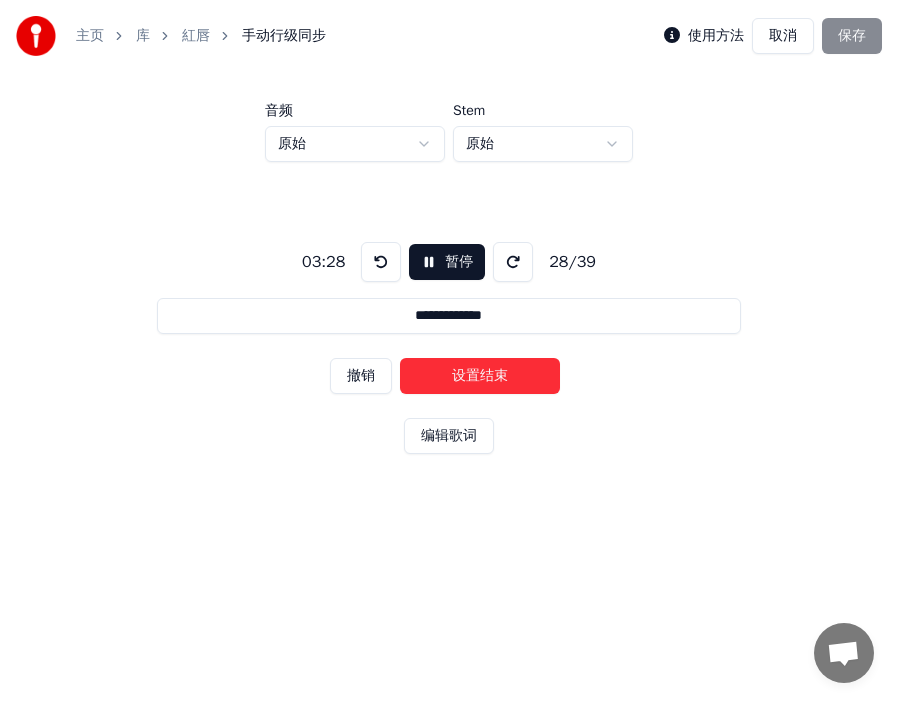 click on "设置结束" at bounding box center (480, 376) 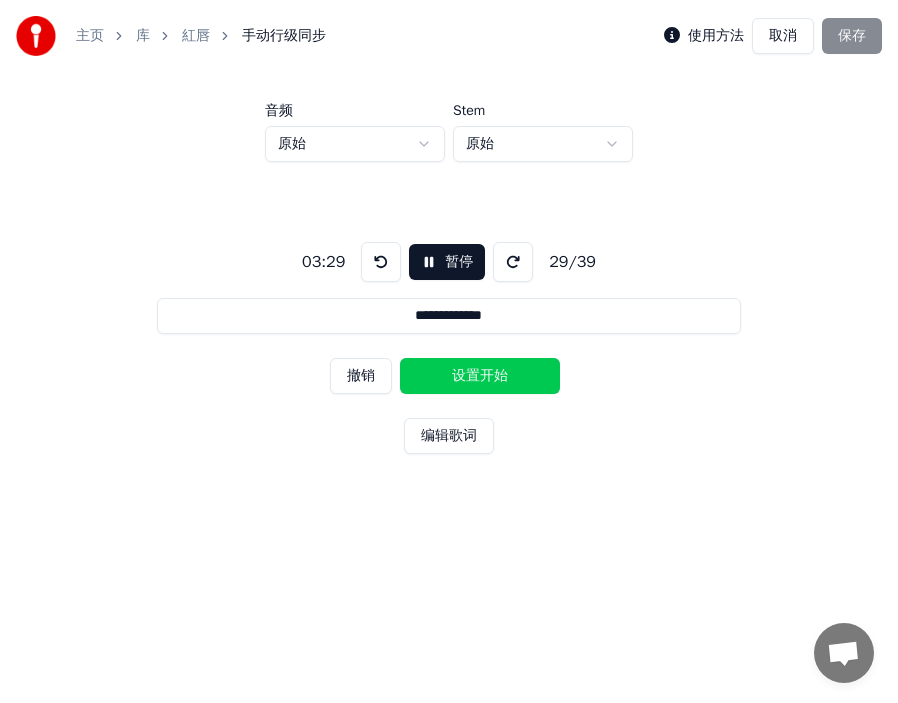 click on "设置开始" at bounding box center (480, 376) 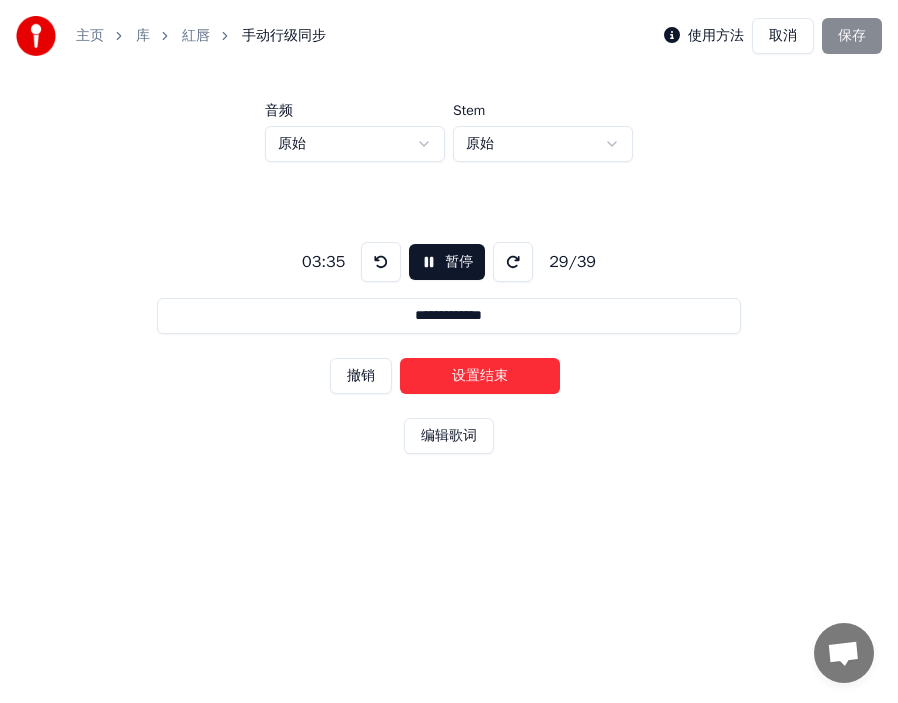 click on "设置结束" at bounding box center [480, 376] 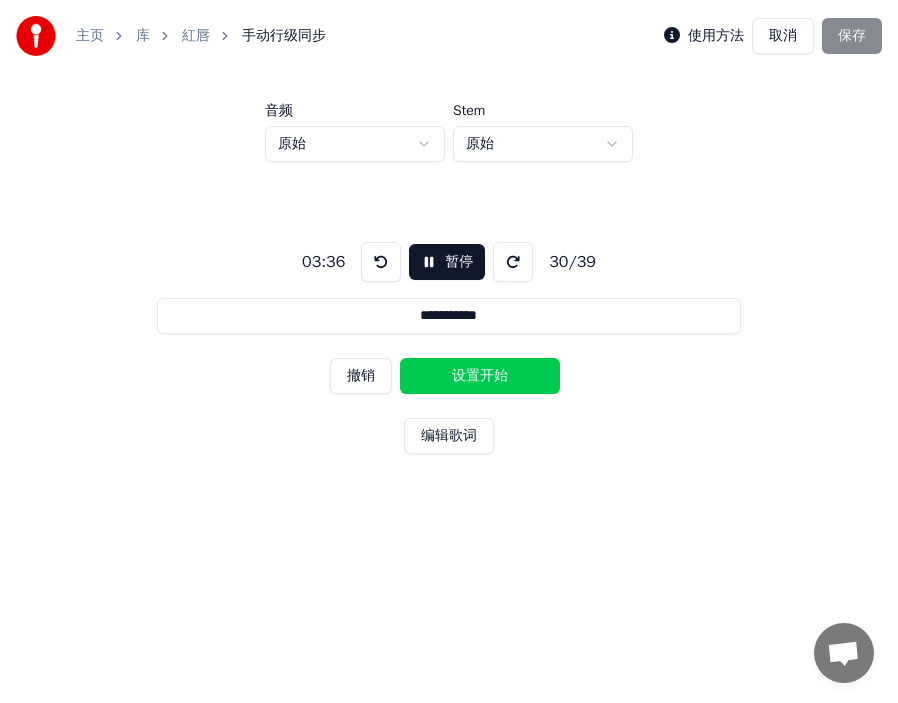 click on "设置开始" at bounding box center (480, 376) 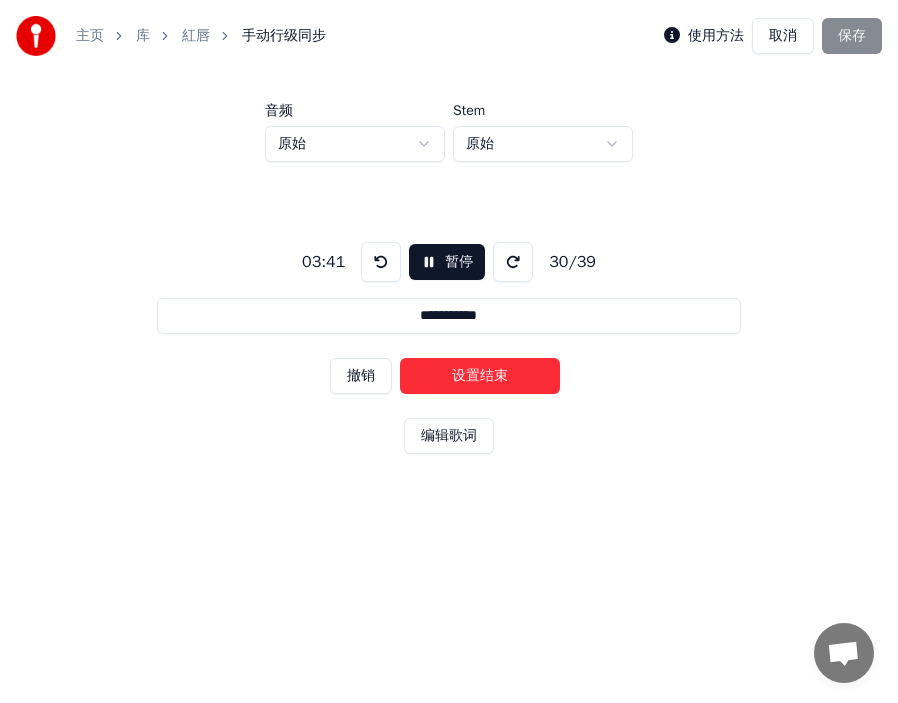 click on "设置结束" at bounding box center [480, 376] 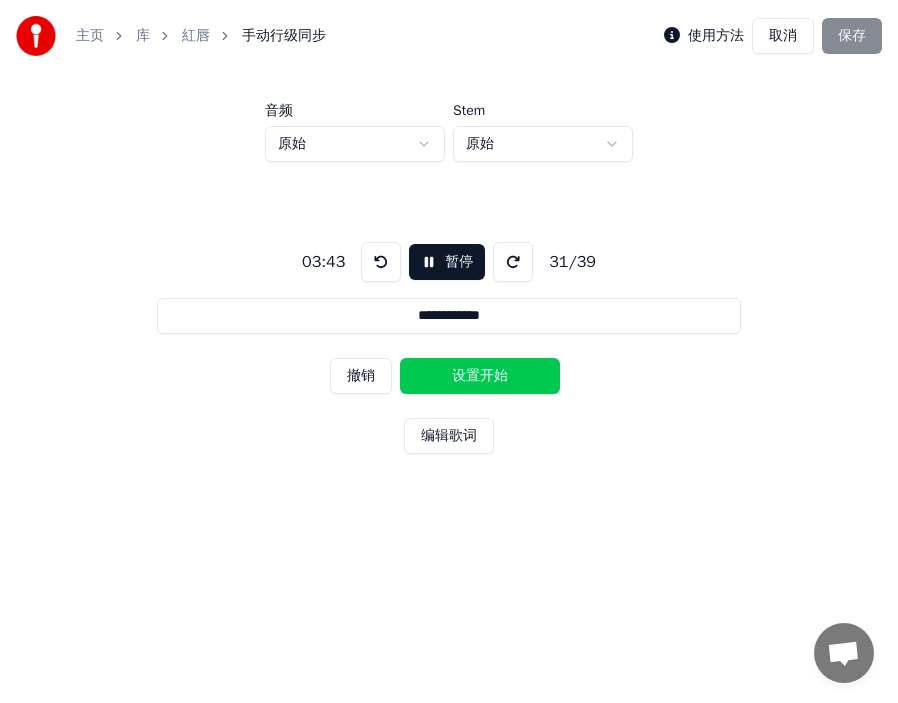 click on "撤销 设置开始" at bounding box center (449, 376) 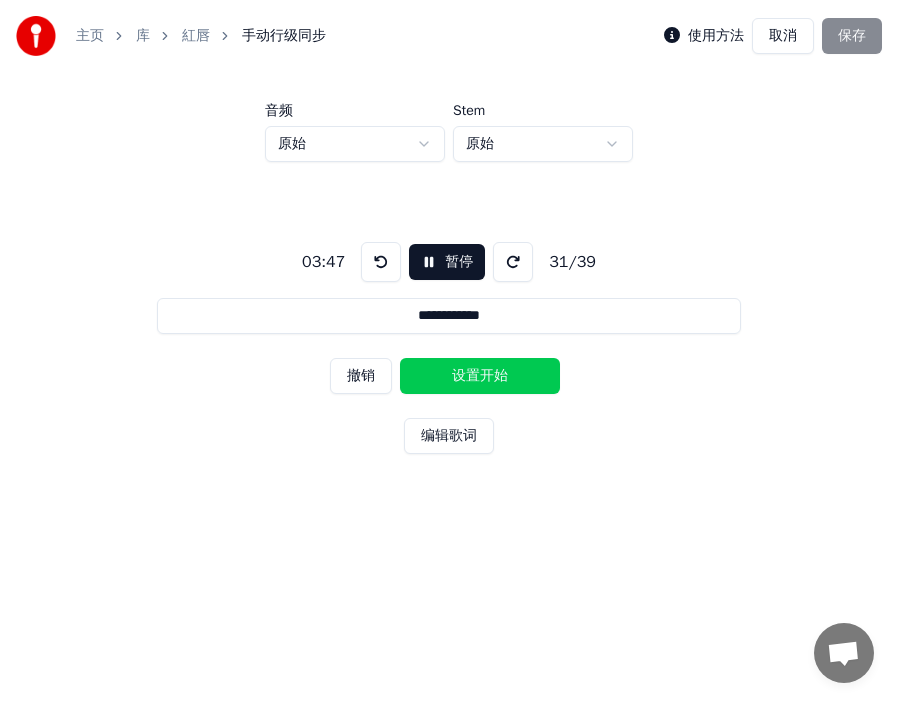 click on "设置开始" at bounding box center (480, 376) 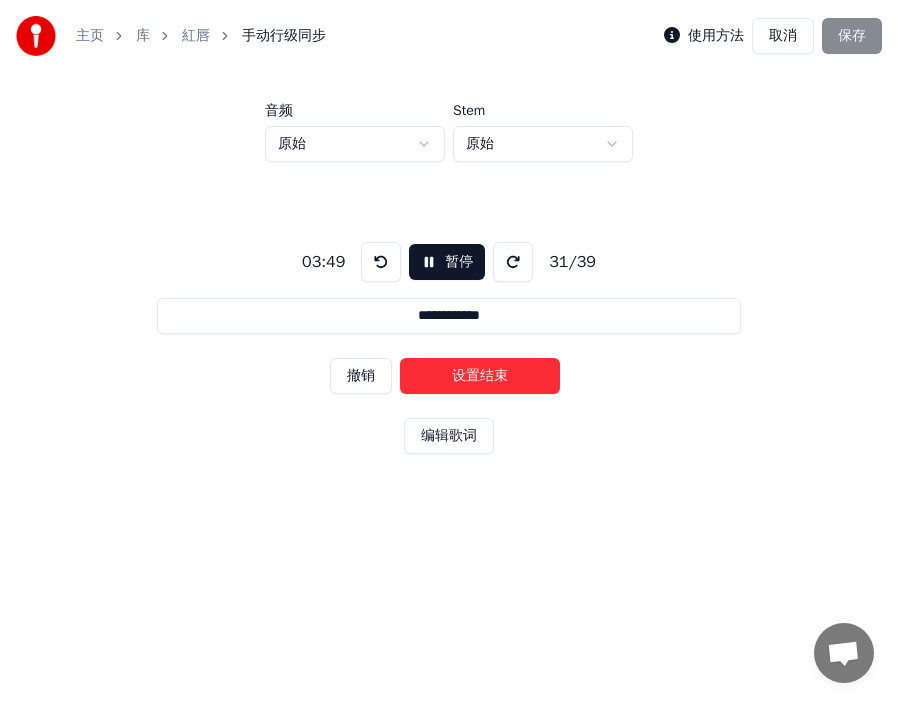 click on "设置结束" at bounding box center (480, 376) 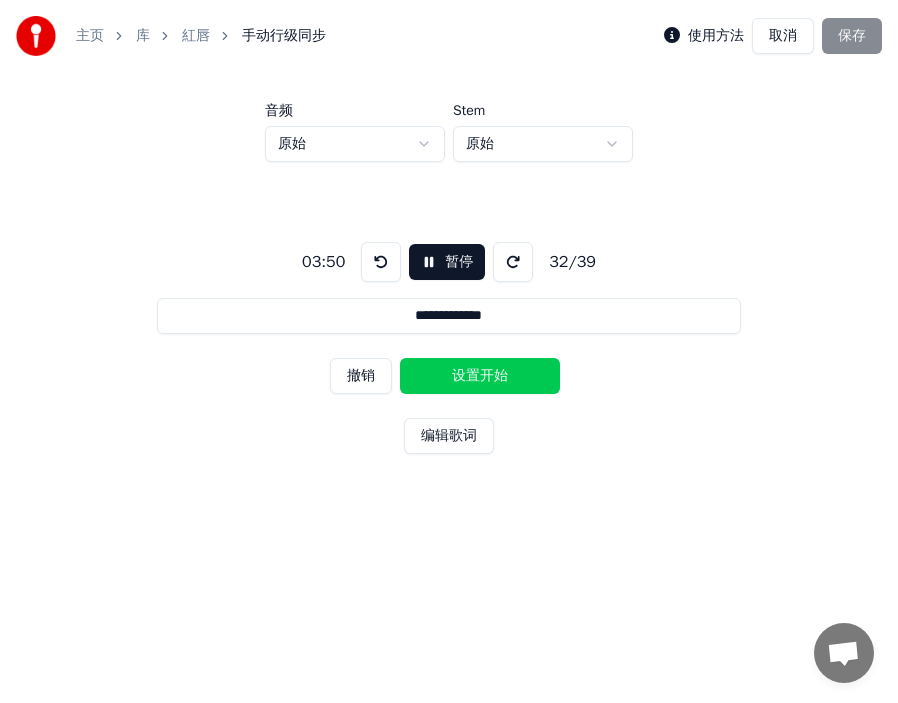 click on "设置开始" at bounding box center (480, 376) 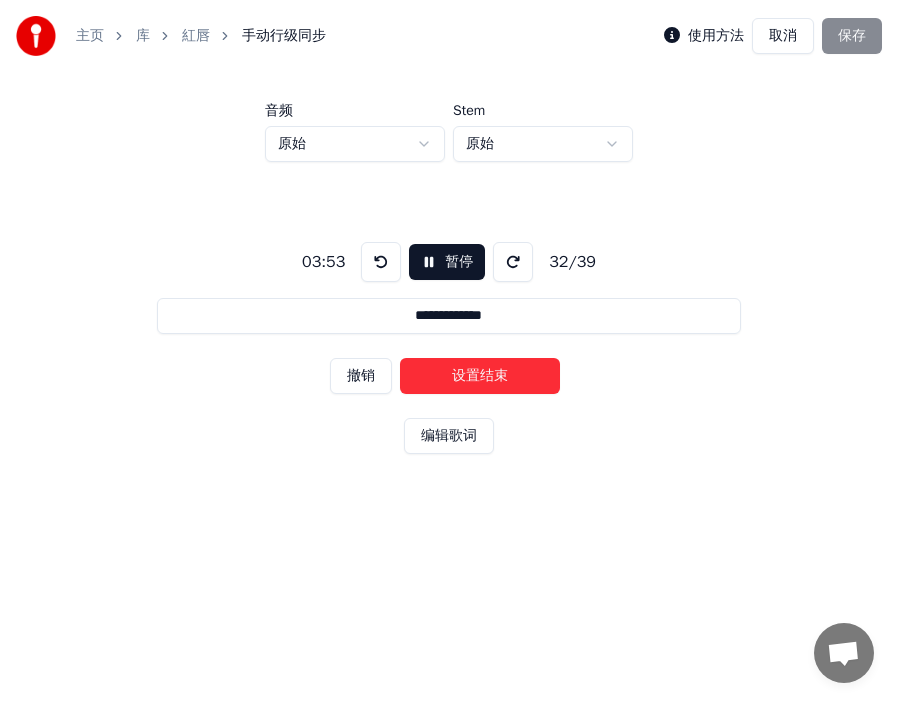 click on "设置结束" at bounding box center (480, 376) 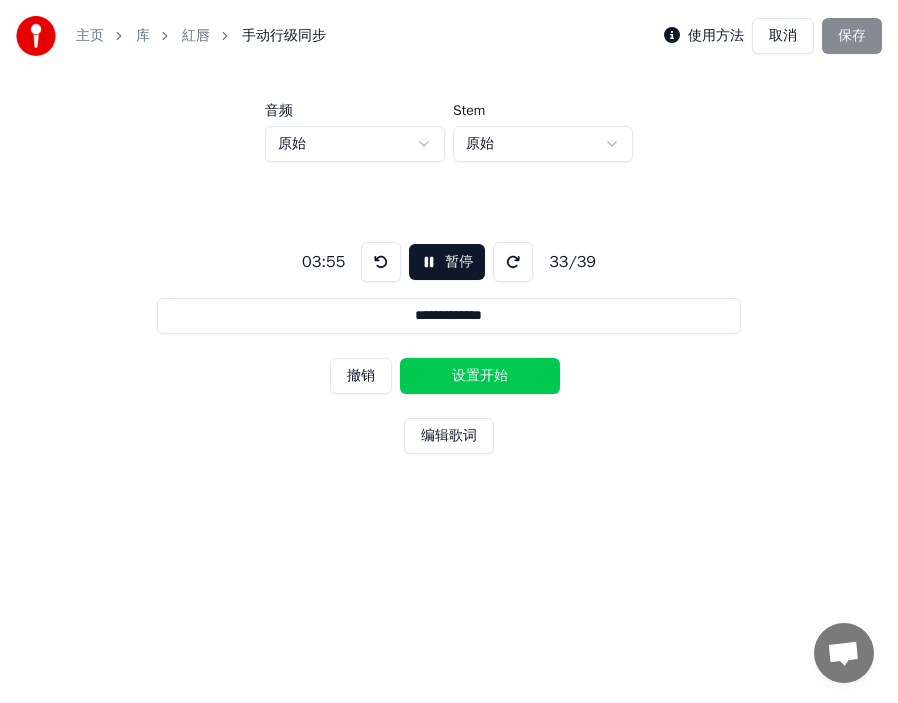 click on "设置开始" at bounding box center (480, 376) 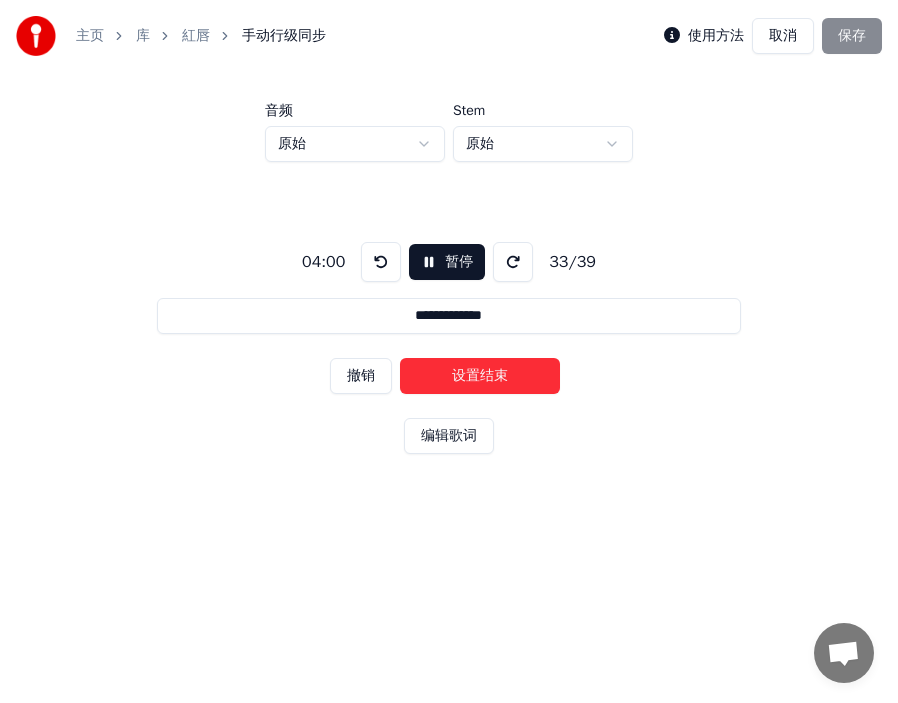 click on "设置结束" at bounding box center (480, 376) 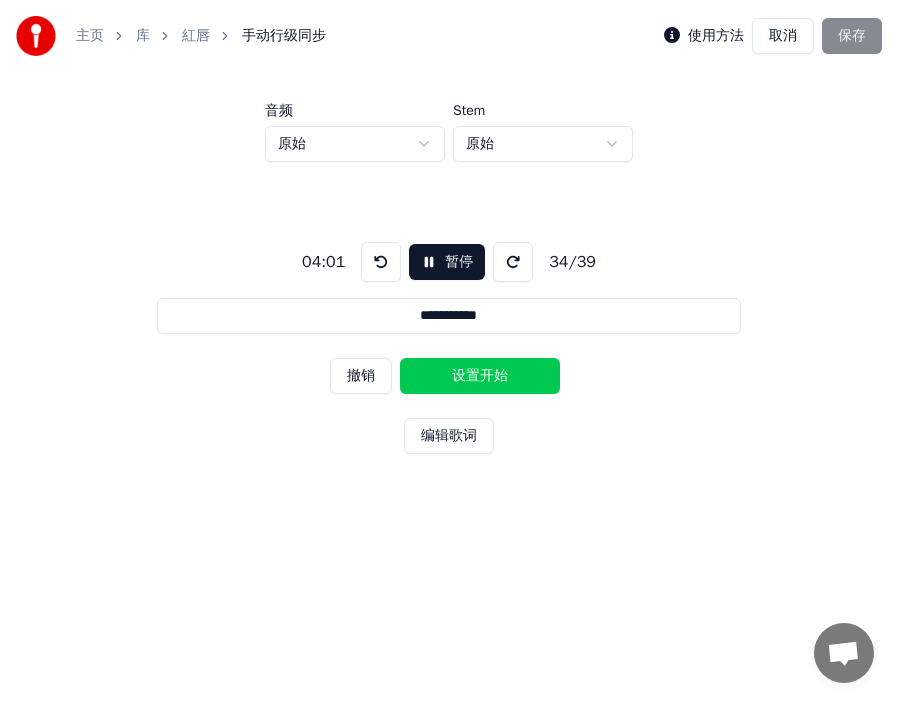click on "设置开始" at bounding box center [480, 376] 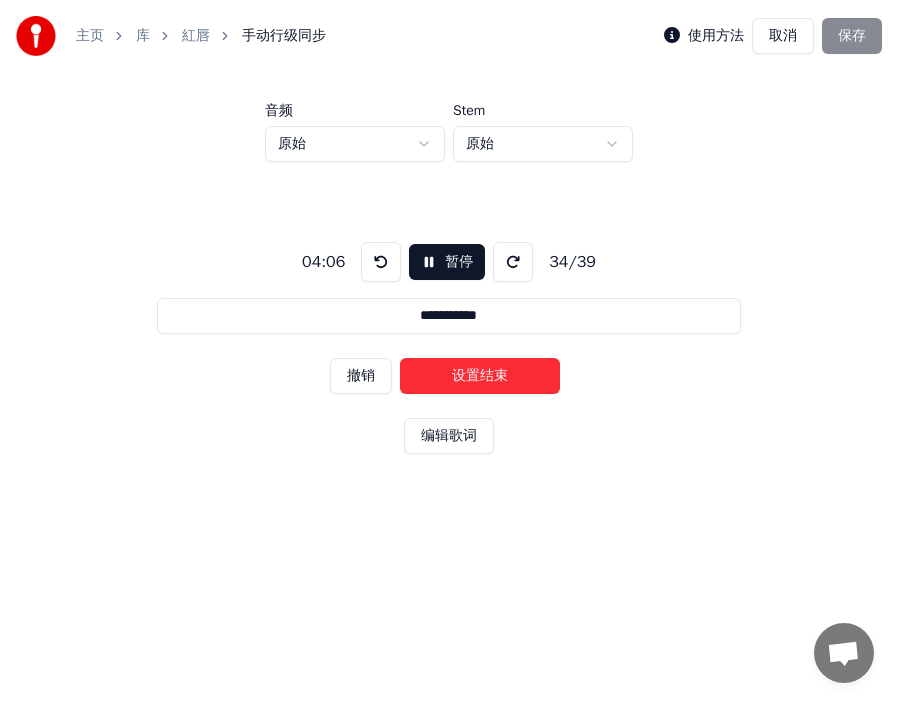 click on "设置结束" at bounding box center [480, 376] 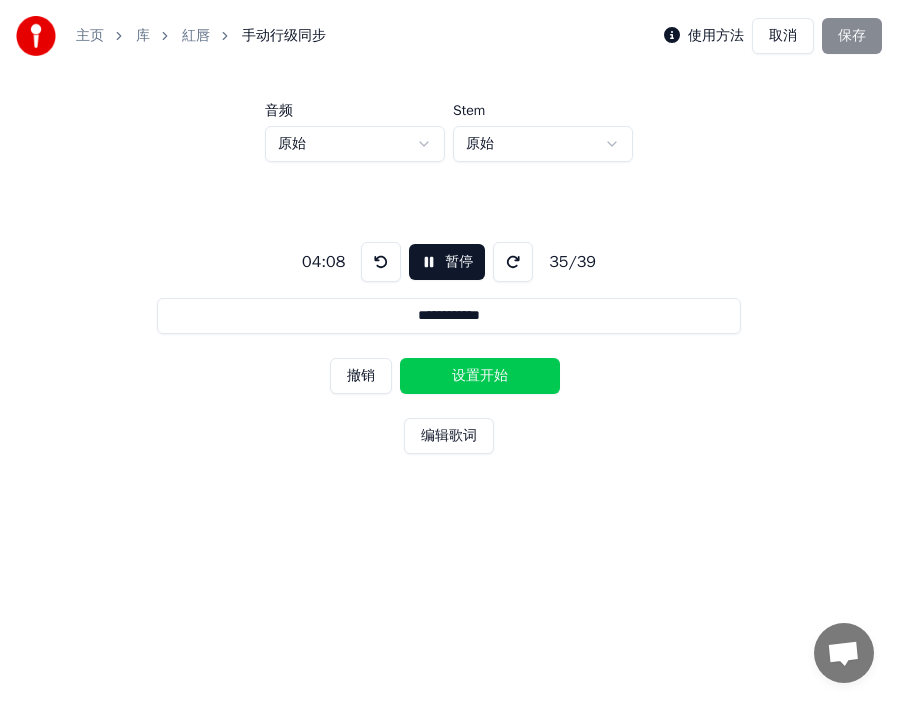click on "设置开始" at bounding box center [480, 376] 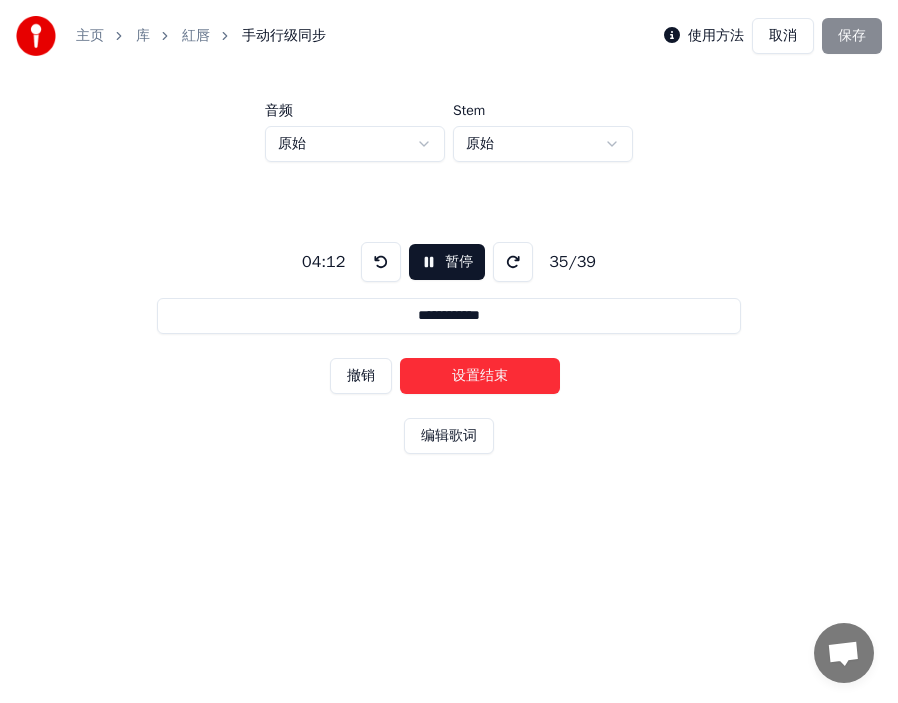click on "设置结束" at bounding box center [480, 376] 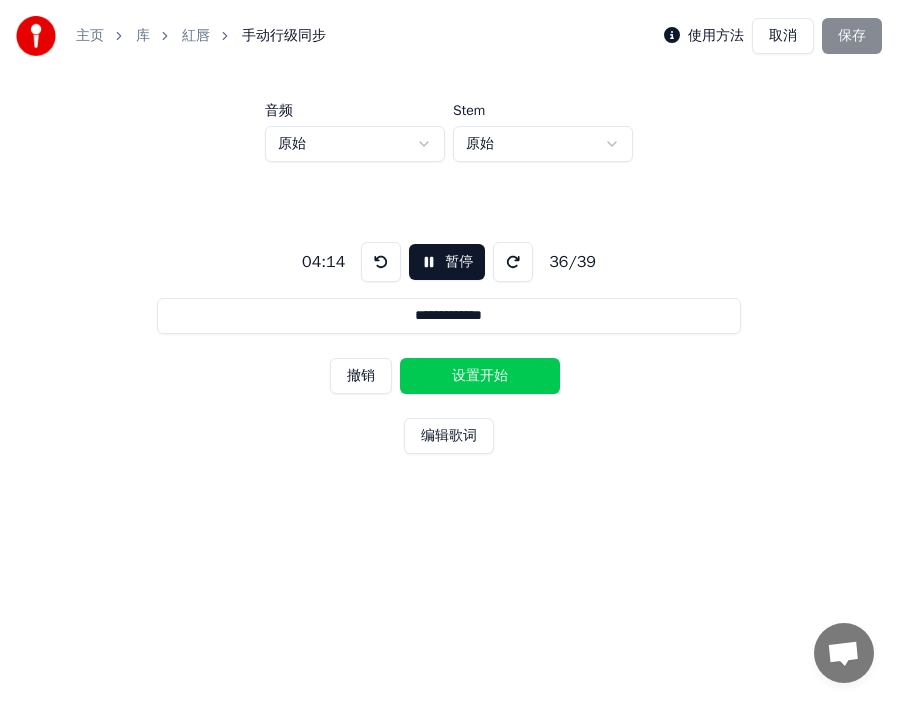 click on "设置开始" at bounding box center (480, 376) 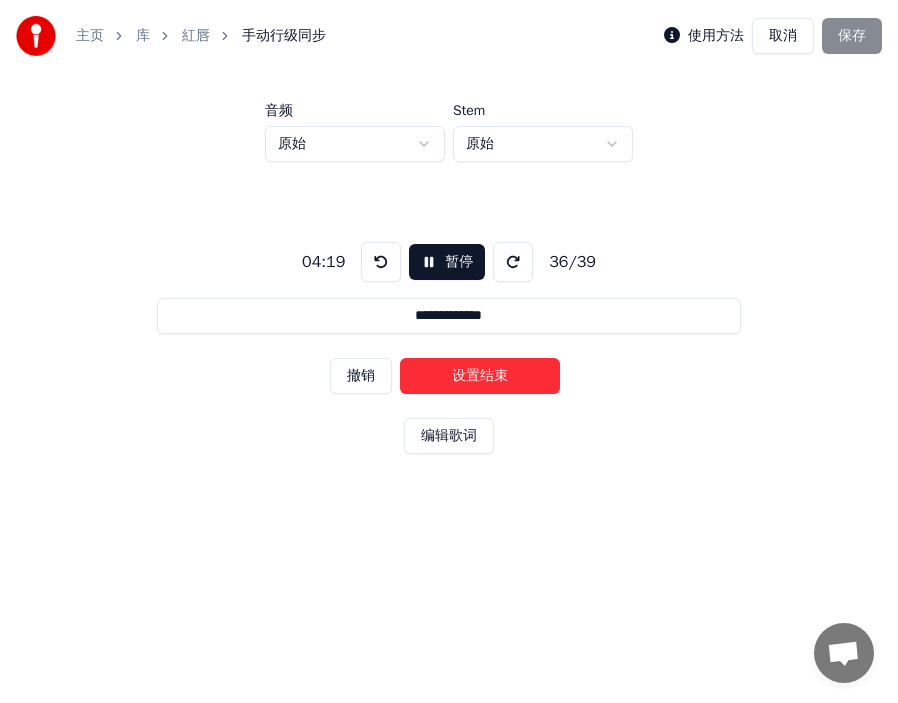 click on "设置结束" at bounding box center [480, 376] 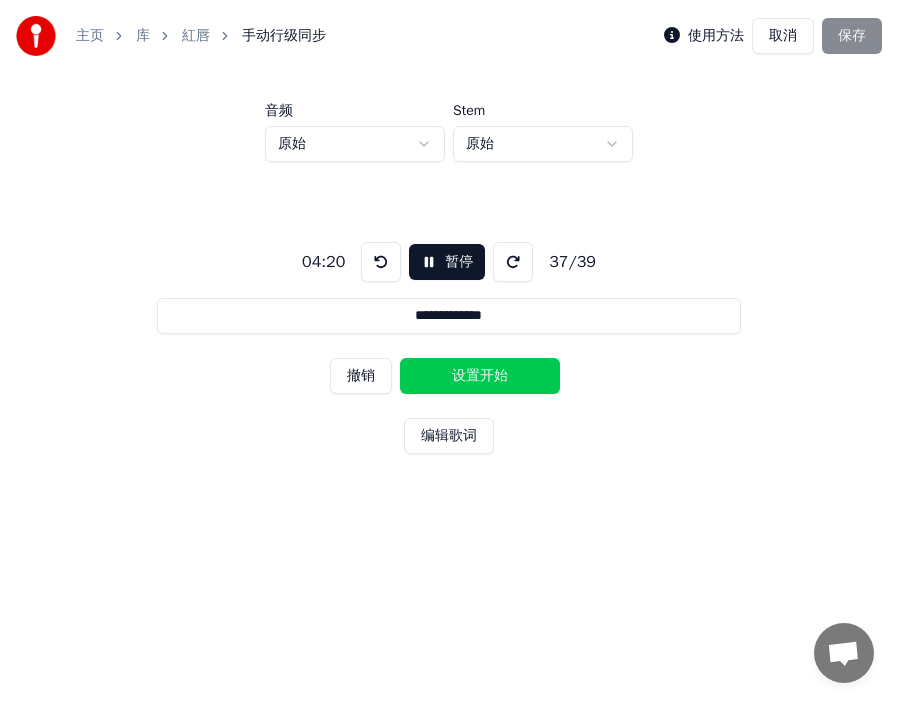 click on "设置开始" at bounding box center [480, 376] 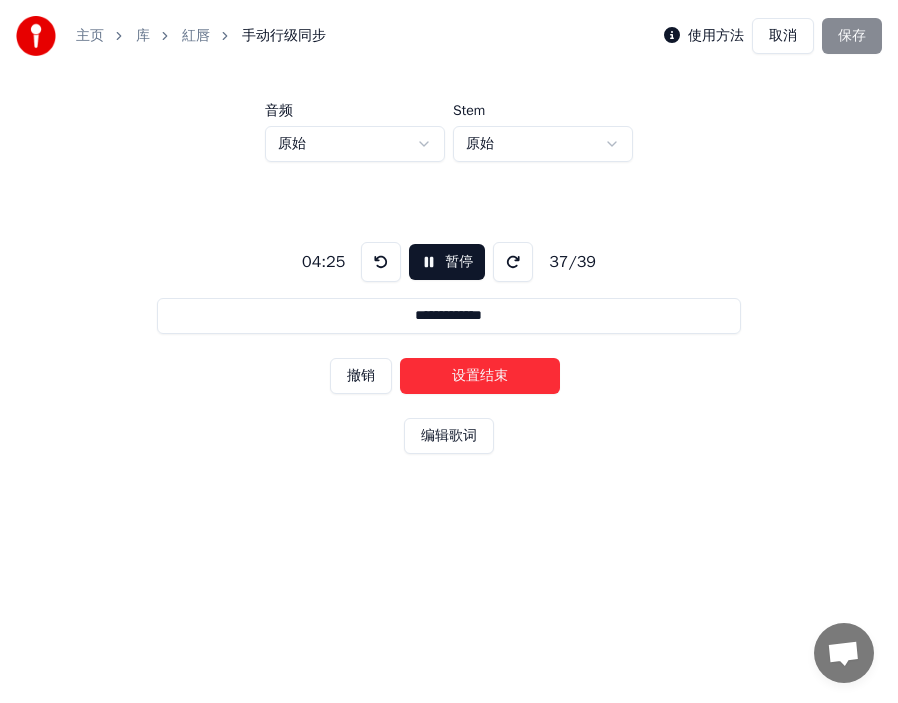 click on "设置结束" at bounding box center (480, 376) 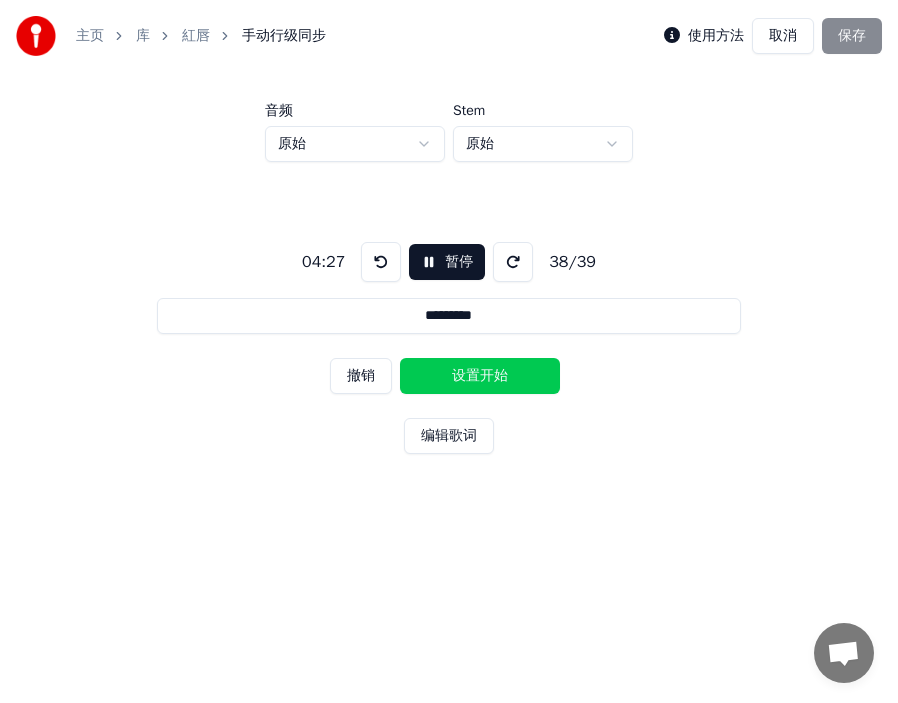 click on "设置开始" at bounding box center [480, 376] 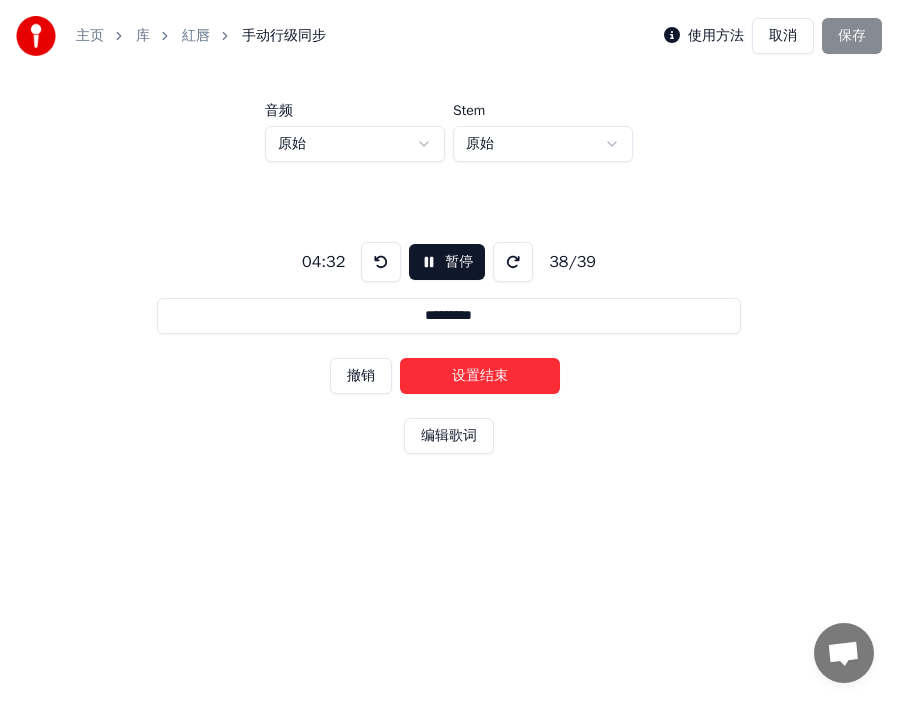 click on "设置结束" at bounding box center [480, 376] 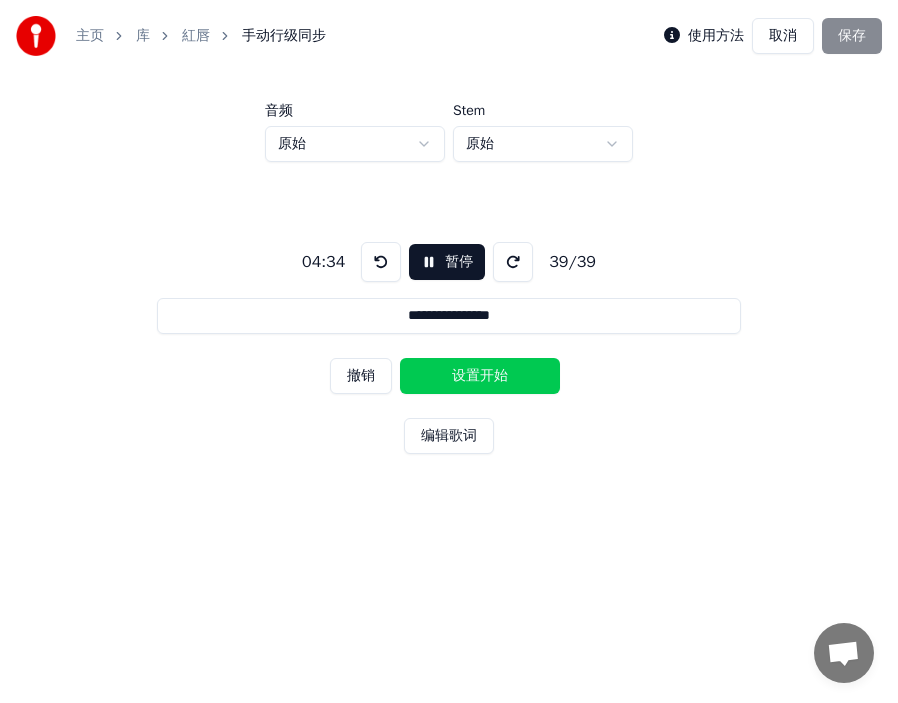 click on "设置开始" at bounding box center (480, 376) 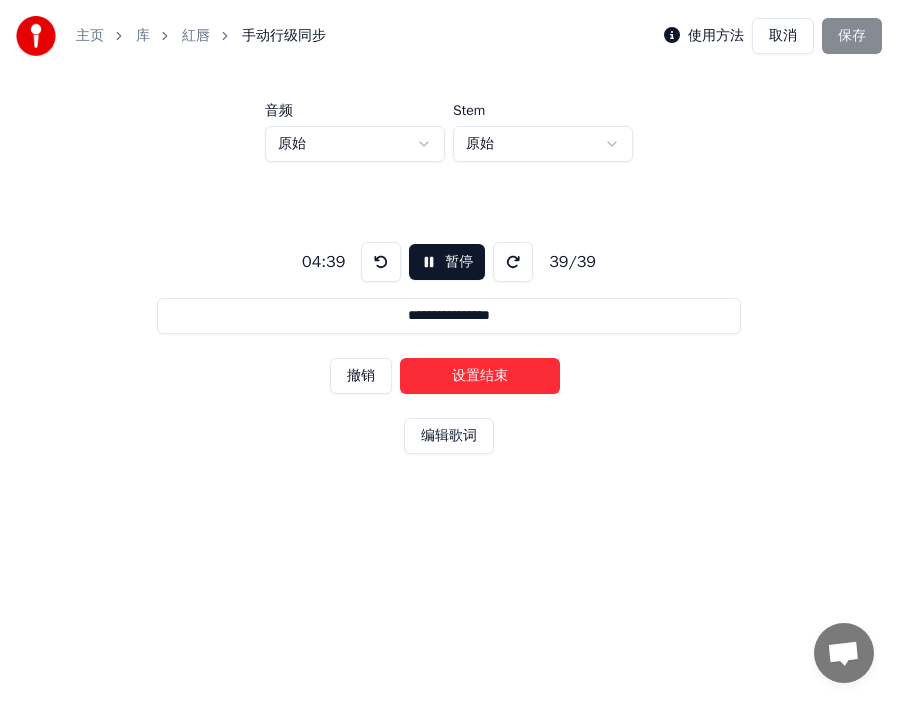 click on "设置结束" at bounding box center (480, 376) 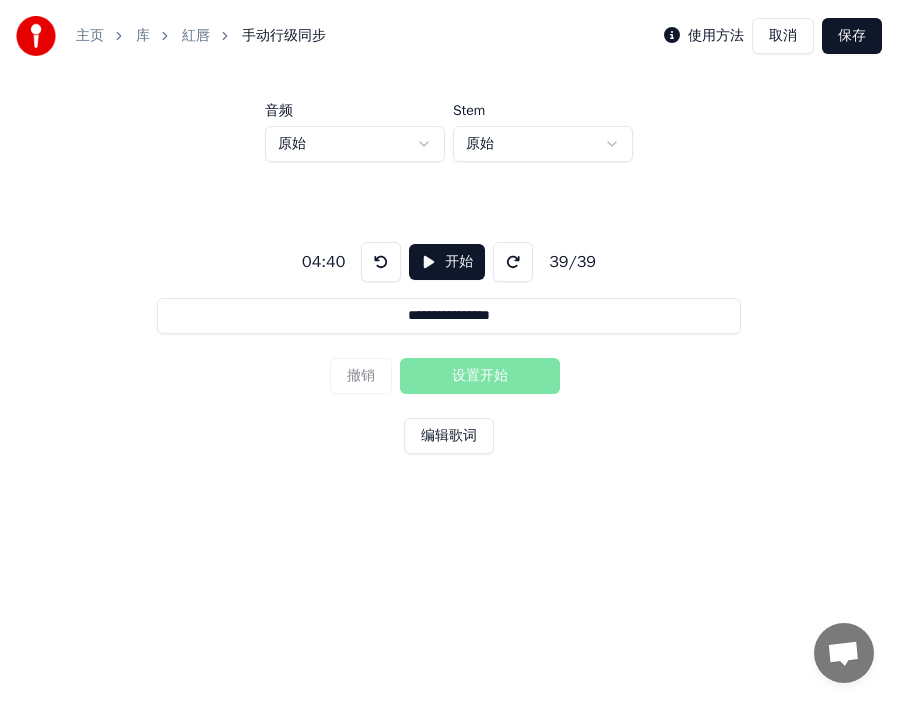 click on "保存" at bounding box center (852, 36) 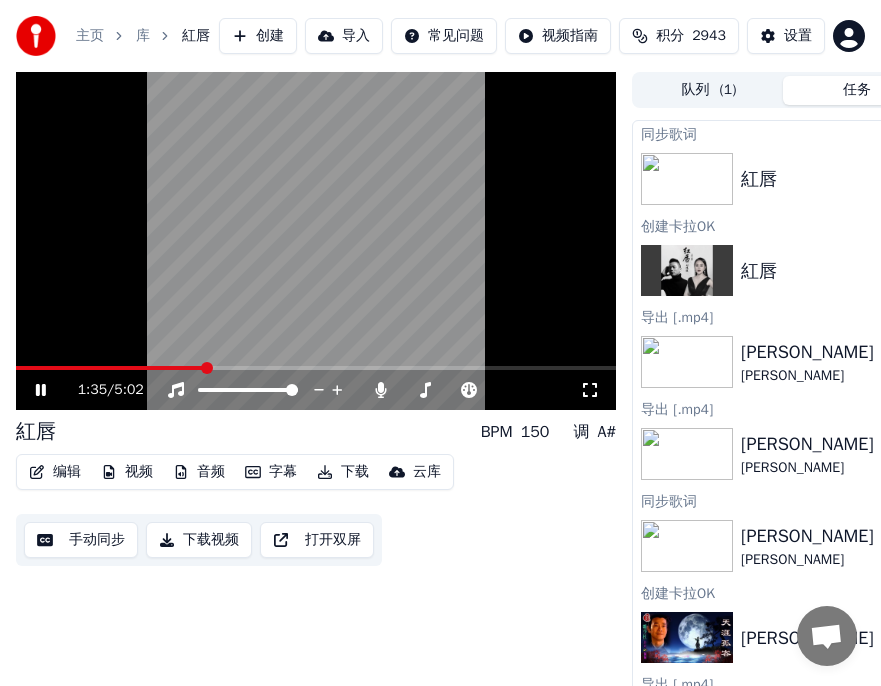 click on "下载" at bounding box center [343, 472] 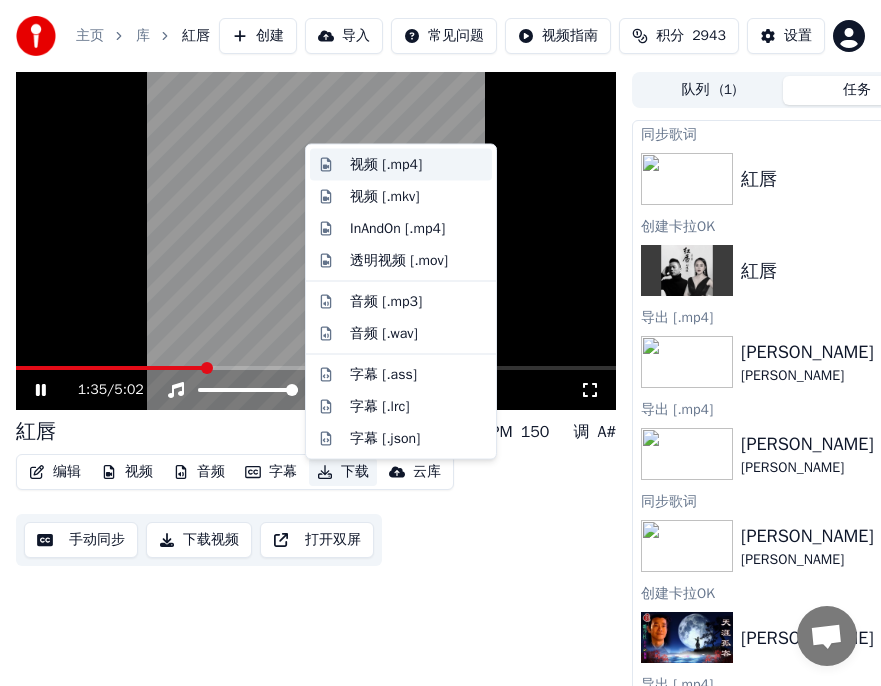 click on "视频 [.mp4]" at bounding box center (386, 165) 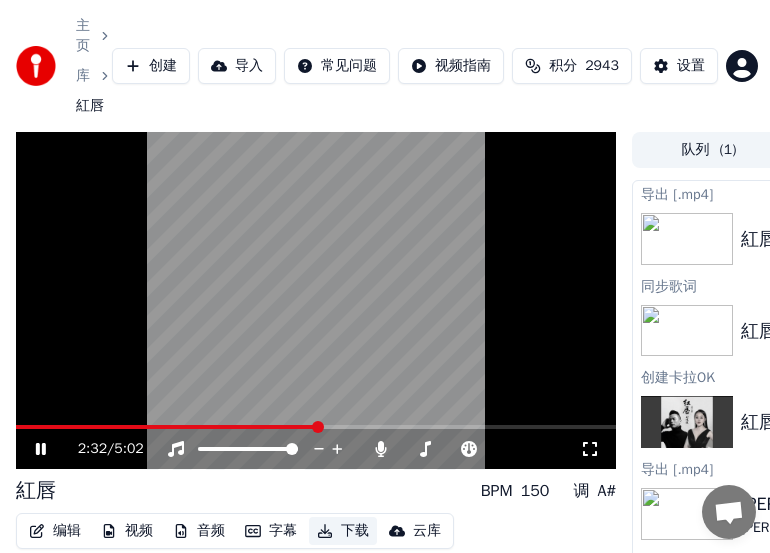 scroll, scrollTop: 0, scrollLeft: 312, axis: horizontal 